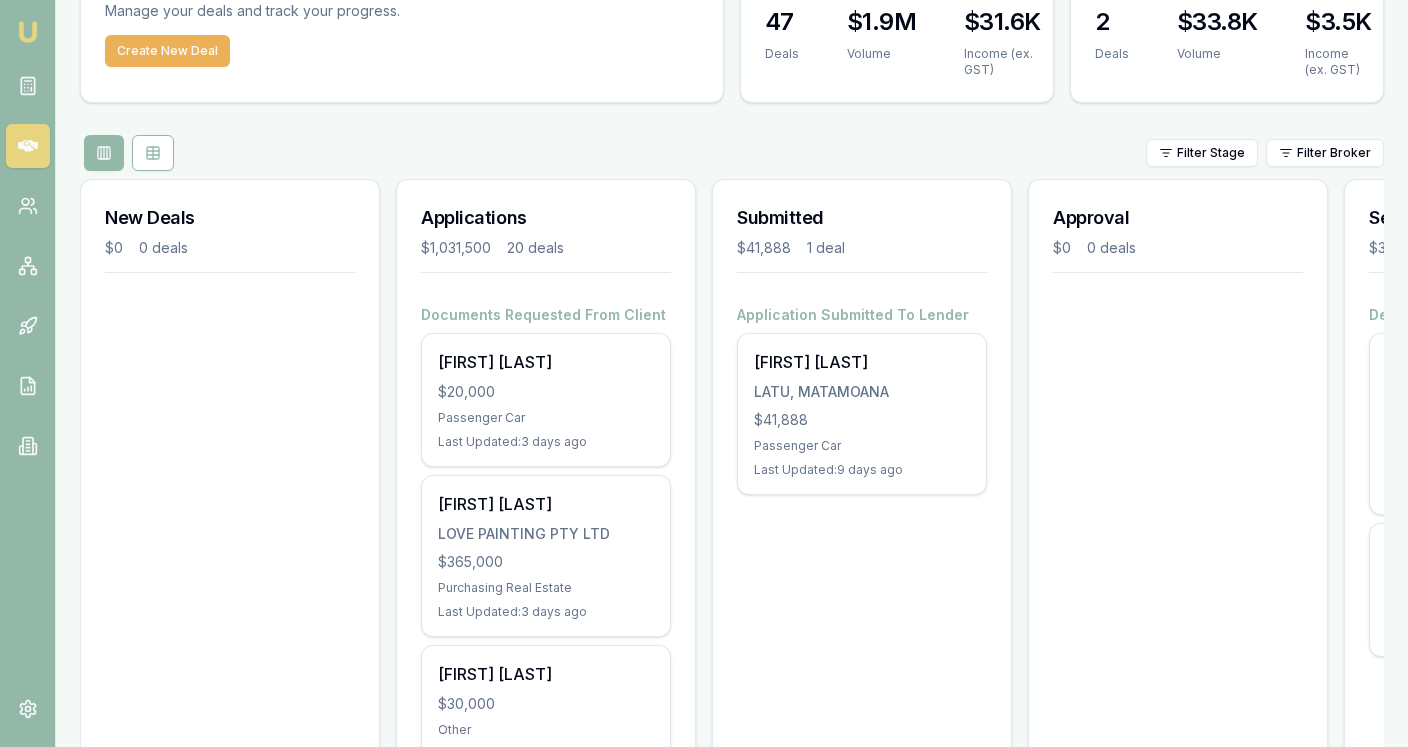 scroll, scrollTop: 160, scrollLeft: 0, axis: vertical 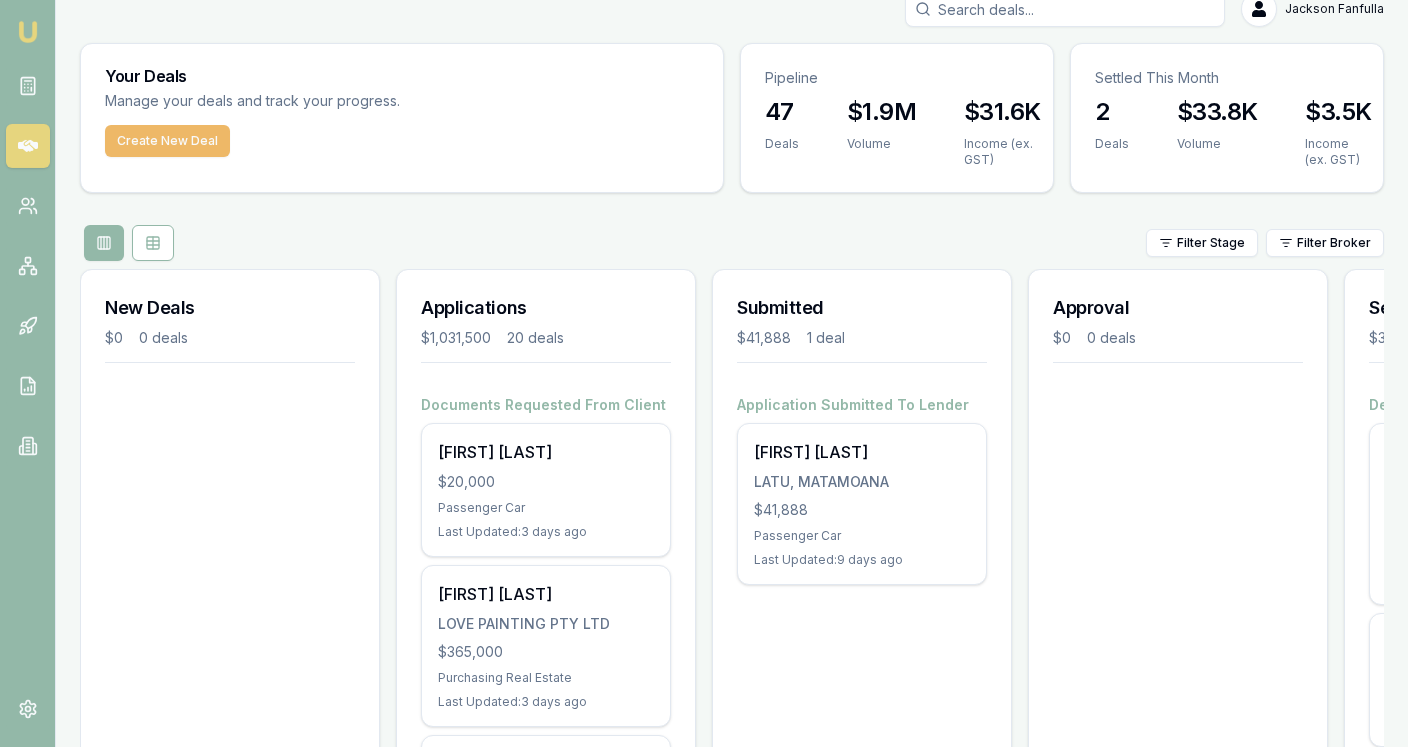 click on "Create New Deal" at bounding box center [167, 141] 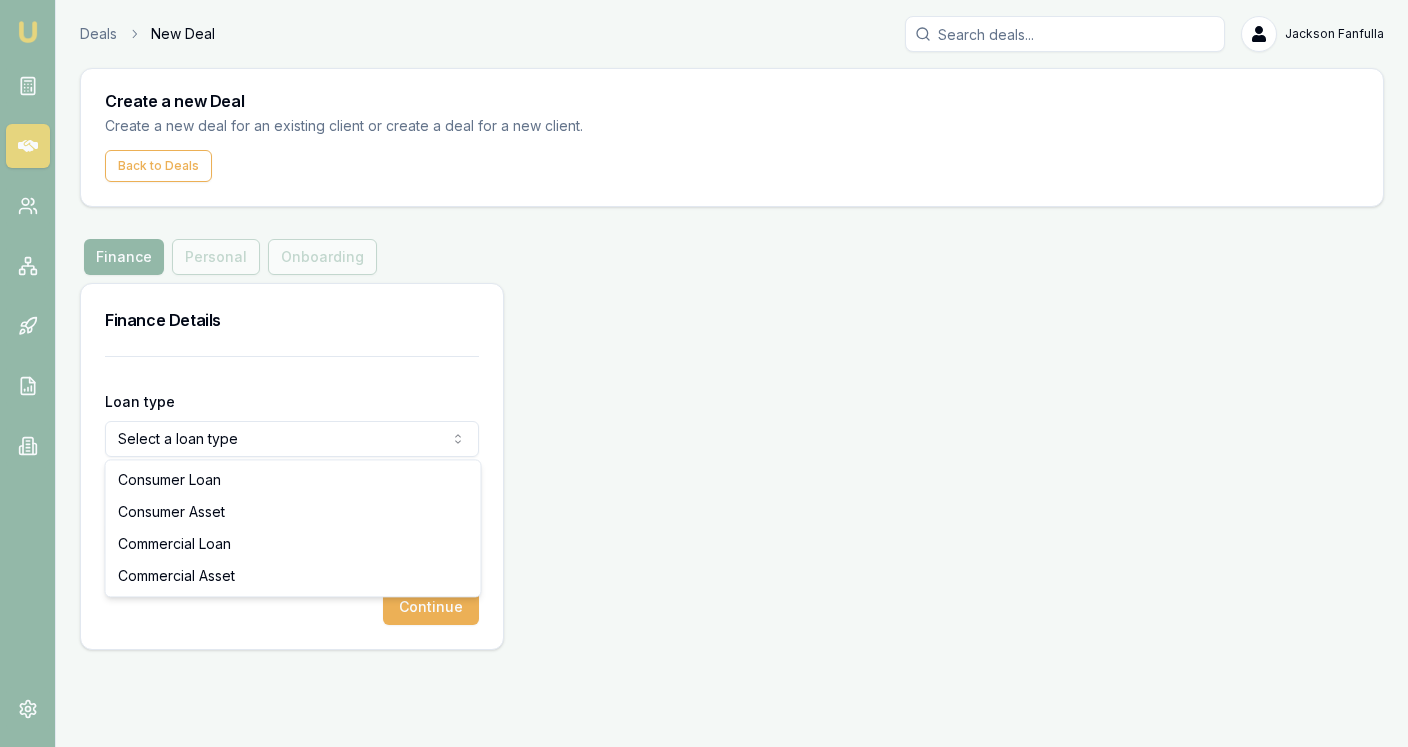 click on "Emu Broker Deals New Deal Jackson Fanfulla Toggle Menu Create a new Deal Create a new deal for an existing client or create a deal for a new client. Back to Deals Finance   Finance Personal Onboarding Finance Details Loan type  Select a loan type Consumer Loan Consumer Asset Commercial Loan Commercial Asset Loan amount Continue
Consumer Loan Consumer Asset Commercial Loan Commercial Asset" at bounding box center [704, 373] 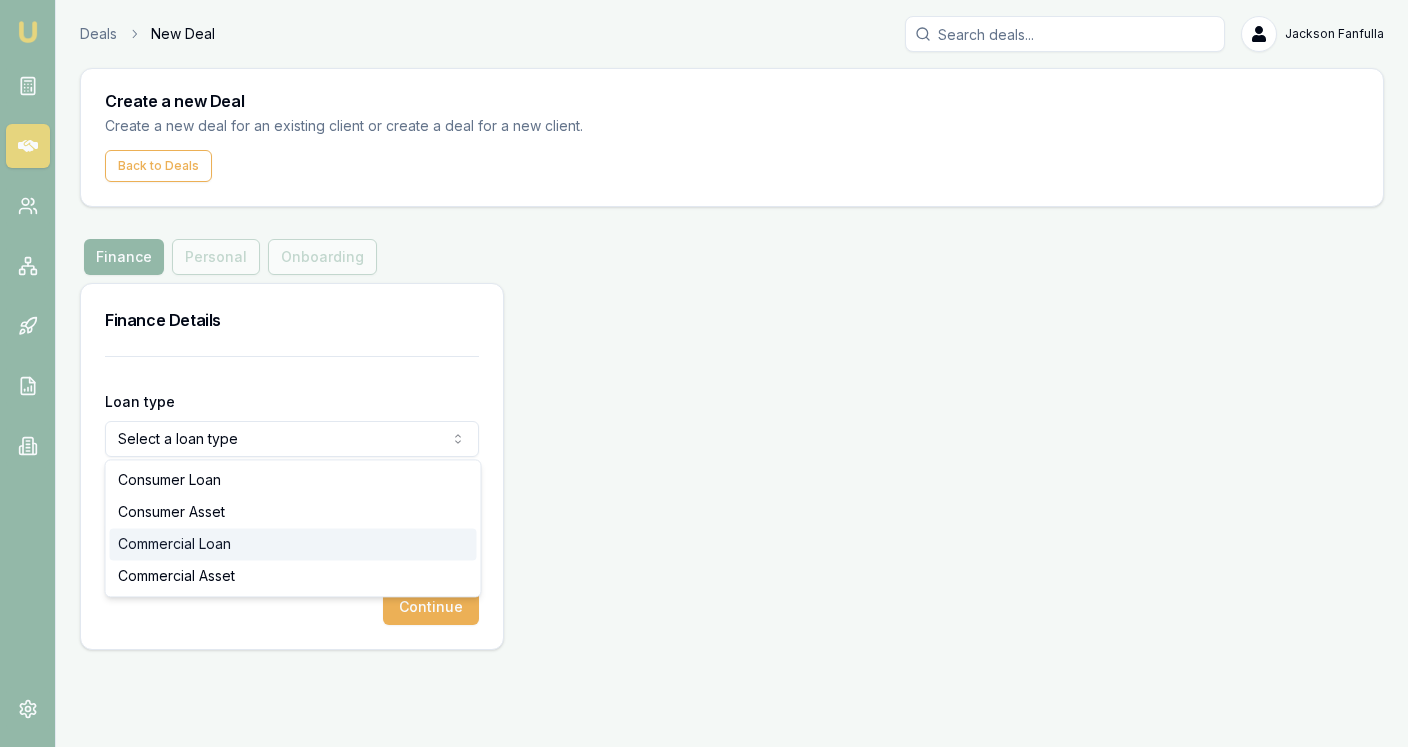 select on "COMMERCIAL_LOAN" 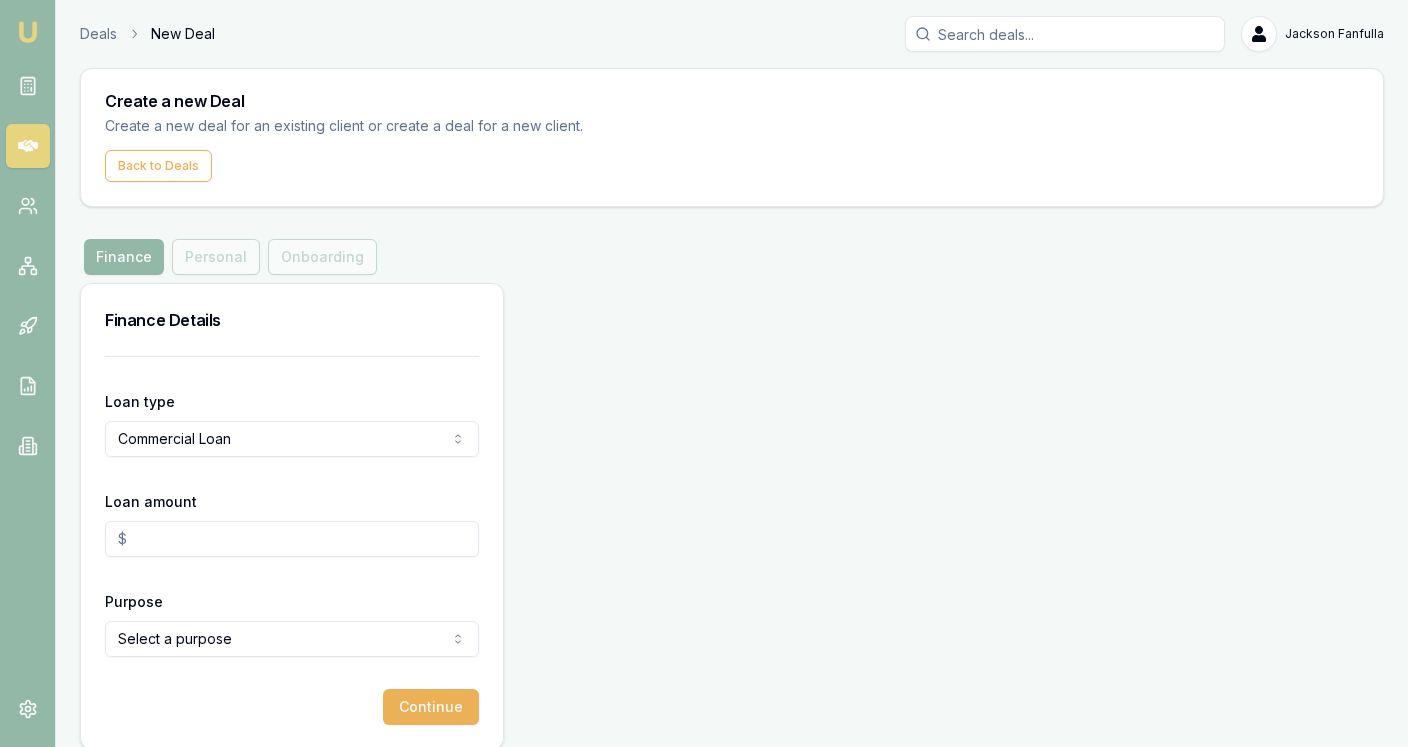 click on "Loan amount" at bounding box center [292, 539] 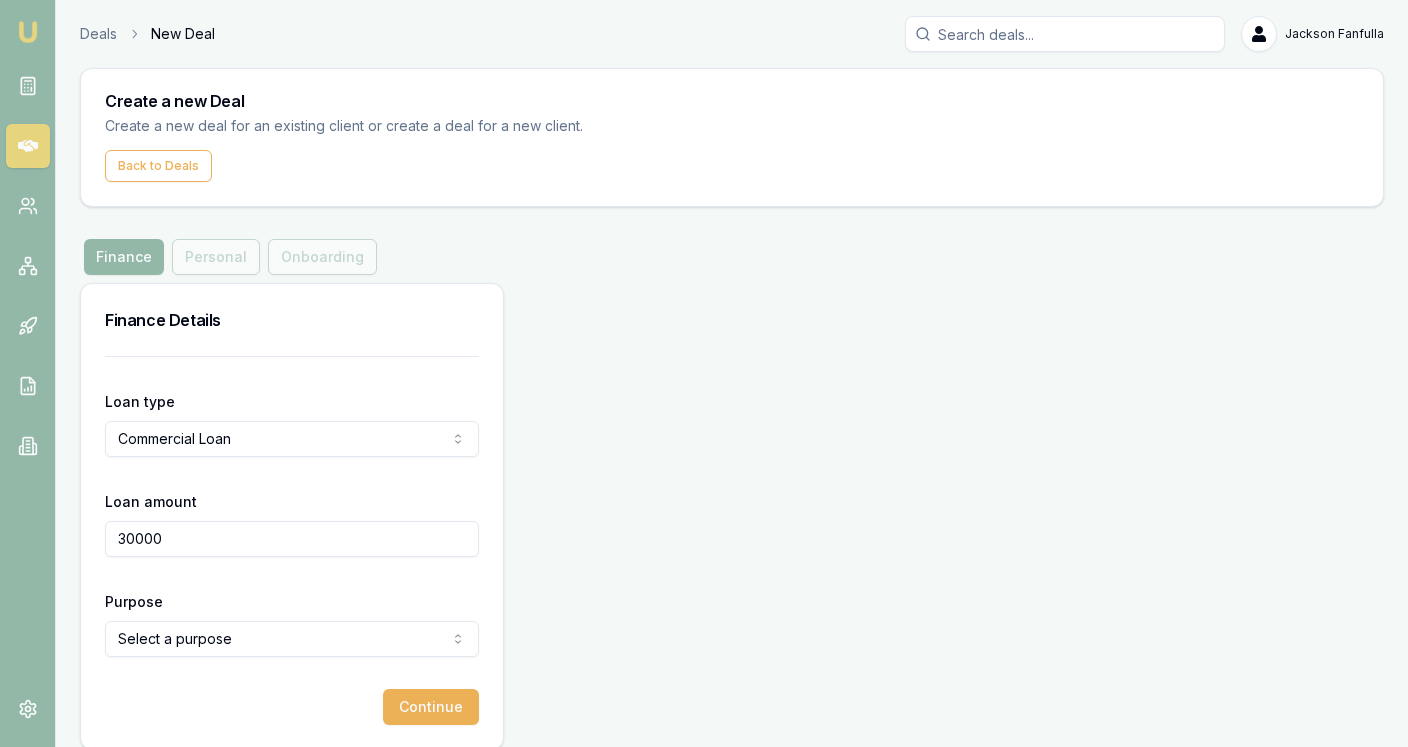 type on "$30,000.00" 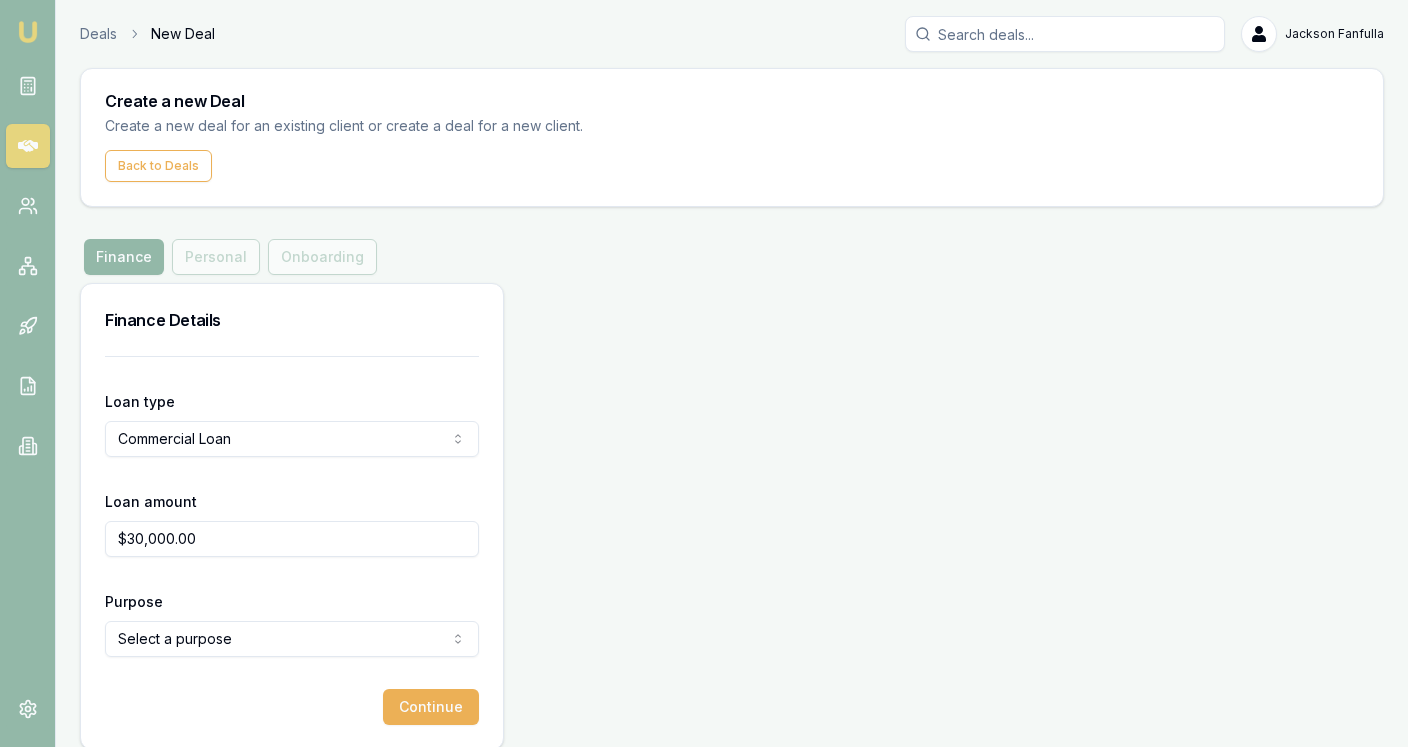 click on "Emu Broker Deals New Deal Jackson Fanfulla Toggle Menu Create a new Deal Create a new deal for an existing client or create a deal for a new client. Back to Deals Finance Finance Personal Onboarding Finance Details Loan type Commercial Loan Consumer Loan Consumer Asset Commercial Loan Commercial Asset Loan amount [AMOUNT] Purpose Select a purpose Investing In Growth Working Capital Buying Or Hiring Equipment Purchasing Inventory Purchasing Real Estate Paying Off Tax Debt Paying Off Non Tax Debt Debt Consolidation Other Continue" at bounding box center [704, 373] 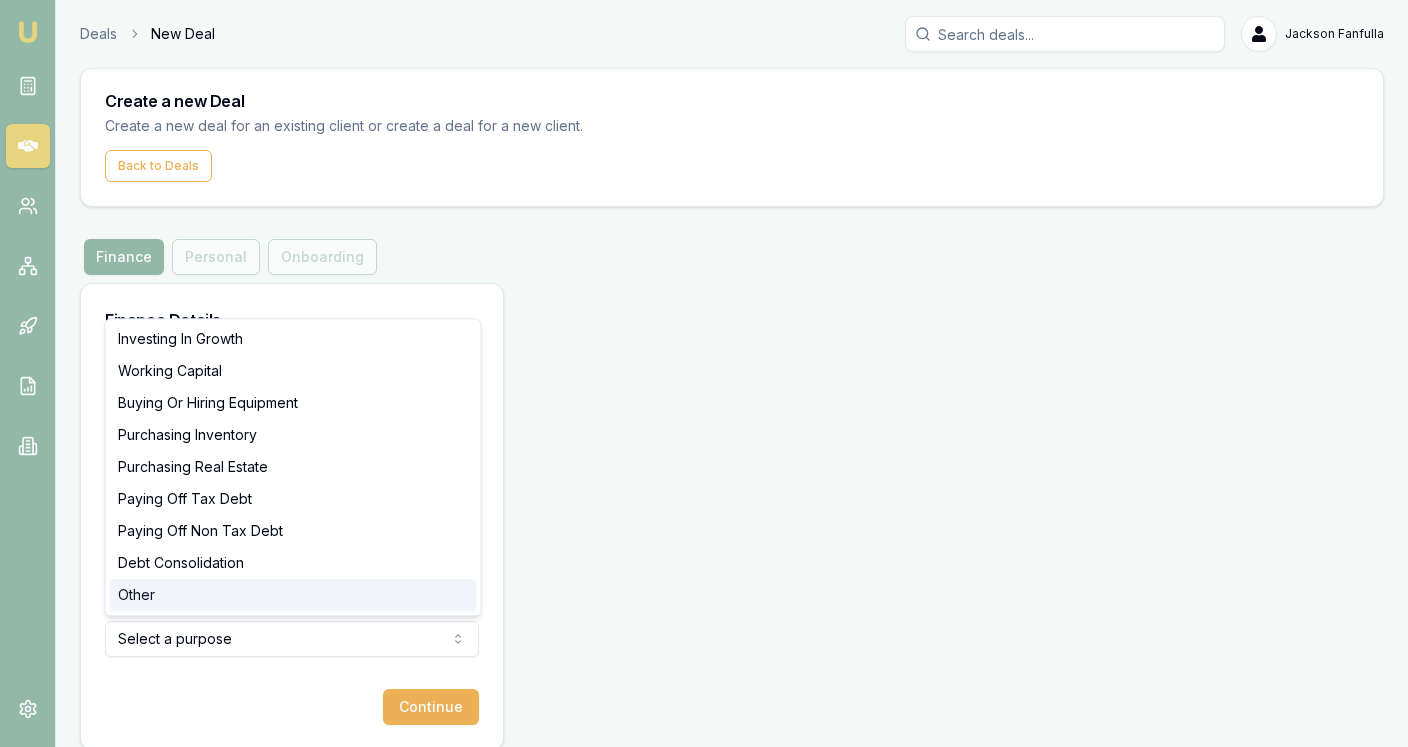 select on "OTHER" 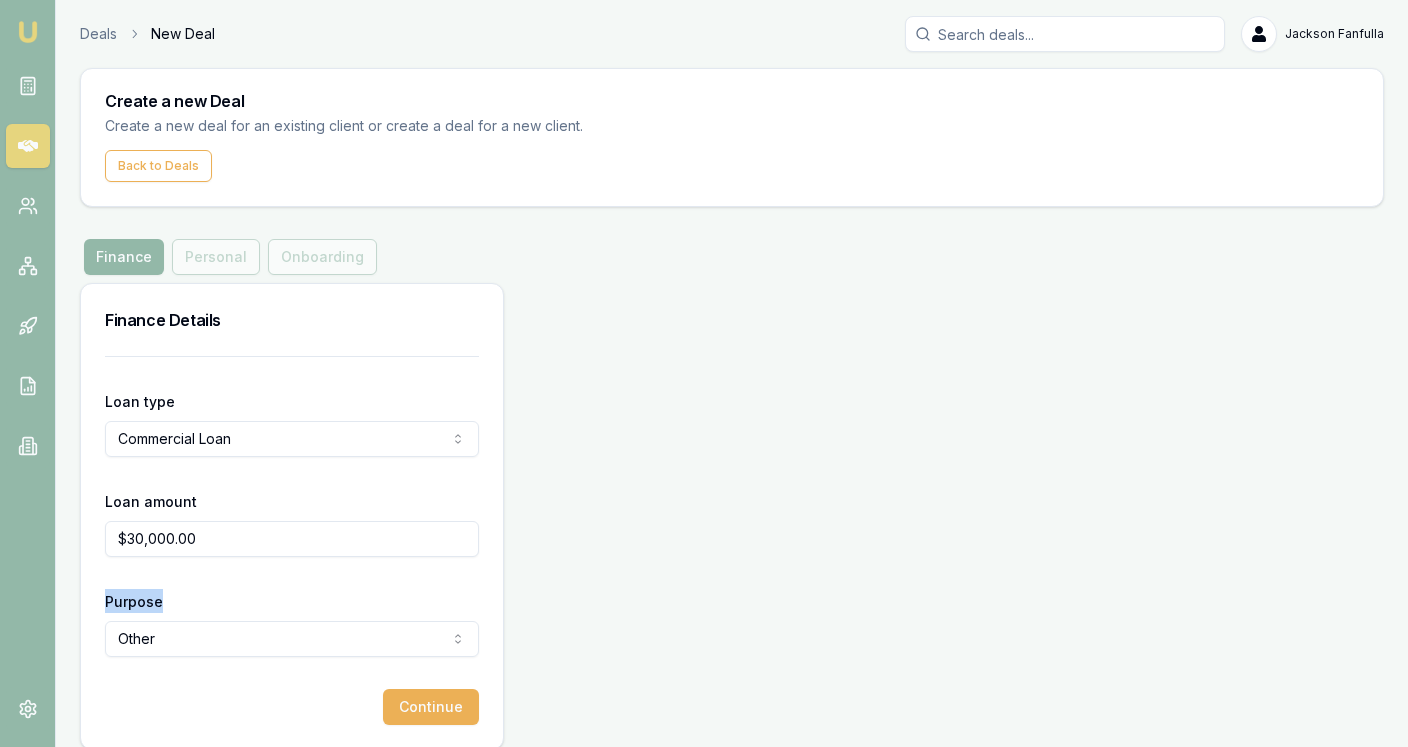 click on "Purpose Other Investing In Growth Working Capital Buying Or Hiring Equipment Purchasing Inventory Purchasing Real Estate Paying Off Tax Debt Paying Off Non Tax Debt Debt Consolidation Other" at bounding box center (292, 623) 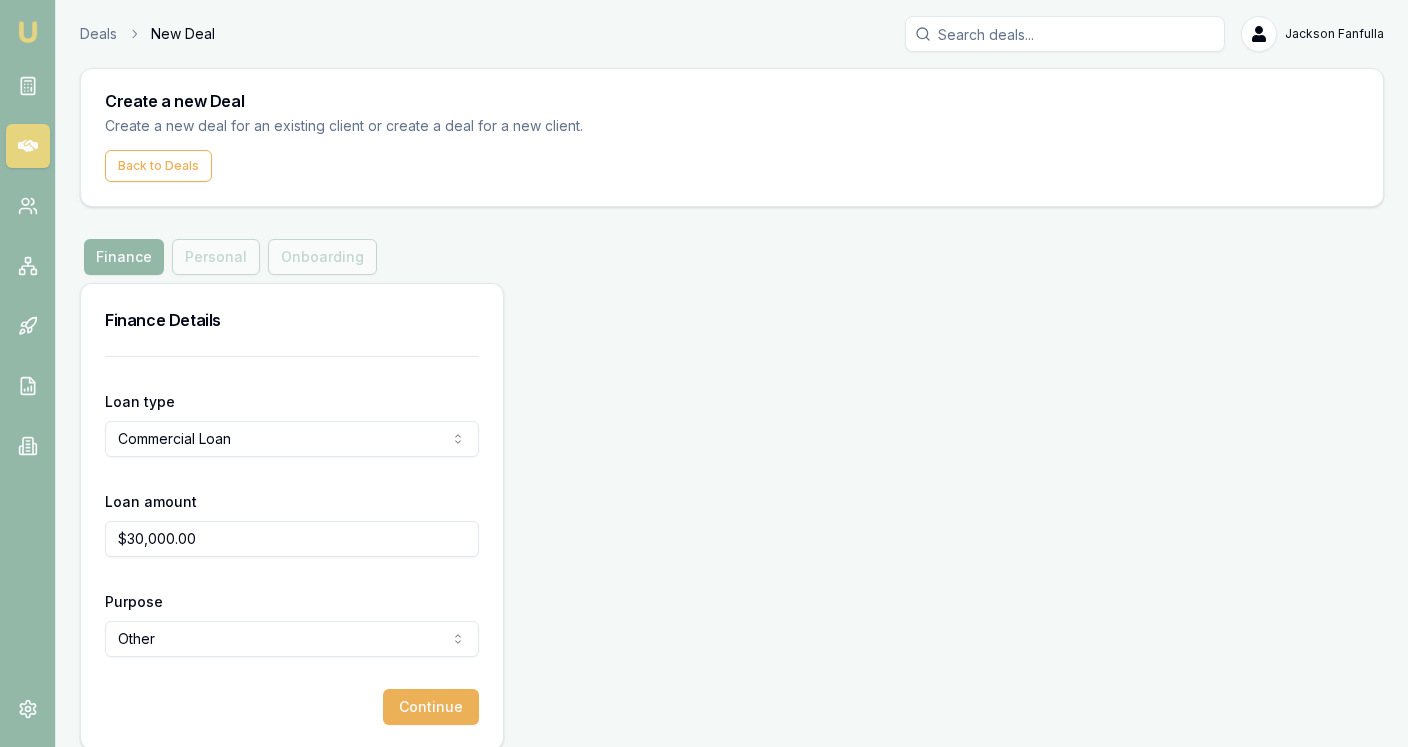 click on "Finance Details Loan type  Commercial Loan Consumer Loan Consumer Asset Commercial Loan Commercial Asset Loan amount $30,000.00 Purpose Other Investing In Growth Working Capital Buying Or Hiring Equipment Purchasing Inventory Purchasing Real Estate Paying Off Tax Debt Paying Off Non Tax Debt Debt Consolidation Other Continue" at bounding box center [732, 516] 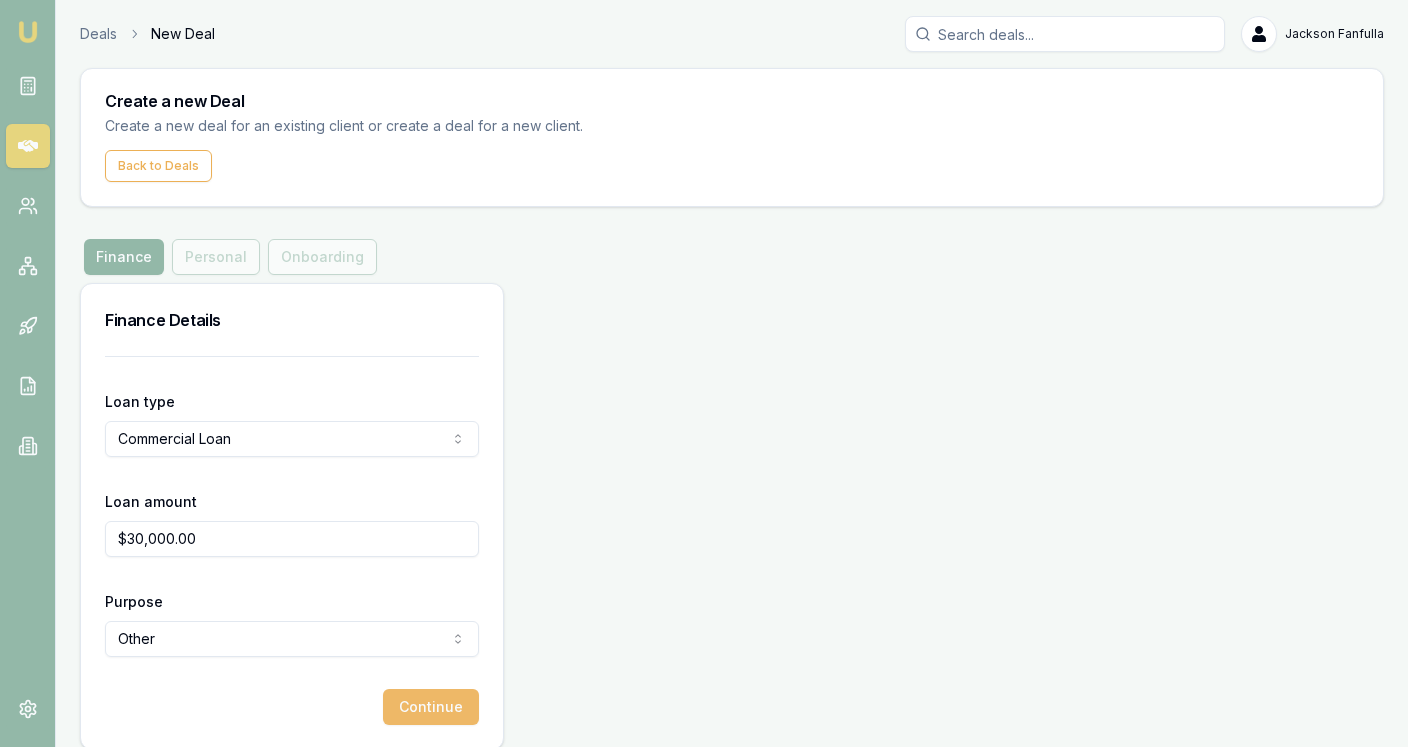 click on "Continue" at bounding box center [431, 707] 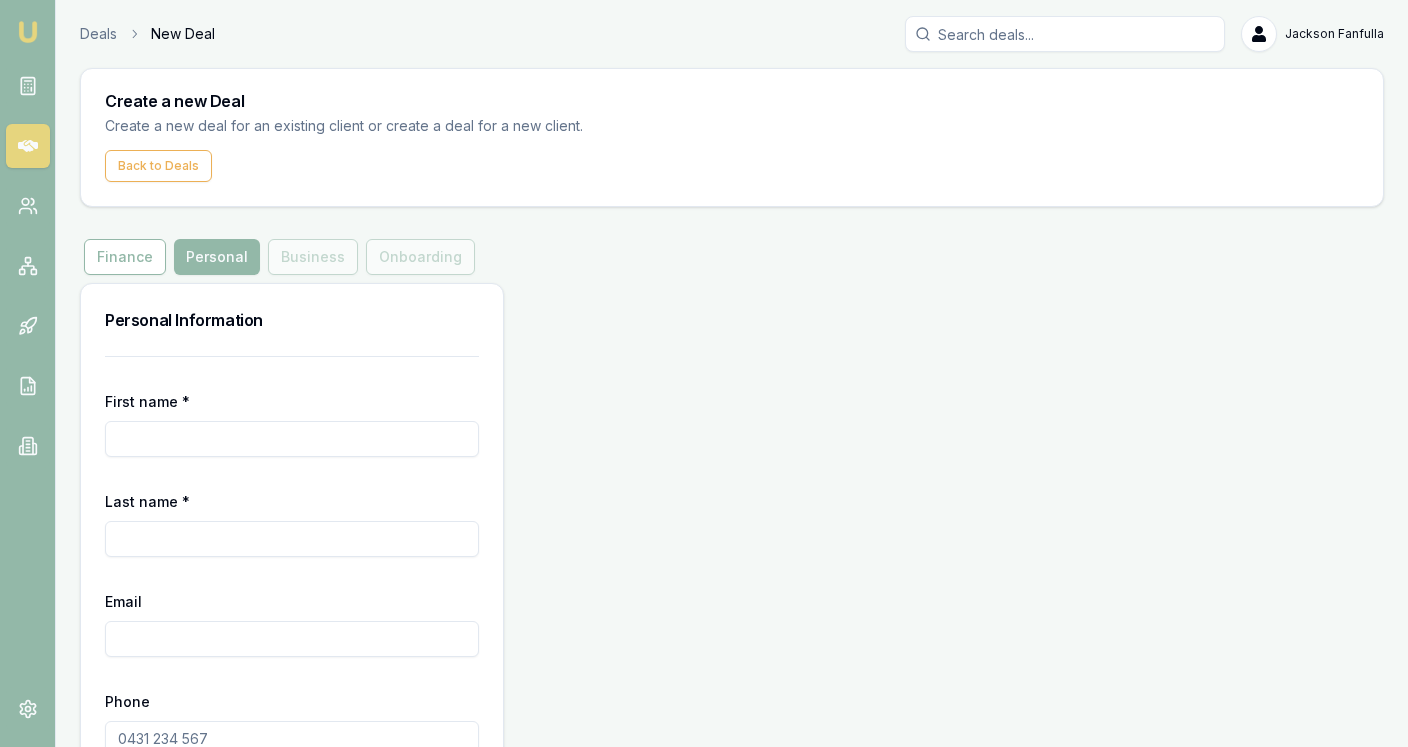 click on "First name *" at bounding box center (292, 439) 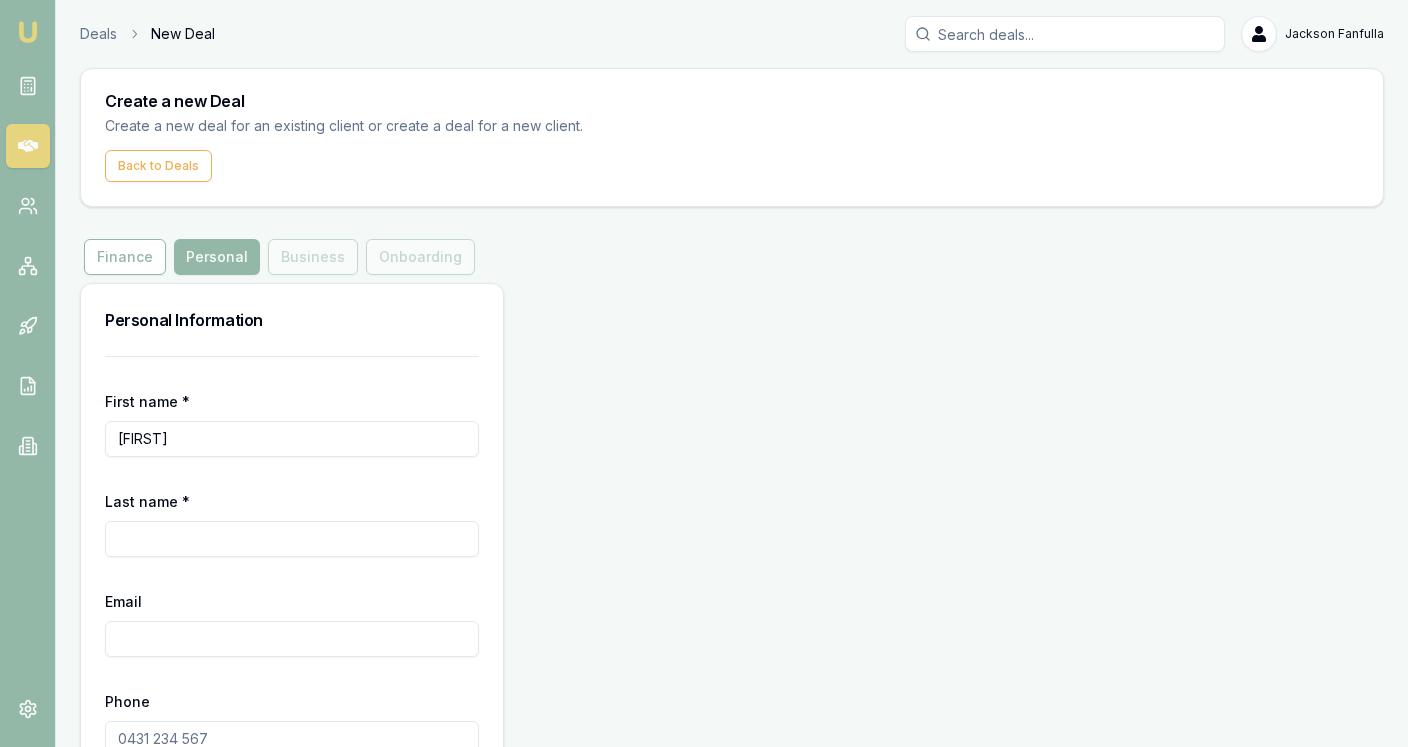 type on "[FIRST]" 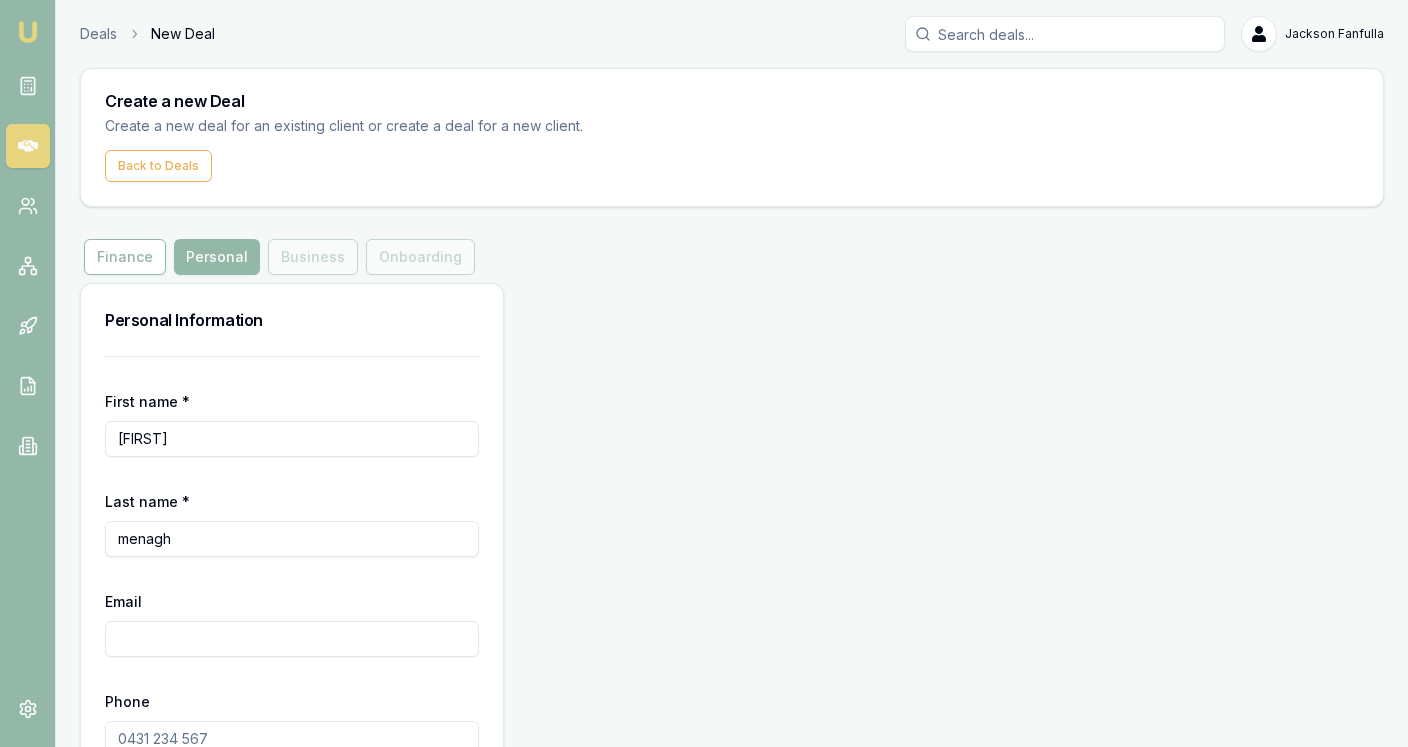 type on "menagh" 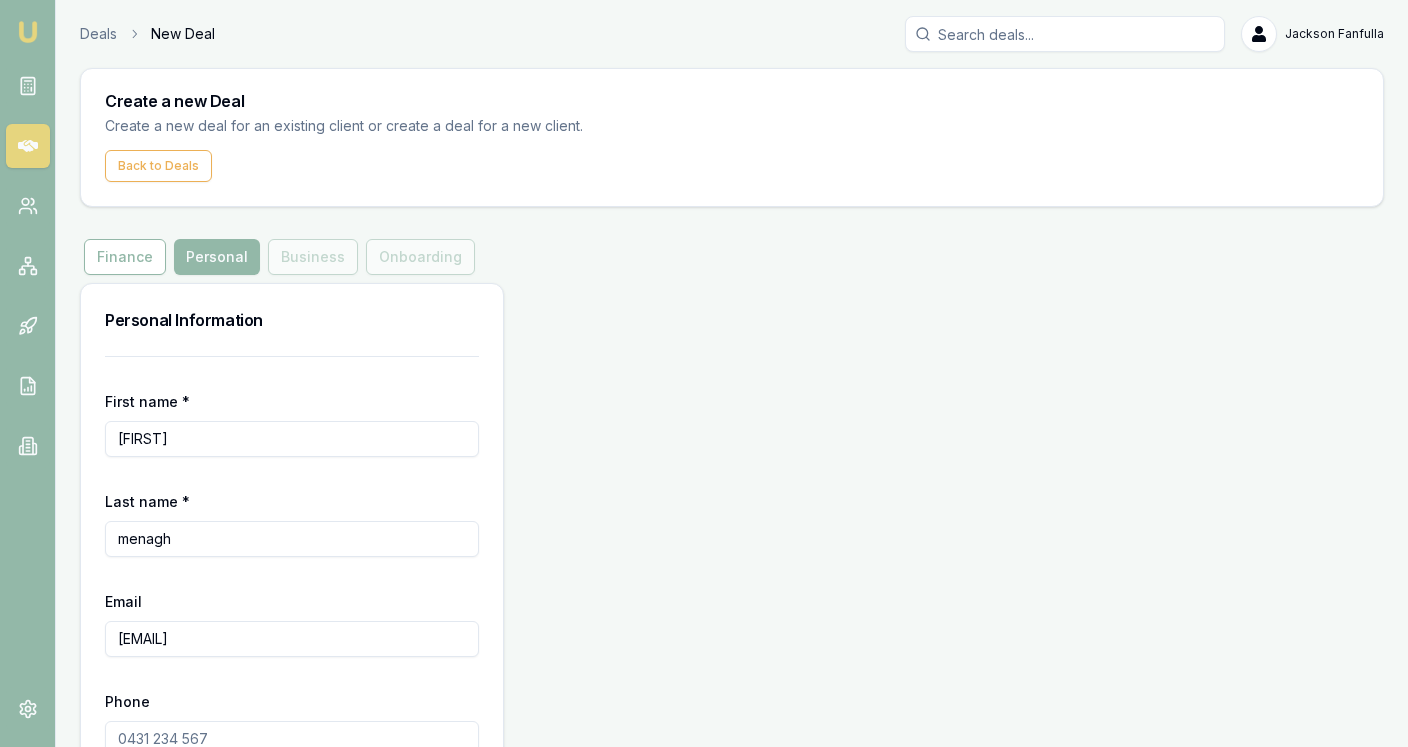 type on "[EMAIL]" 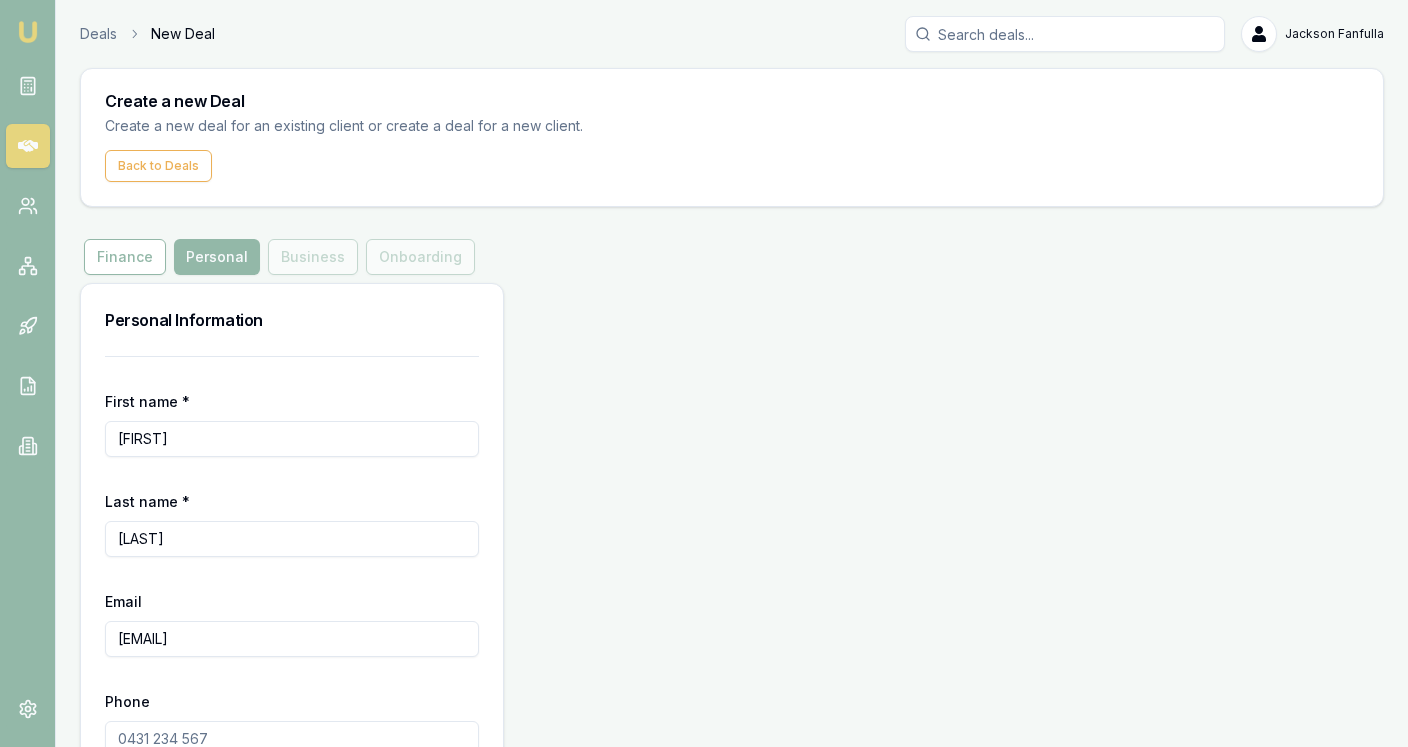 type on "[LAST]" 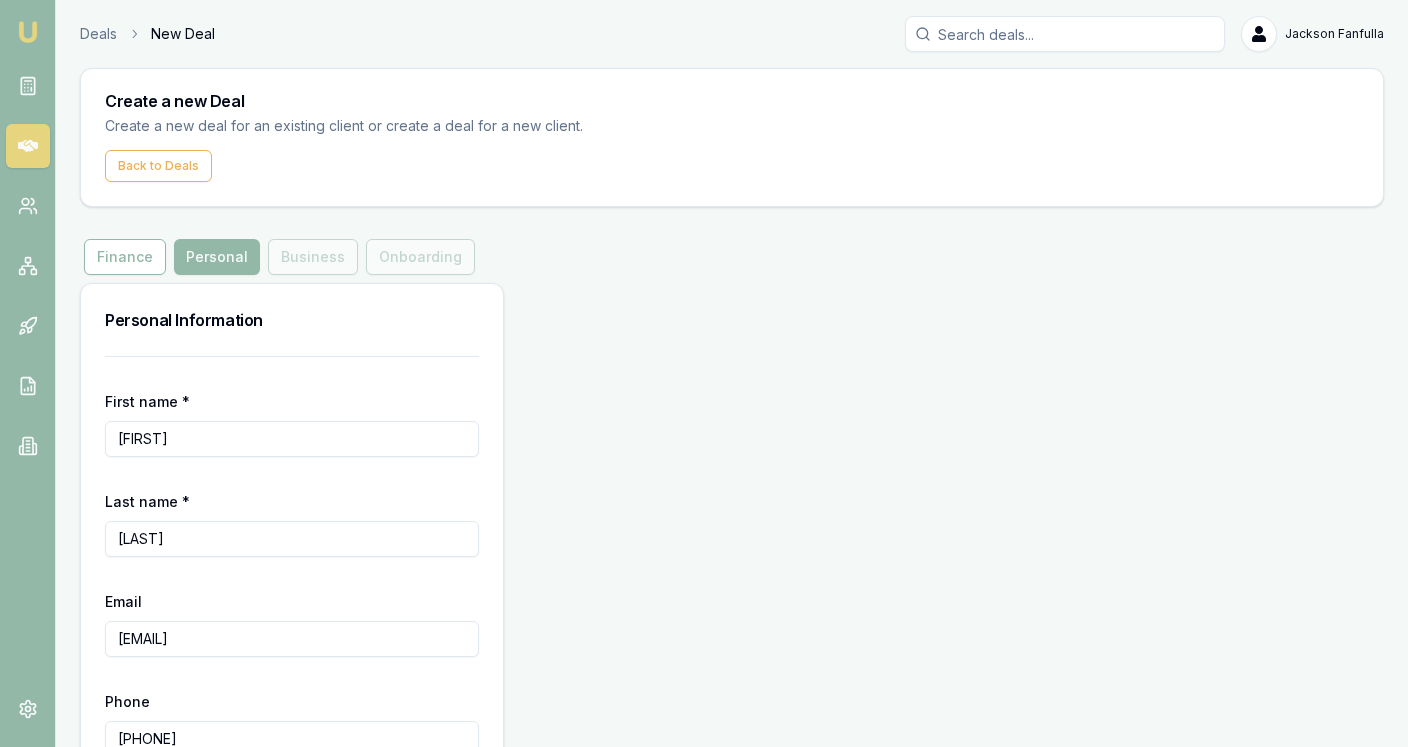 type on "[PHONE]" 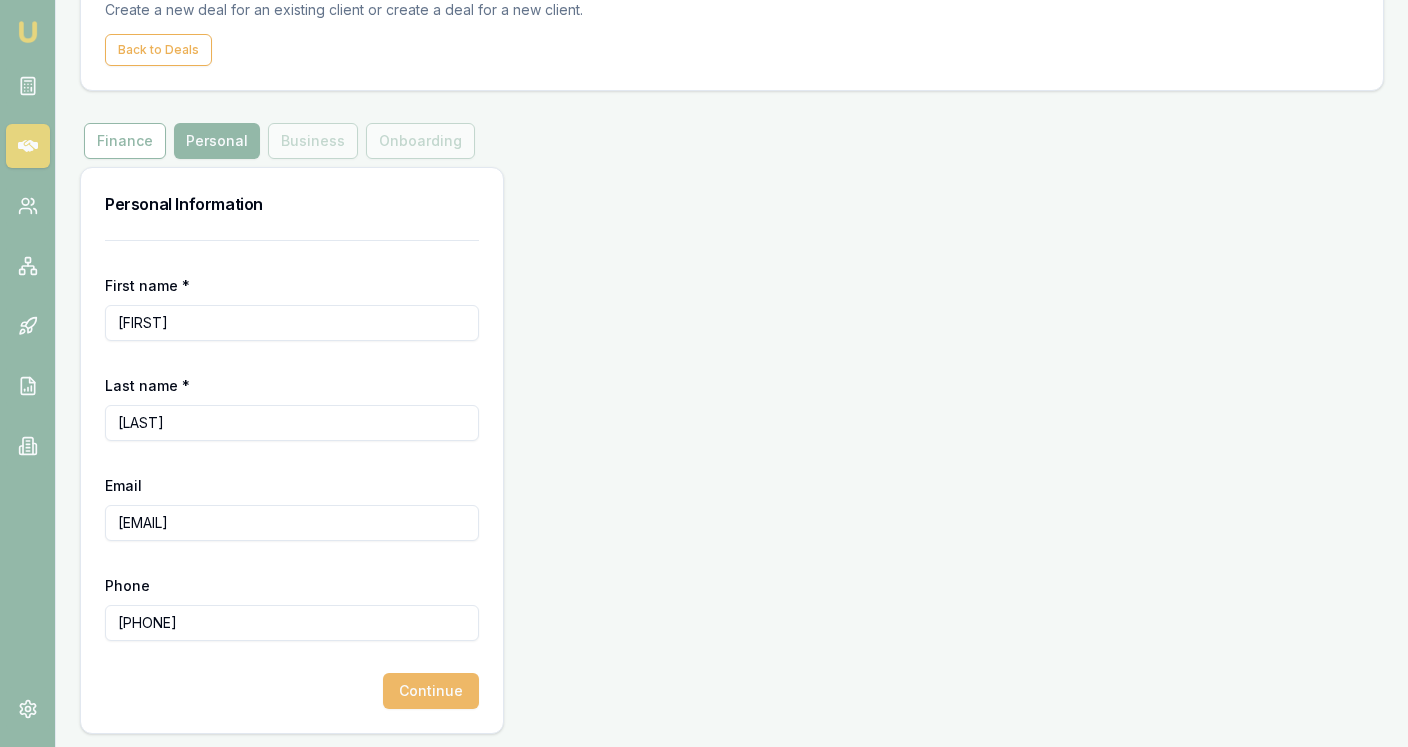 click on "Continue" at bounding box center (431, 691) 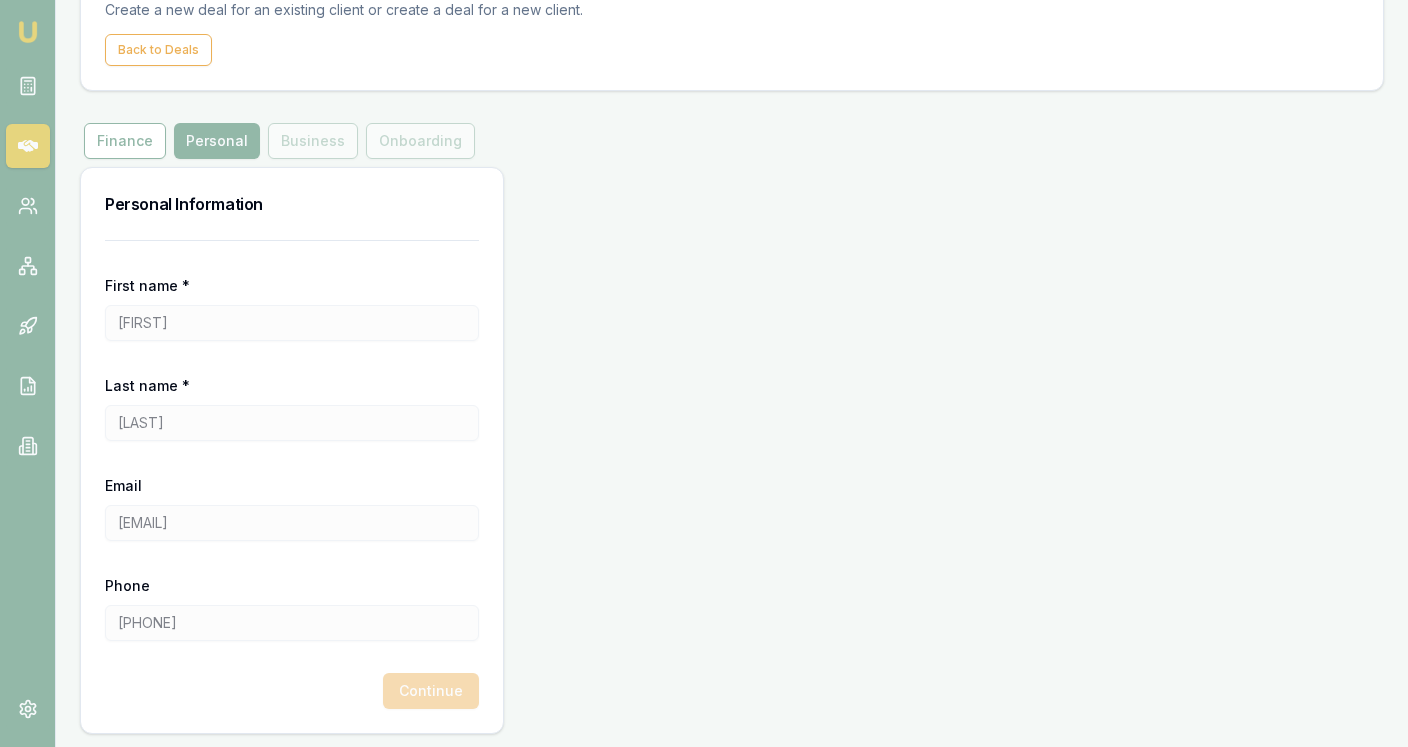 scroll, scrollTop: 0, scrollLeft: 0, axis: both 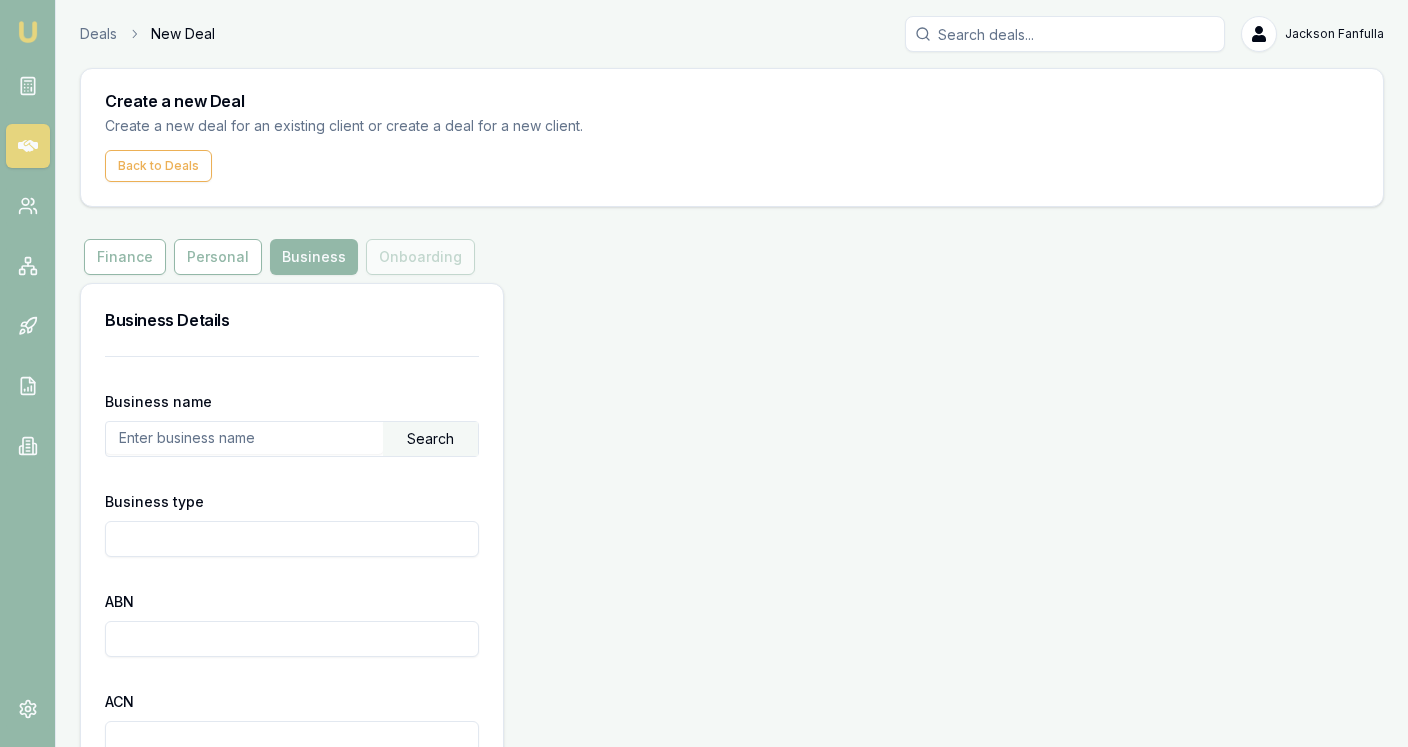 click at bounding box center (244, 438) 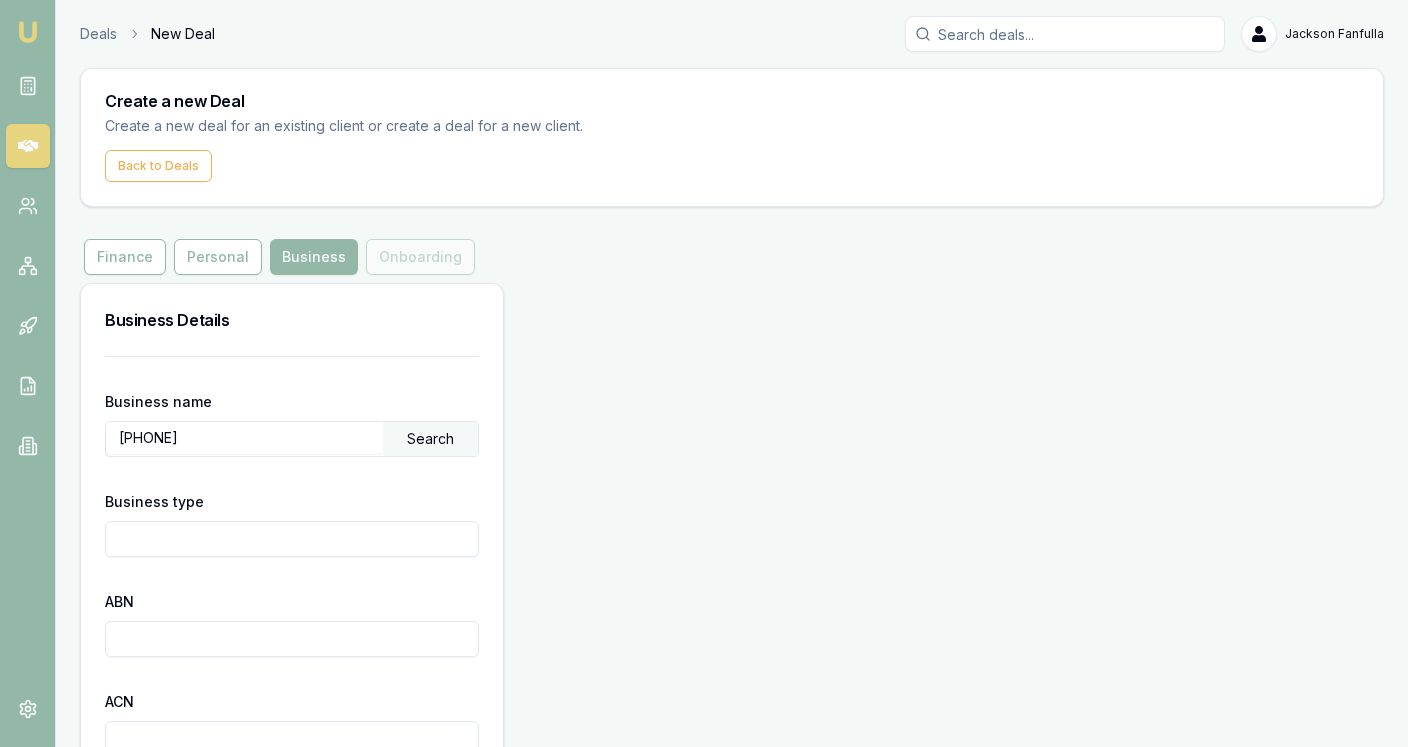 click on "Search" at bounding box center [430, 439] 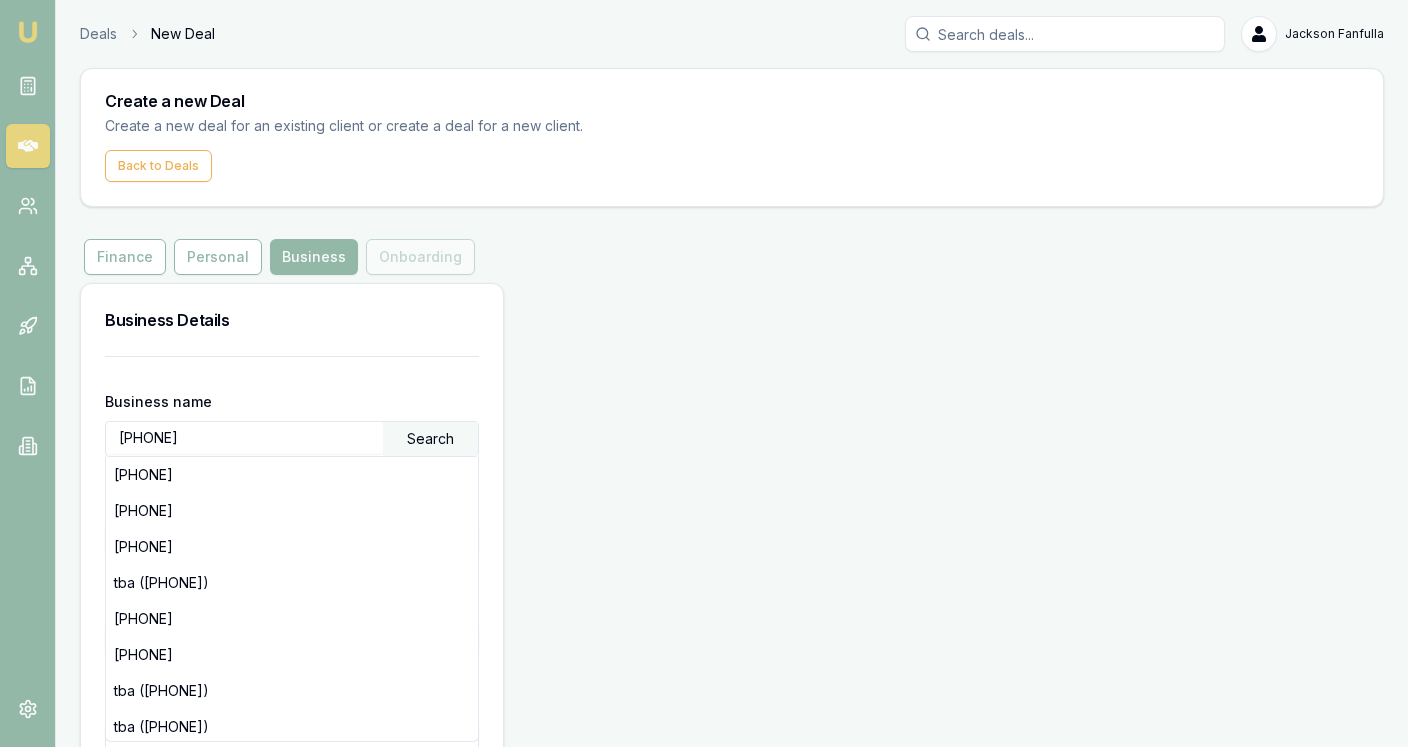 click on "[PHONE]" at bounding box center (292, 475) 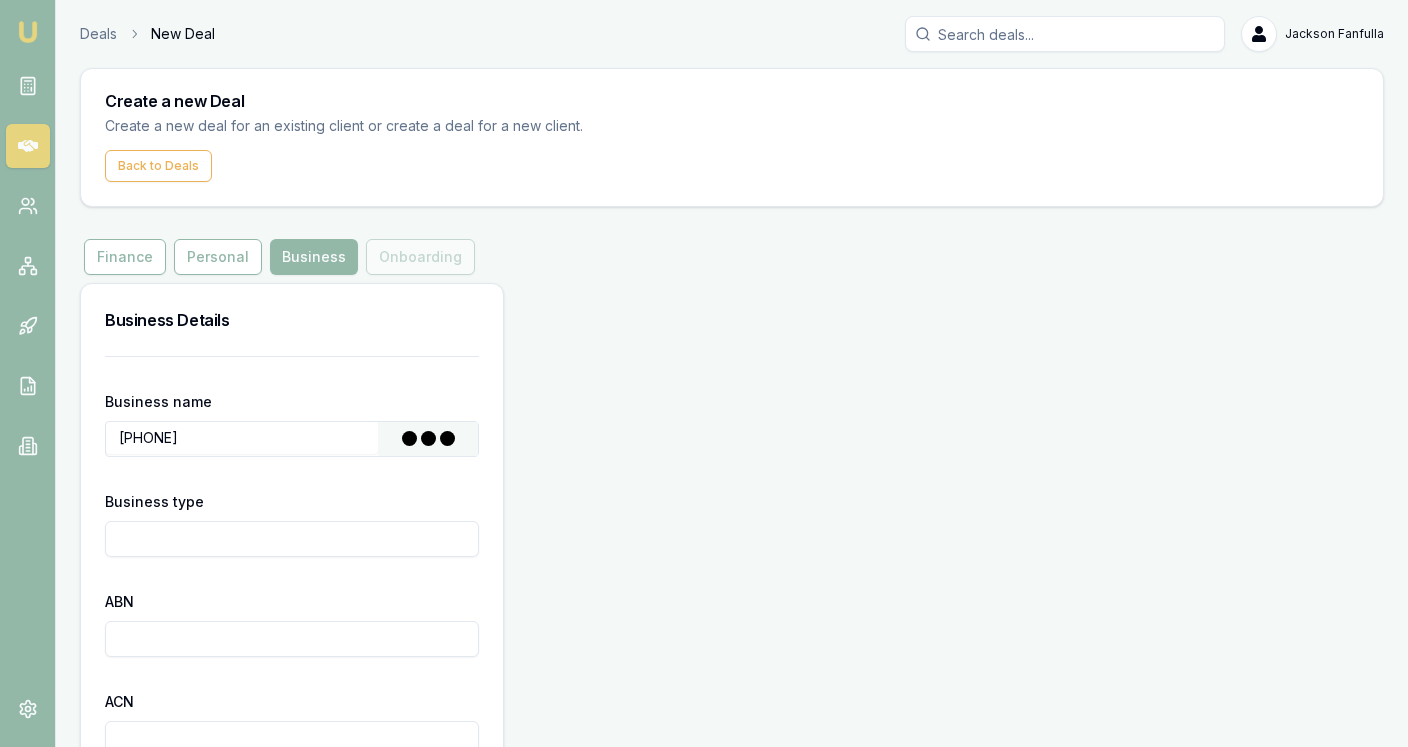 type on "[FIRST], [FIRST] [LAST]" 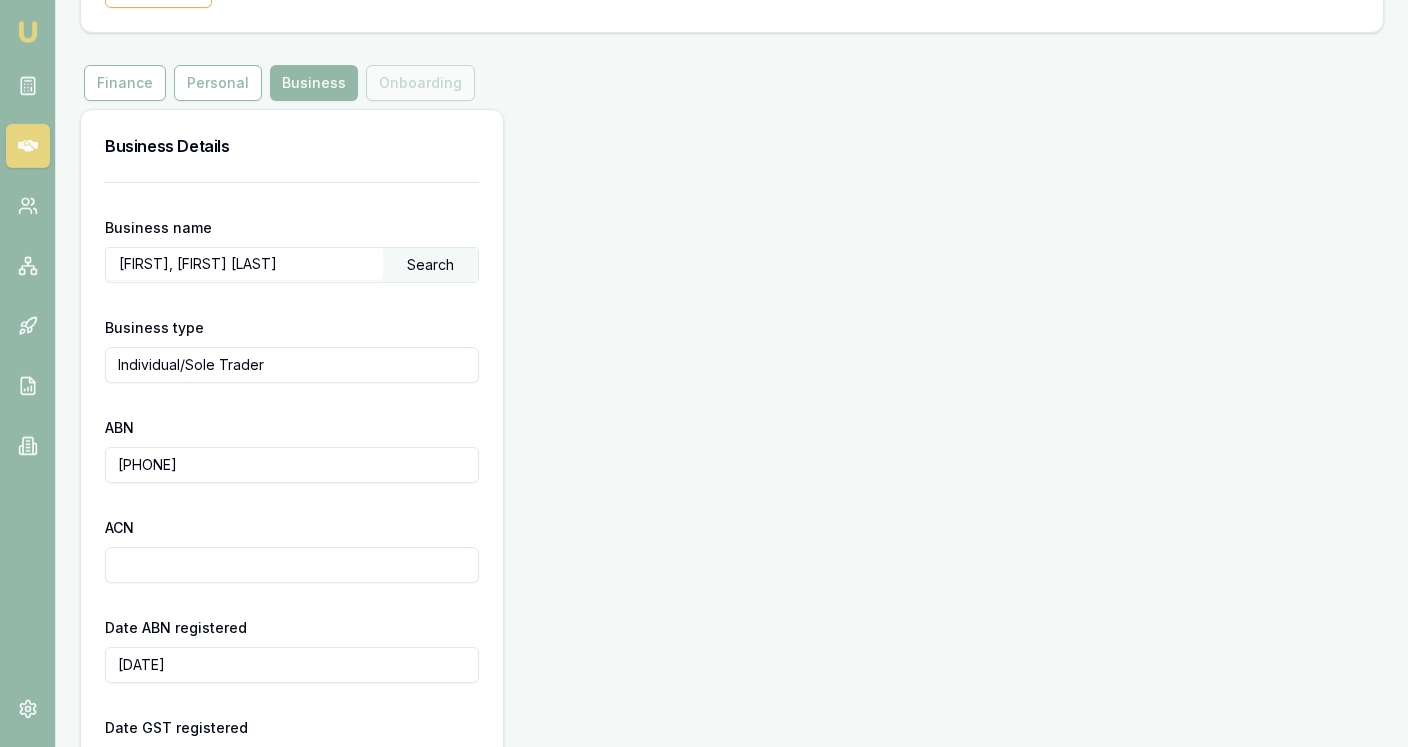 scroll, scrollTop: 176, scrollLeft: 0, axis: vertical 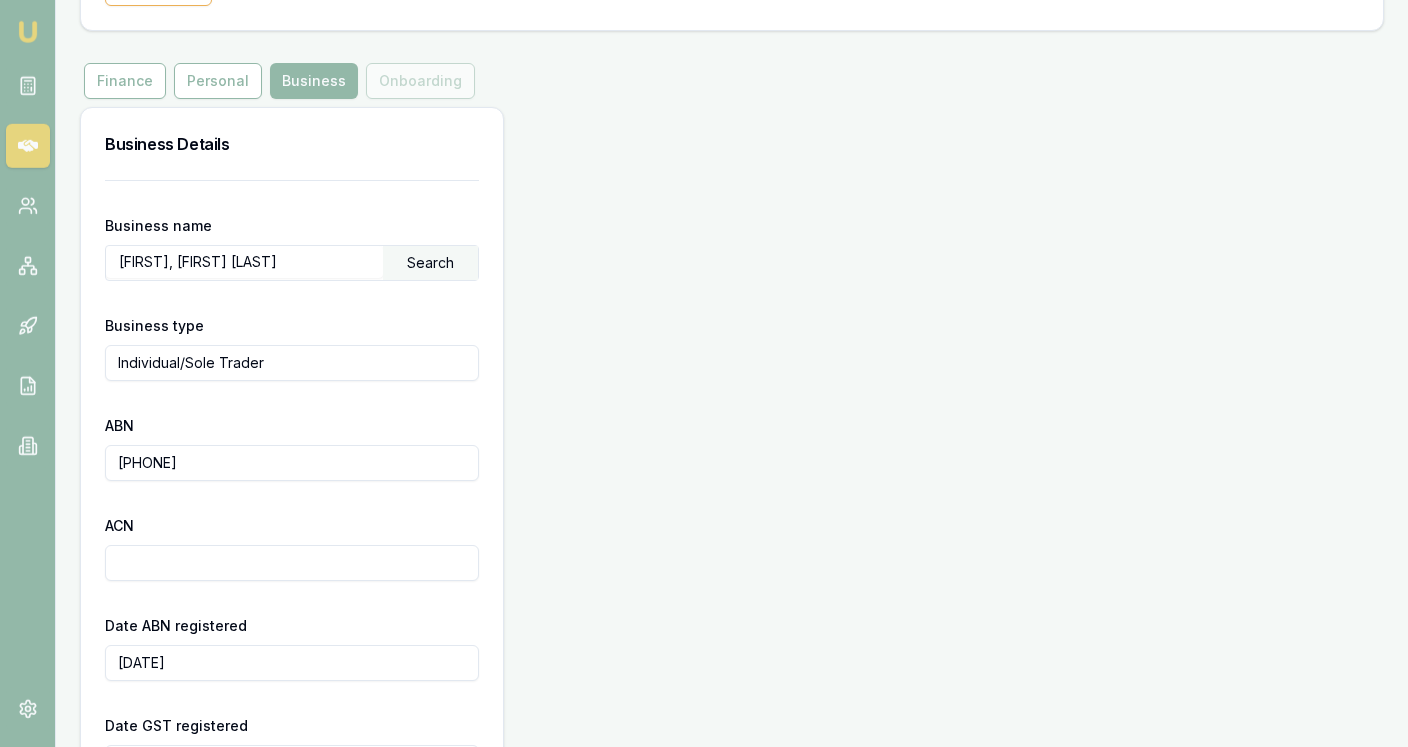 click on "[FIRST], [FIRST] [LAST]" at bounding box center [244, 262] 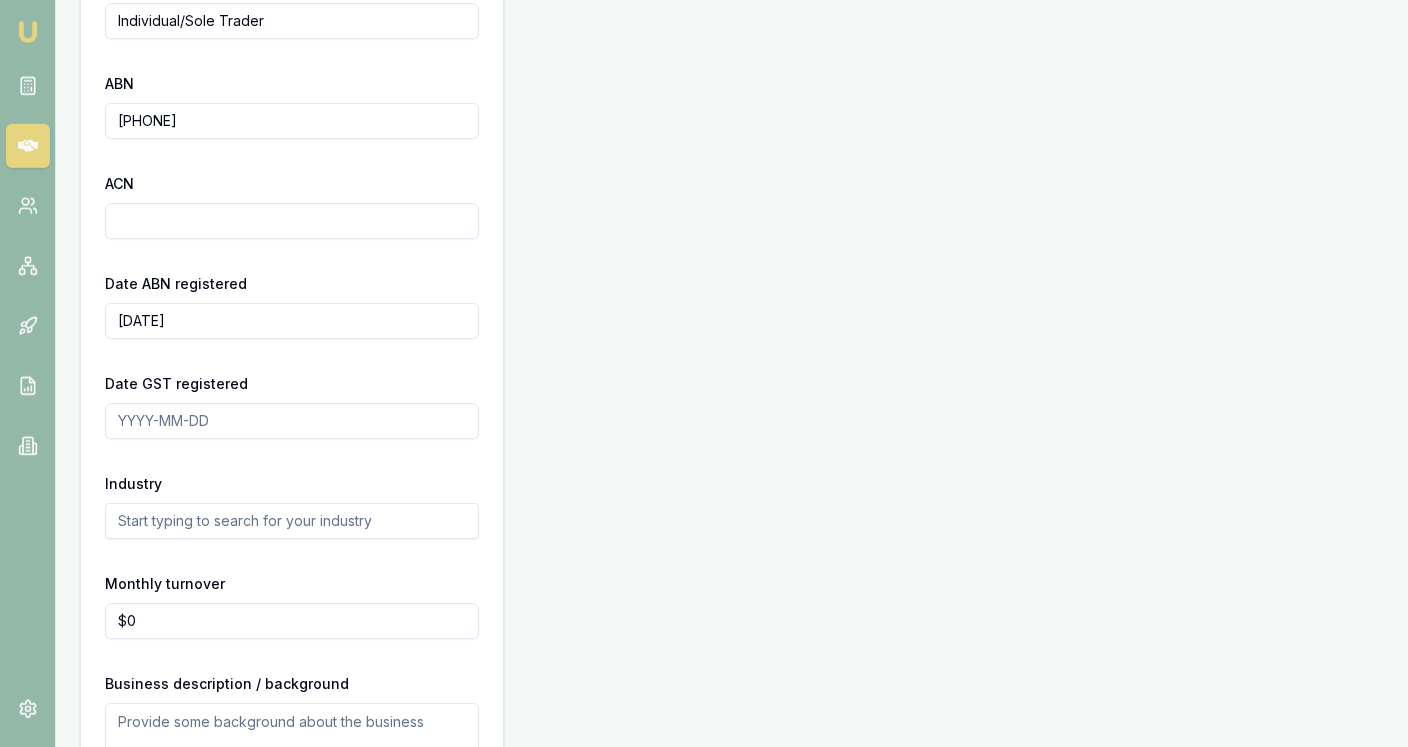 scroll, scrollTop: 640, scrollLeft: 0, axis: vertical 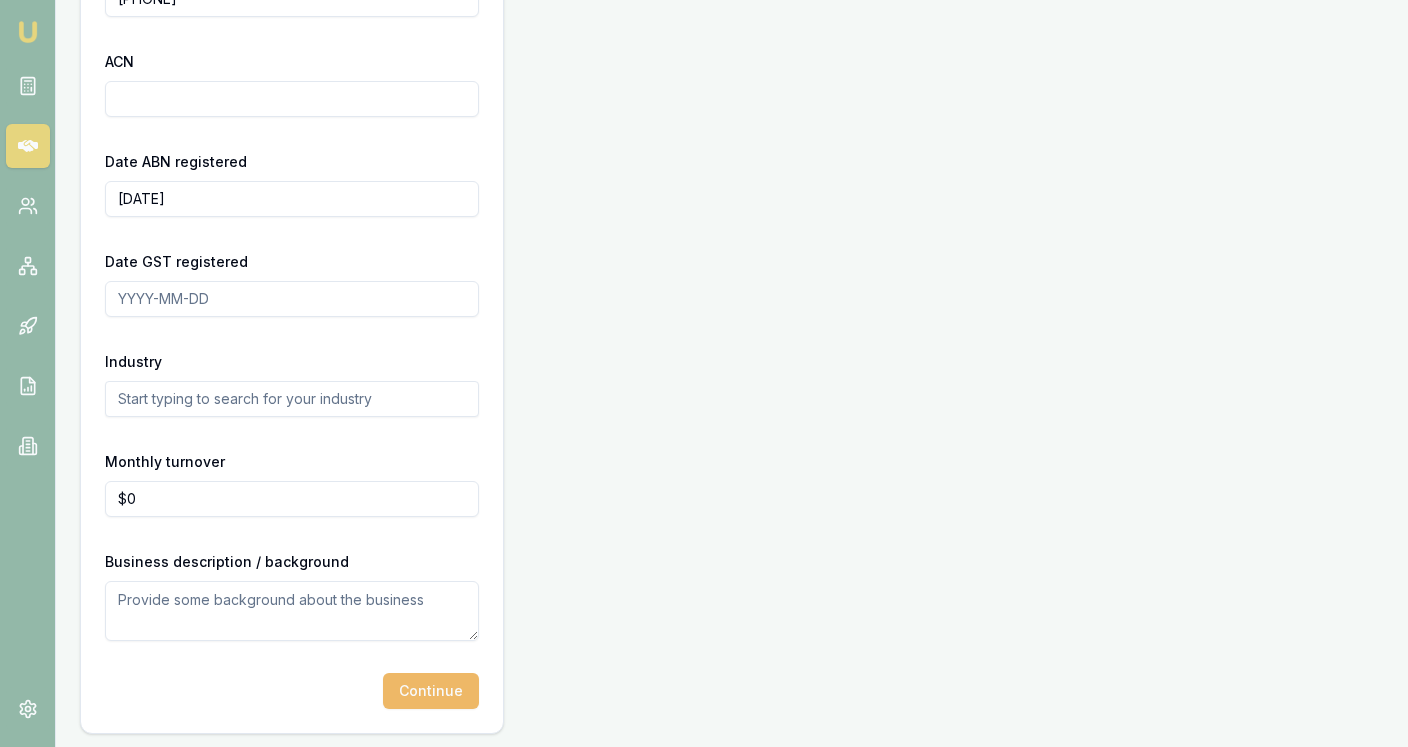 type on "[PHONE]" 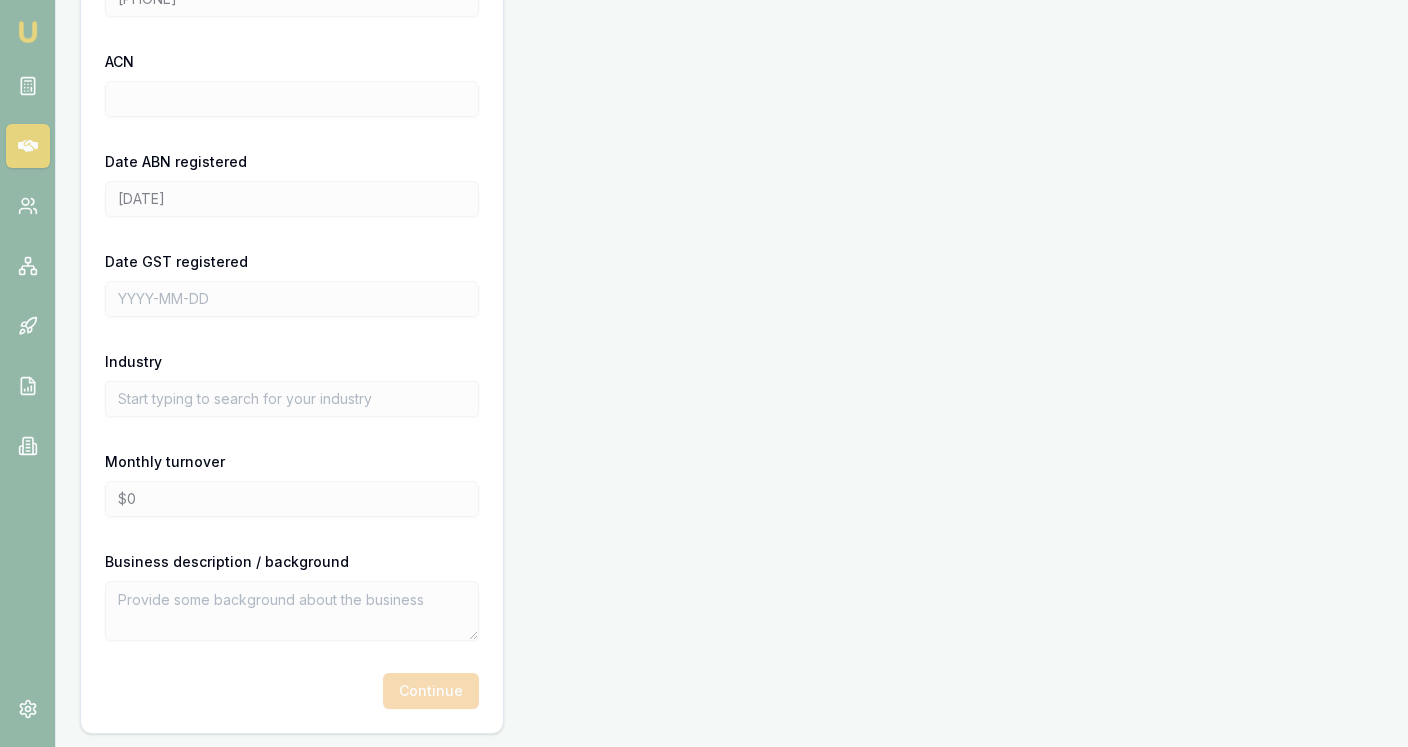 scroll, scrollTop: 0, scrollLeft: 0, axis: both 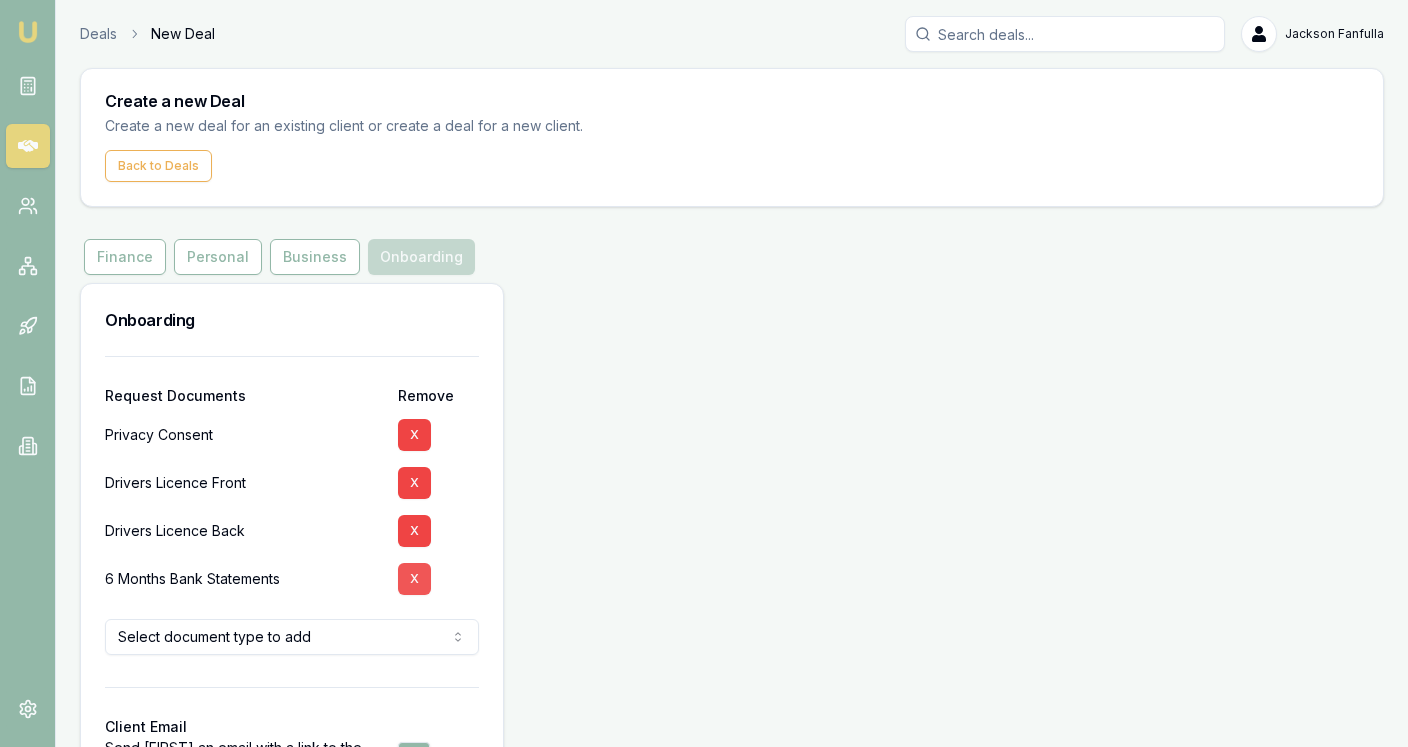 click on "X" at bounding box center (414, 579) 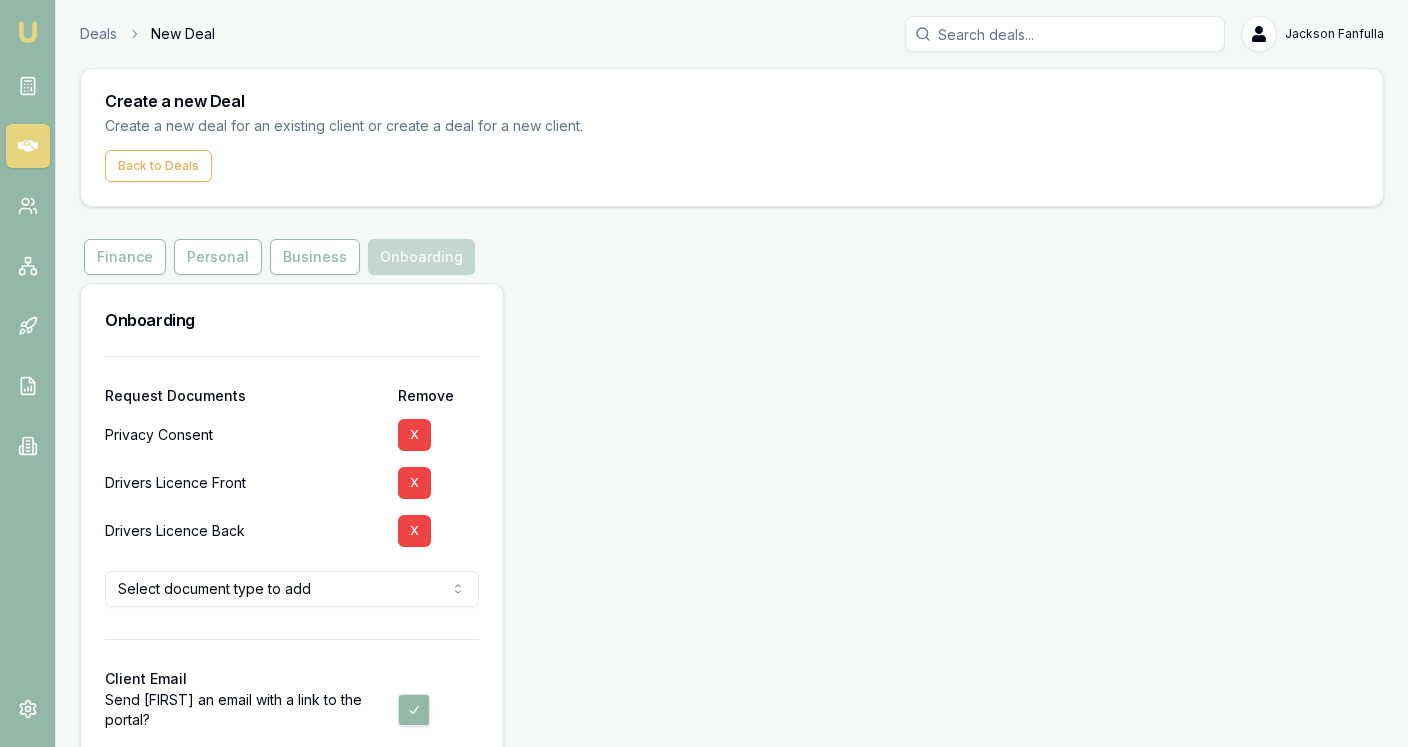scroll, scrollTop: 93, scrollLeft: 0, axis: vertical 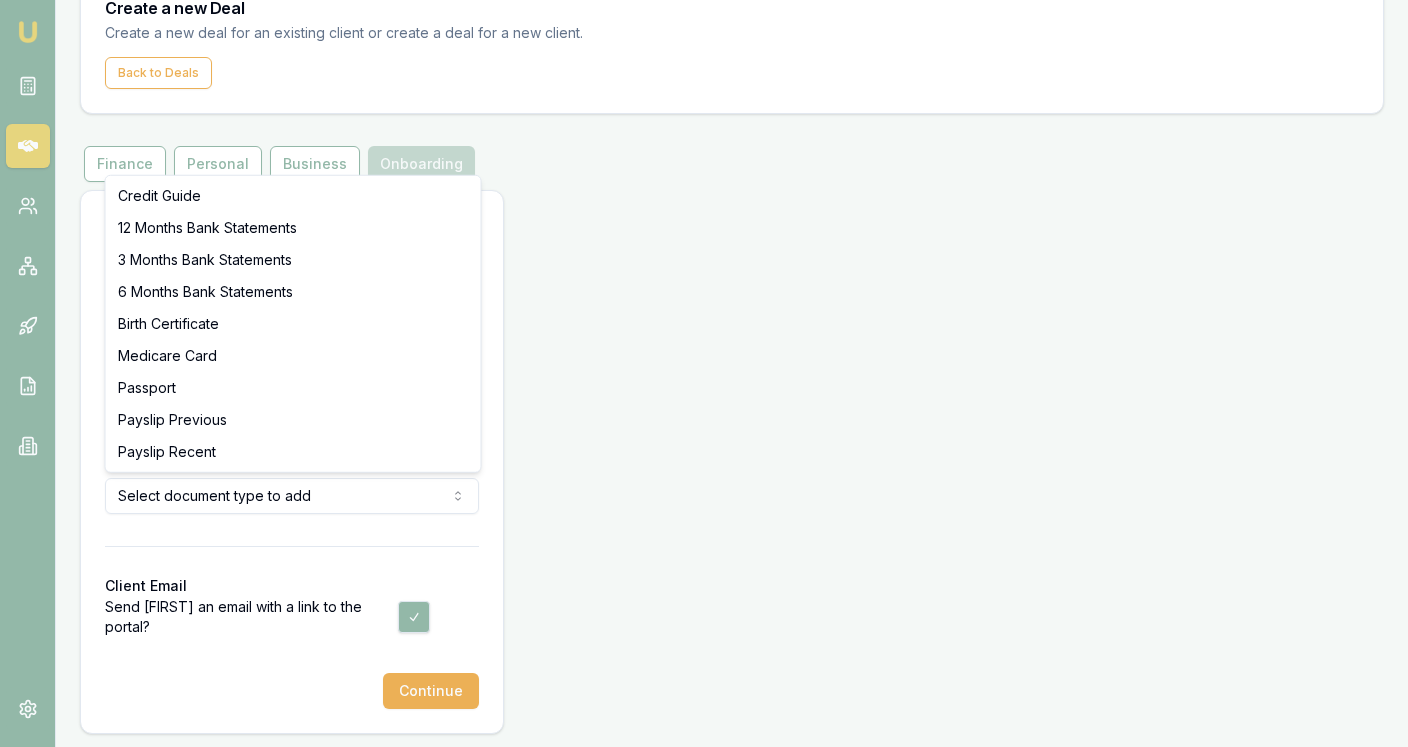 click on "Emu Broker Deals New Deal Jackson Fanfulla Toggle Menu Create a new Deal Create a new deal for an existing client or create a deal for a new client. Back to Deals Onboarding   Finance Personal Business Onboarding Onboarding Request Documents Remove Privacy Consent X Drivers Licence Front X Drivers Licence Back X Select document type to add Credit Guide 12 Months Bank Statements 3 Months Bank Statements 6 Months Bank Statements Birth Certificate Medicare Card Passport Payslip Previous Payslip Recent Client Email Send [FIRST] an email with a link to the portal? Continue
Credit Guide 12 Months Bank Statements 3 Months Bank Statements 6 Months Bank Statements Birth Certificate Medicare Card Passport Payslip Previous Payslip Recent" at bounding box center (704, 280) 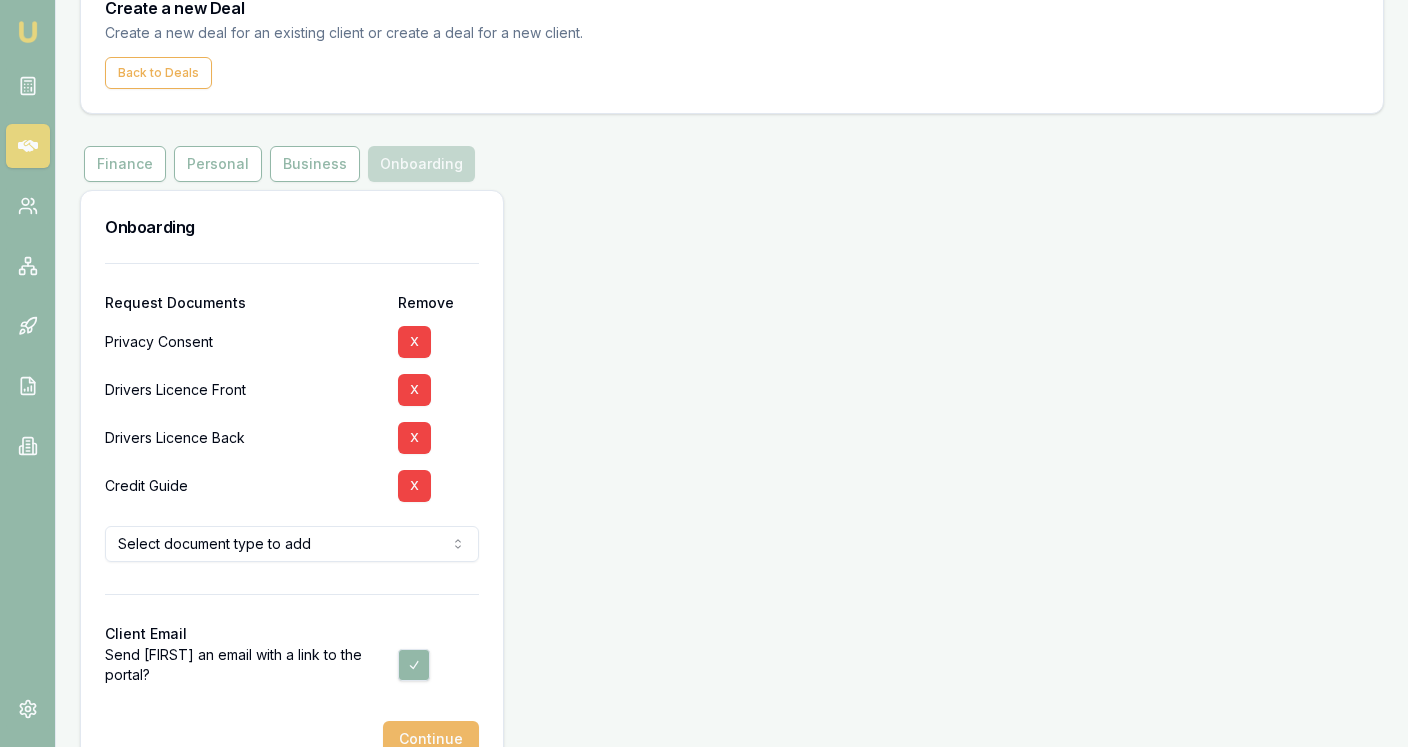 click on "Continue" at bounding box center (431, 739) 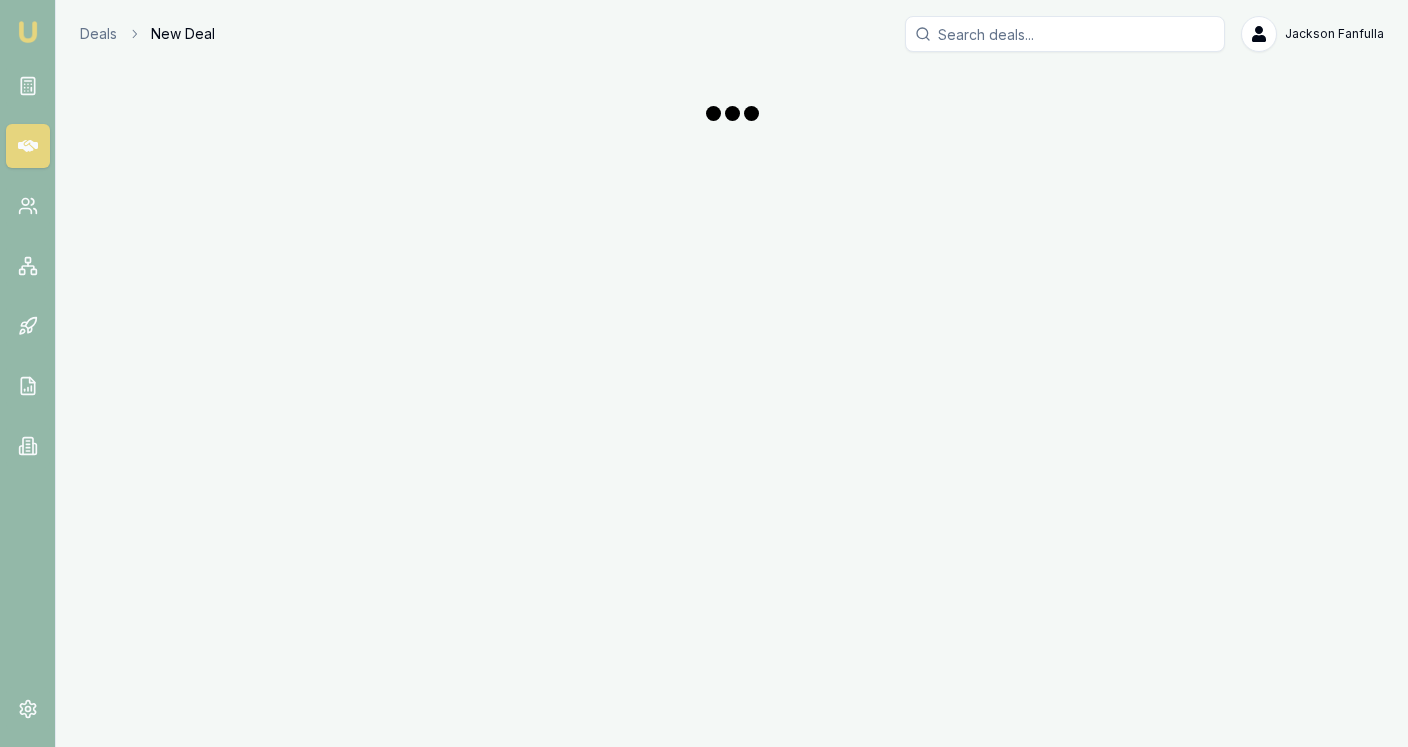 scroll, scrollTop: 0, scrollLeft: 0, axis: both 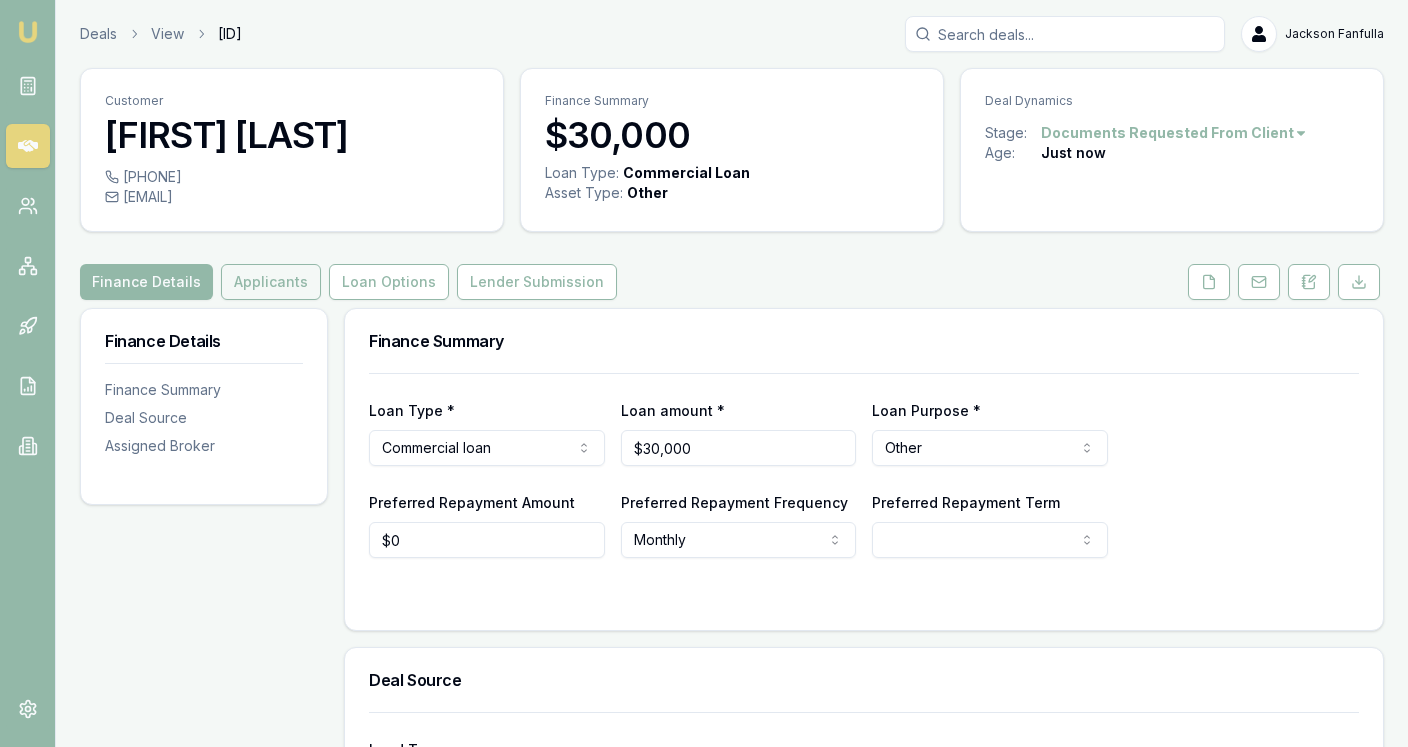 click on "Applicants" at bounding box center [271, 282] 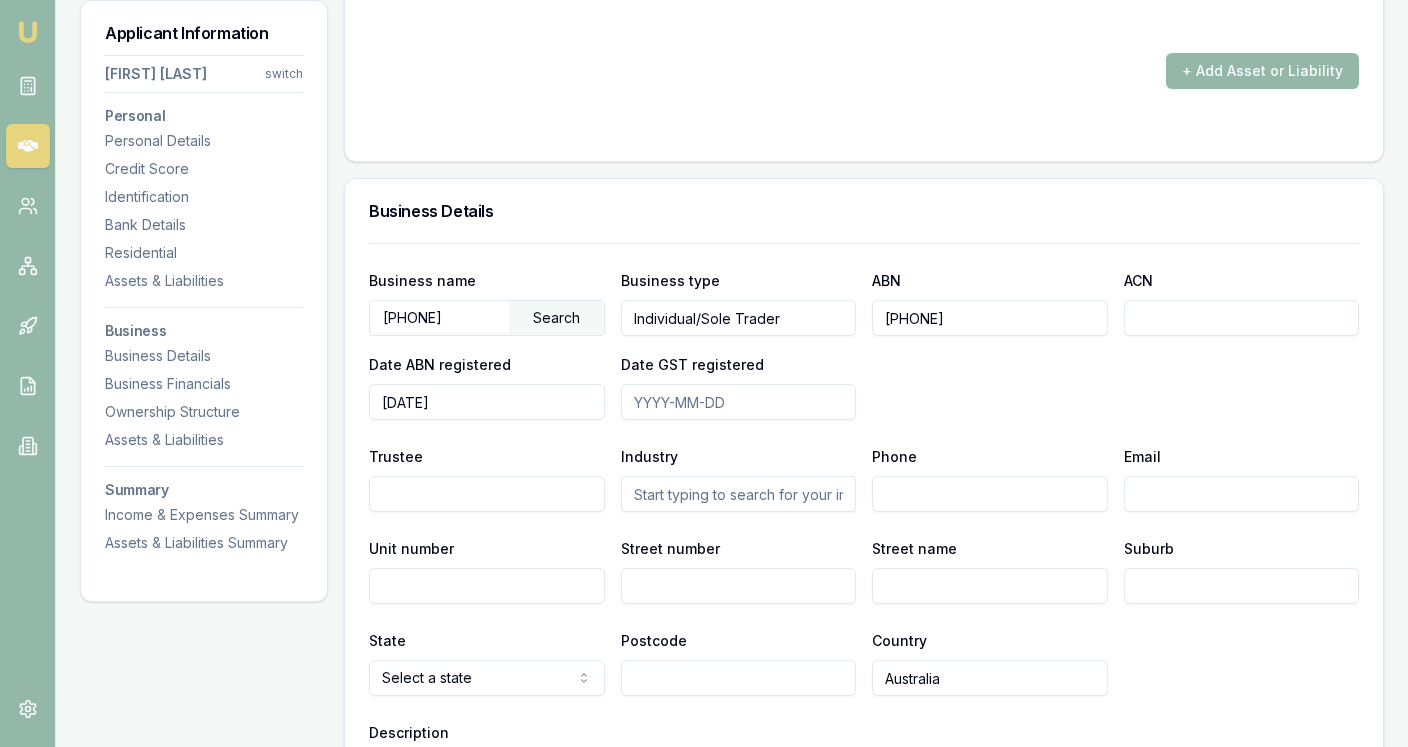 scroll, scrollTop: 2236, scrollLeft: 0, axis: vertical 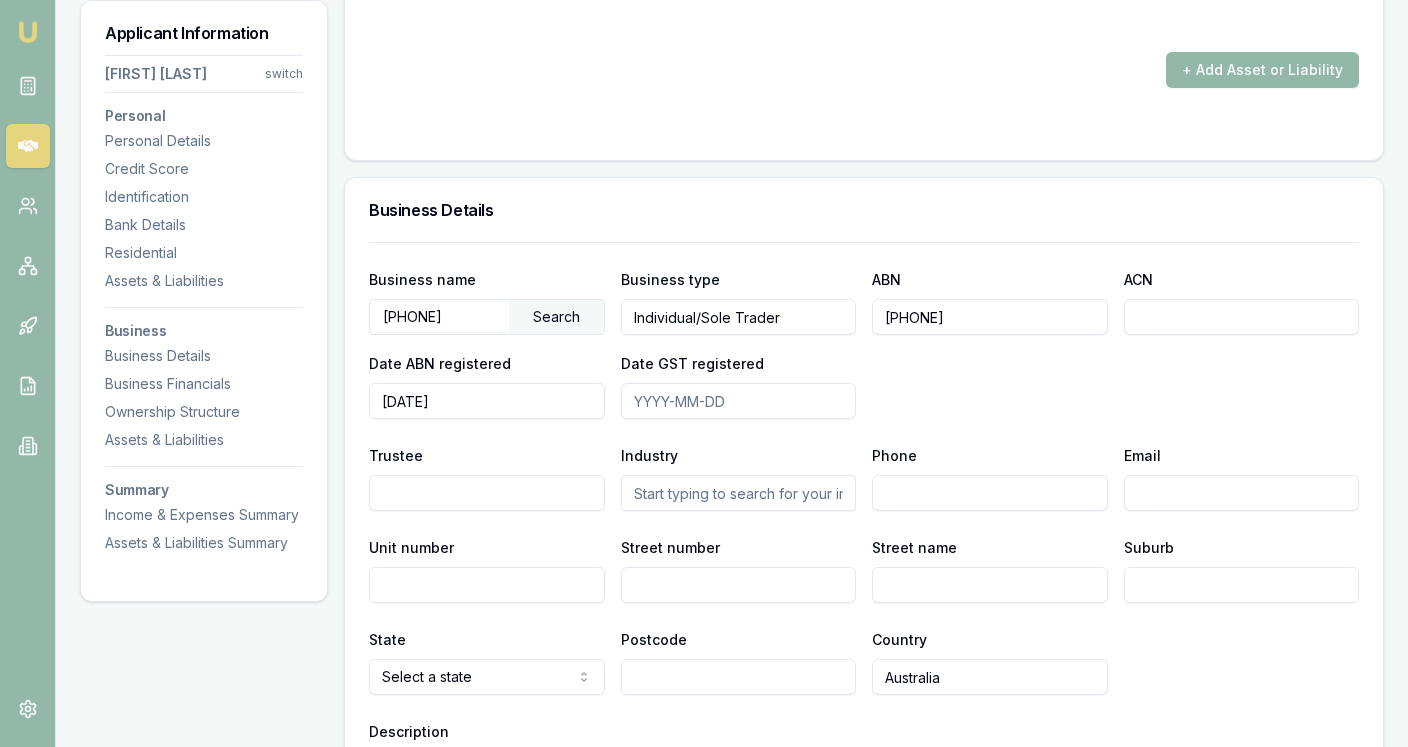 click on "[PHONE]" at bounding box center (439, 316) 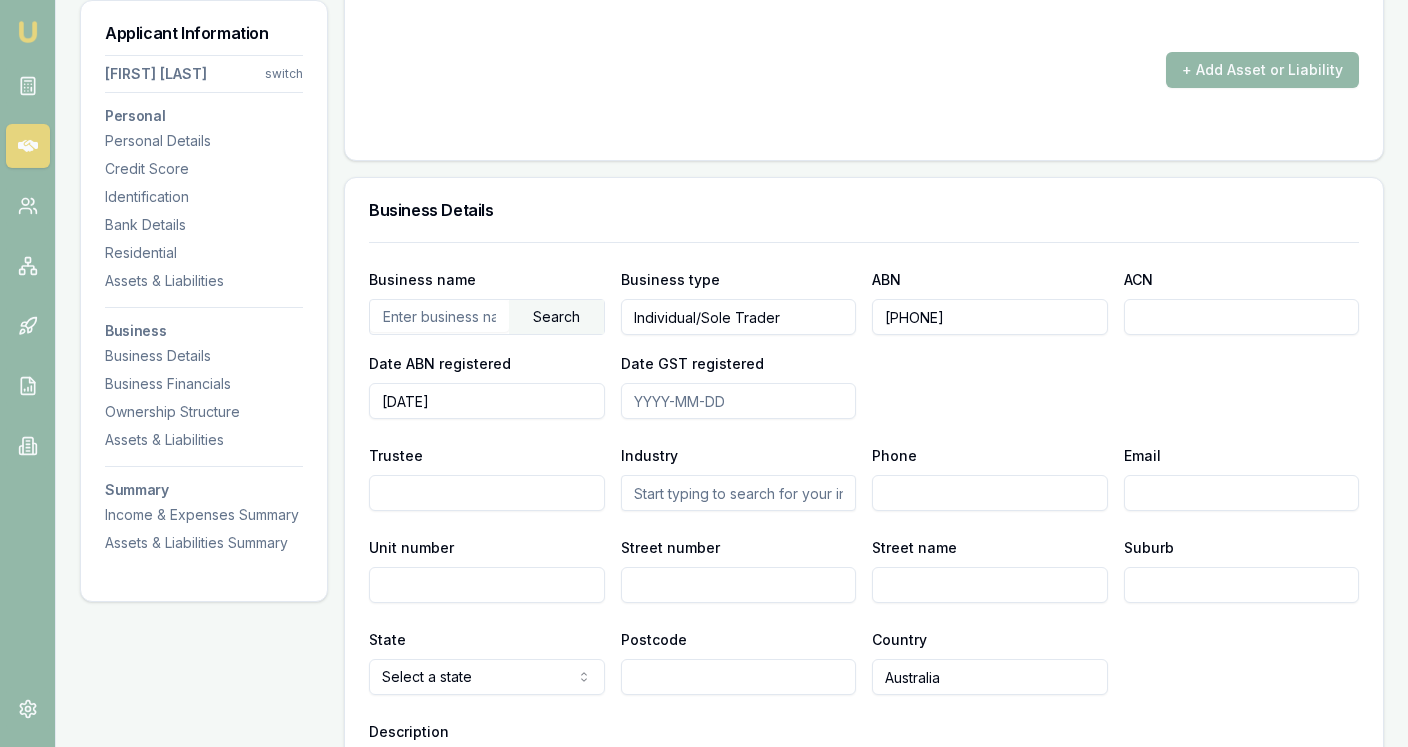 type 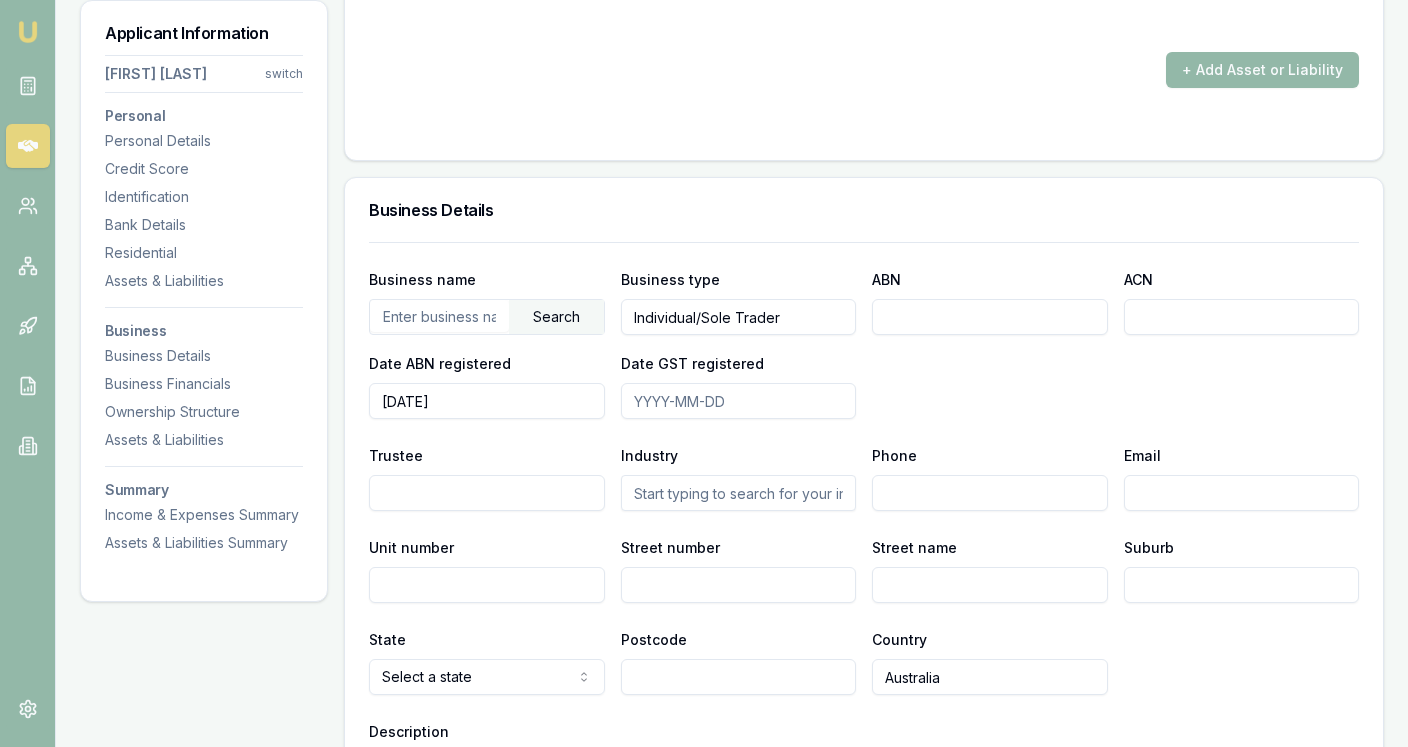 type 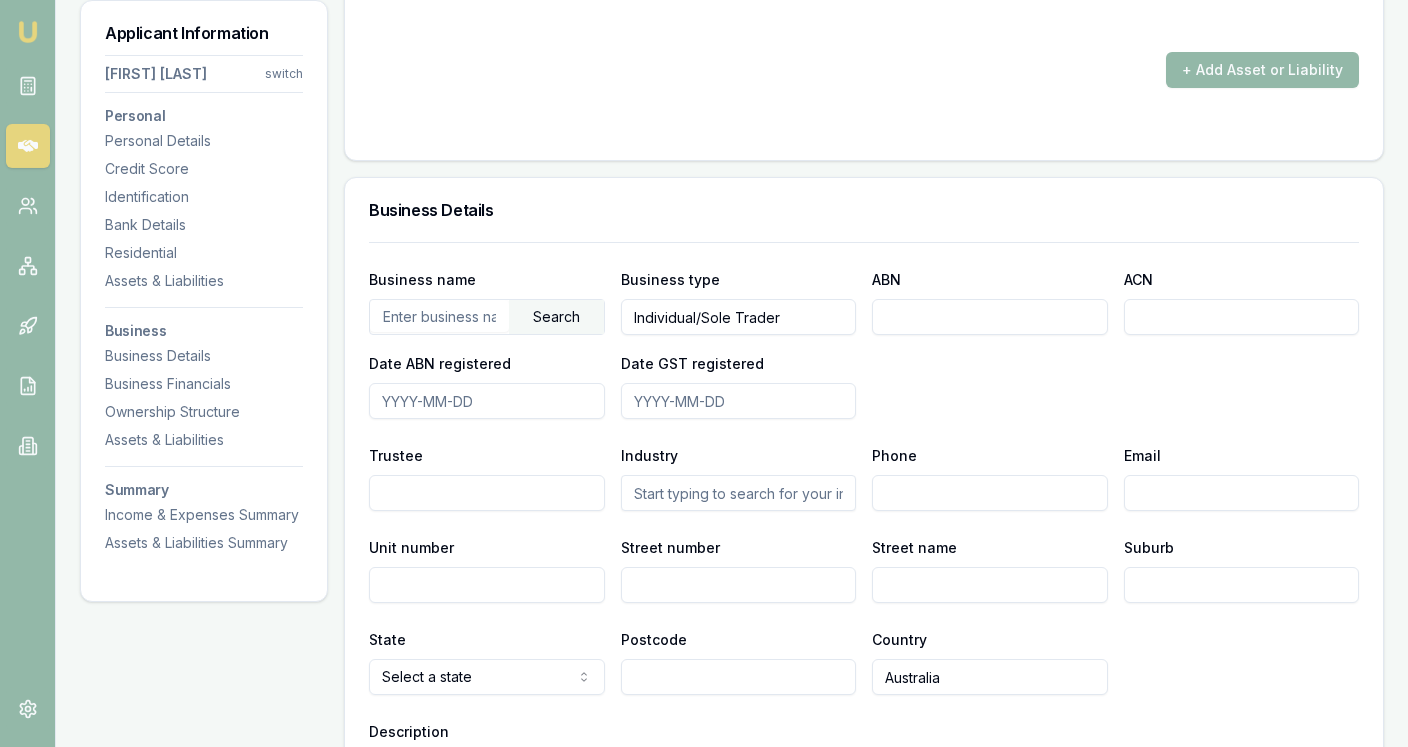 type 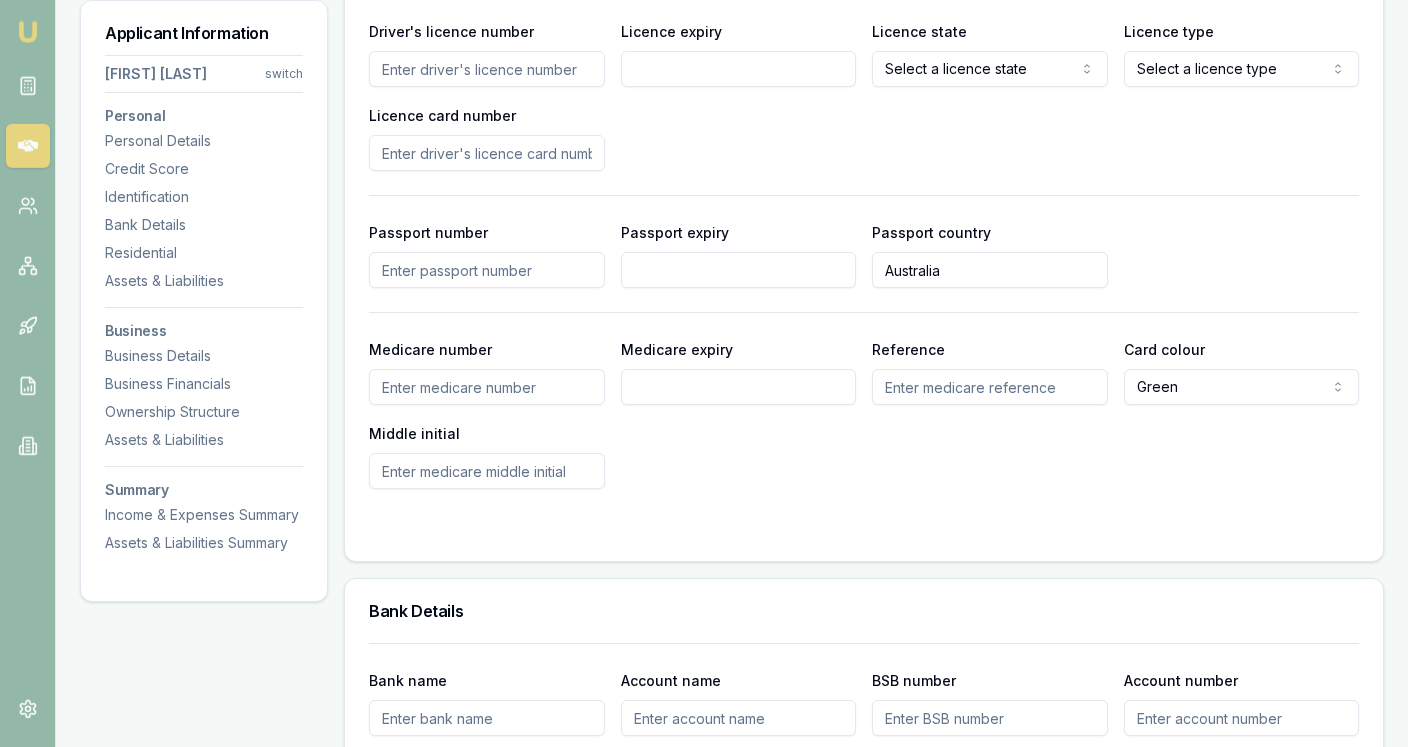 scroll, scrollTop: 0, scrollLeft: 0, axis: both 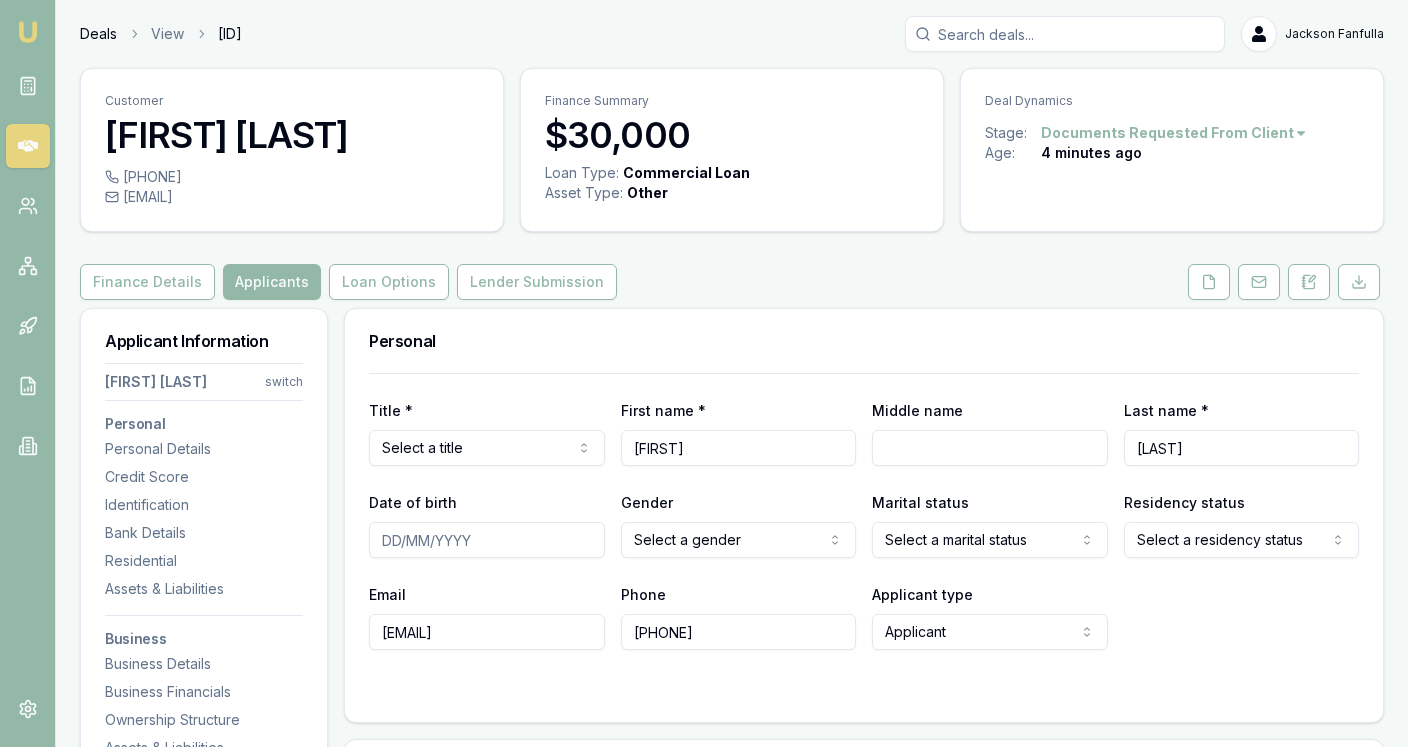 click on "Deals" at bounding box center (98, 34) 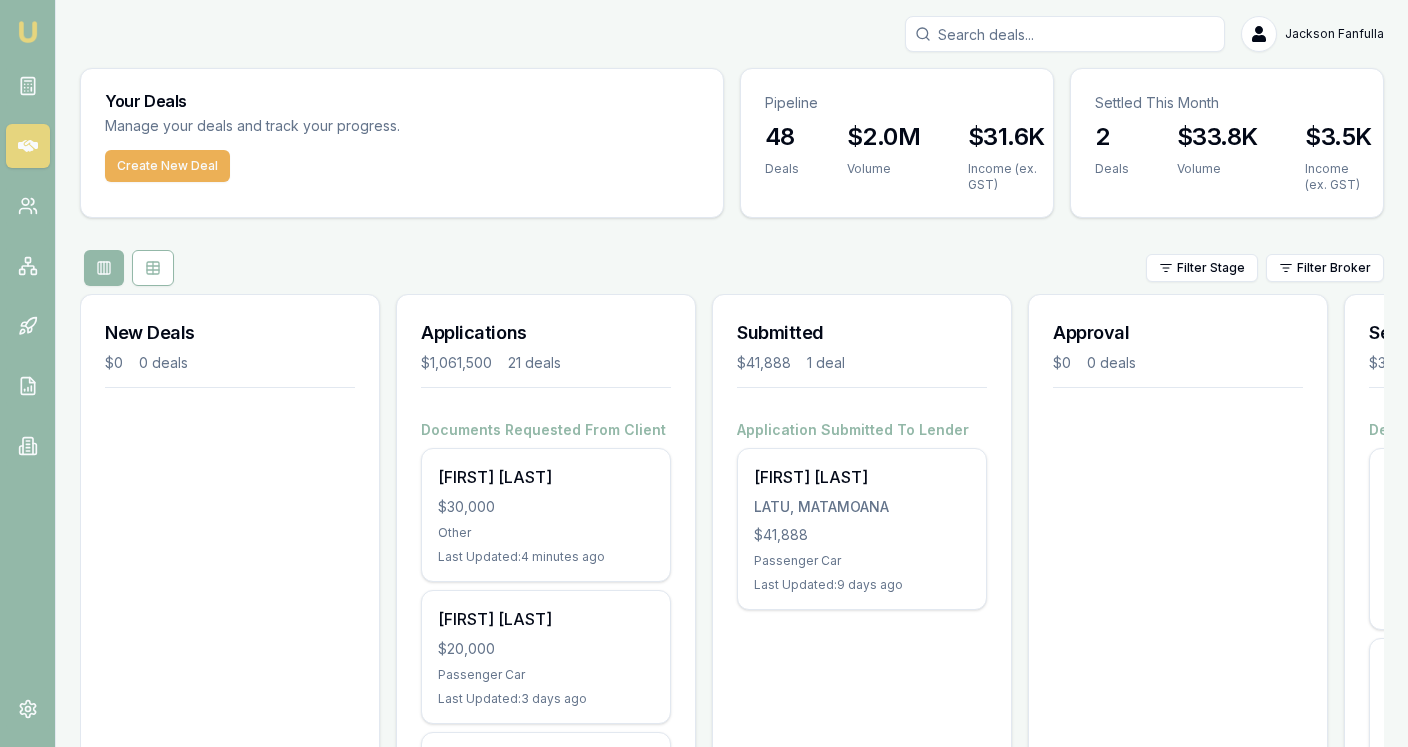 click on "Create New Deal" at bounding box center [402, 178] 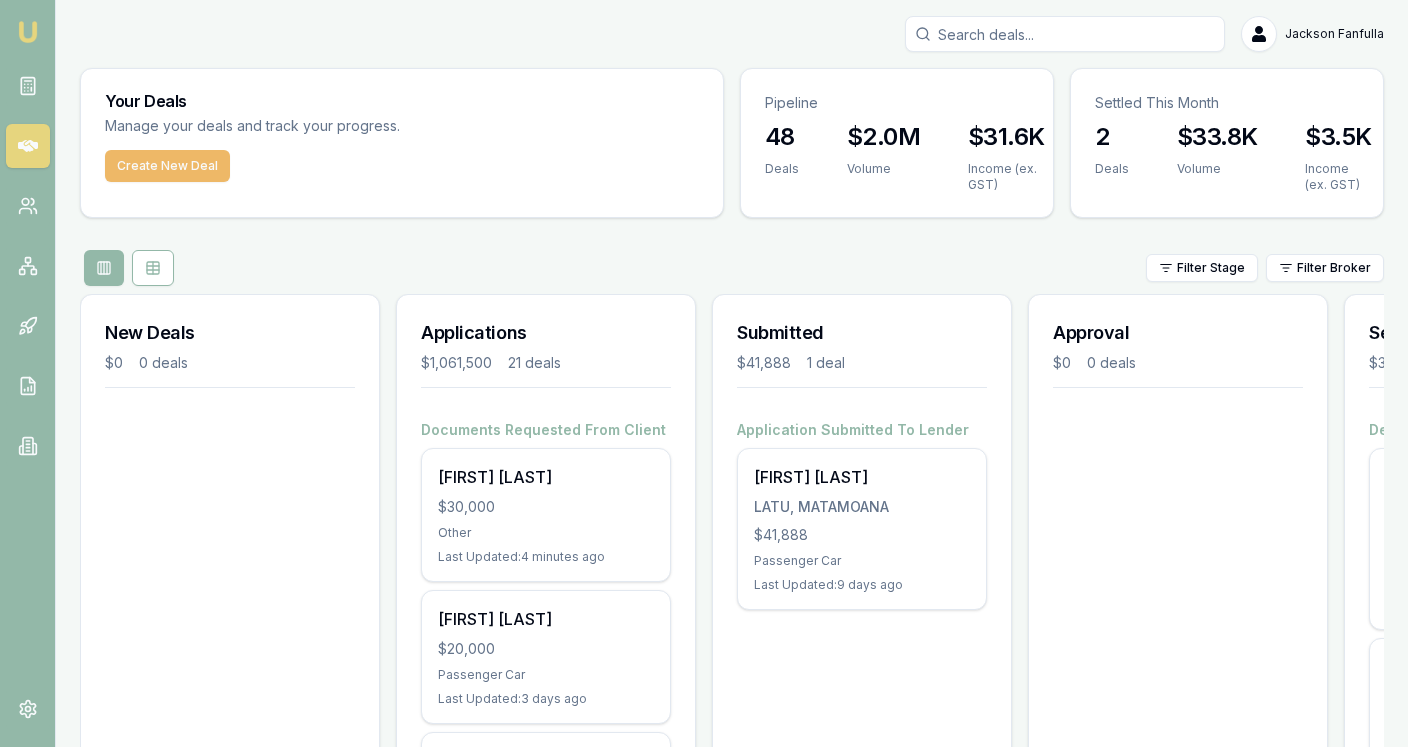 click on "Create New Deal" at bounding box center (167, 166) 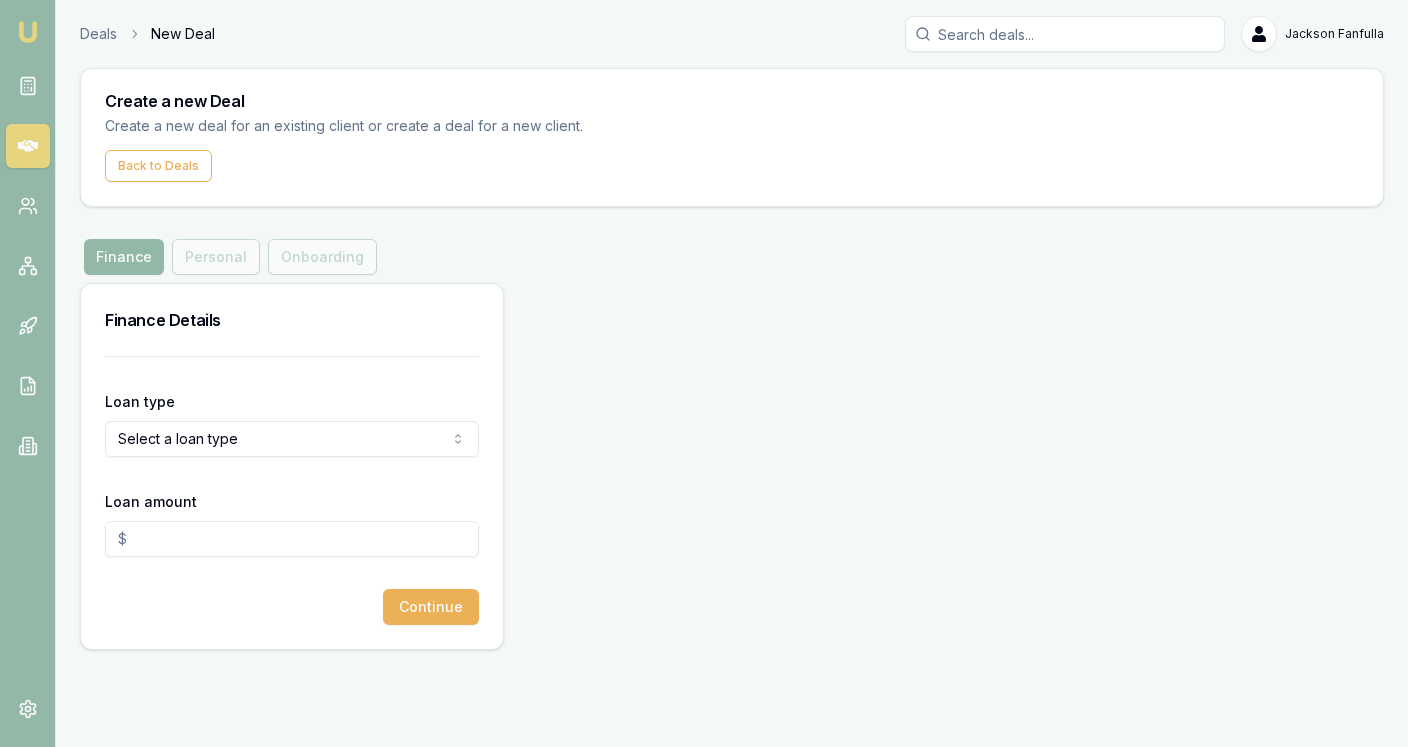 click on "Emu Broker Deals New Deal Jackson Fanfulla Toggle Menu Create a new Deal Create a new deal for an existing client or create a deal for a new client. Back to Deals Finance Finance Personal Onboarding Finance Details Loan type Select a loan type Consumer Loan Consumer Asset Commercial Loan Commercial Asset Loan amount Continue" at bounding box center (704, 373) 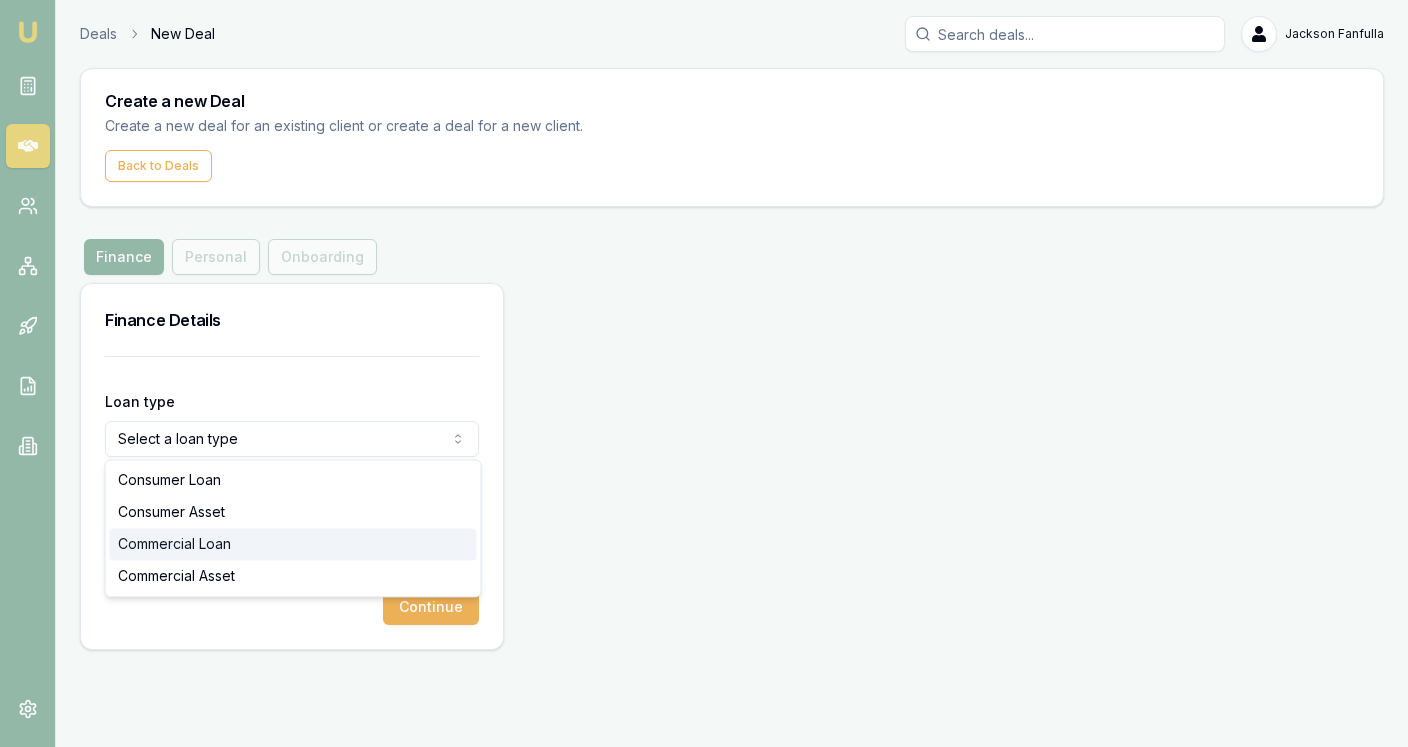 select on "COMMERCIAL_LOAN" 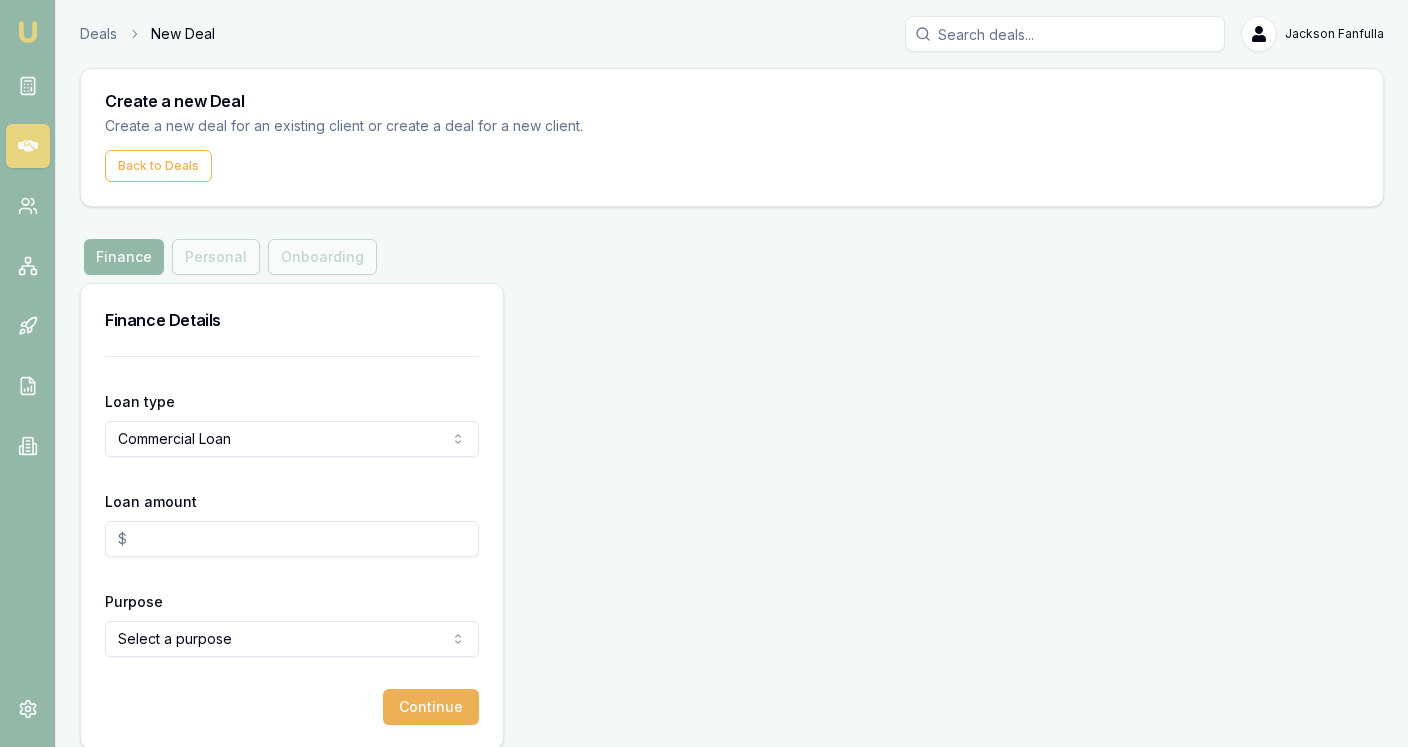 click on "Loan amount" at bounding box center [292, 539] 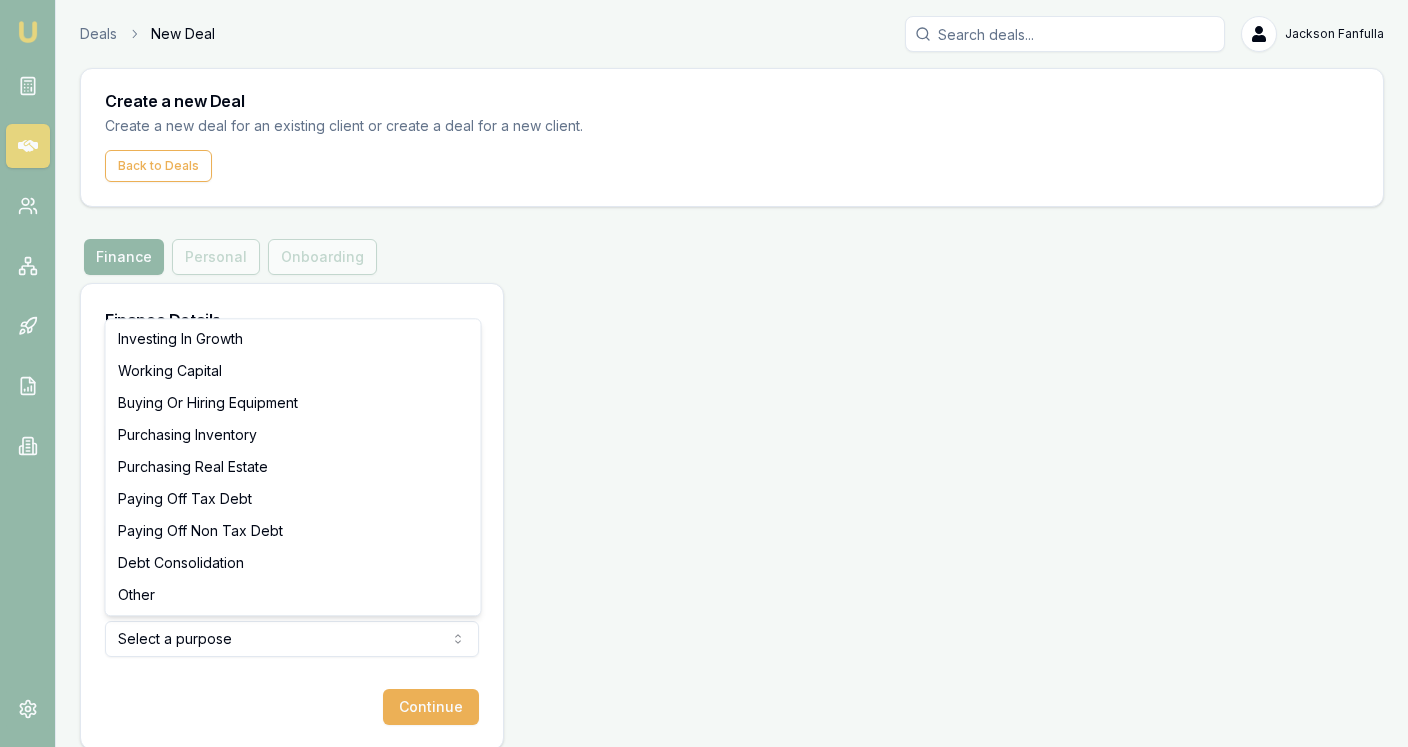 type on "$30,000.00" 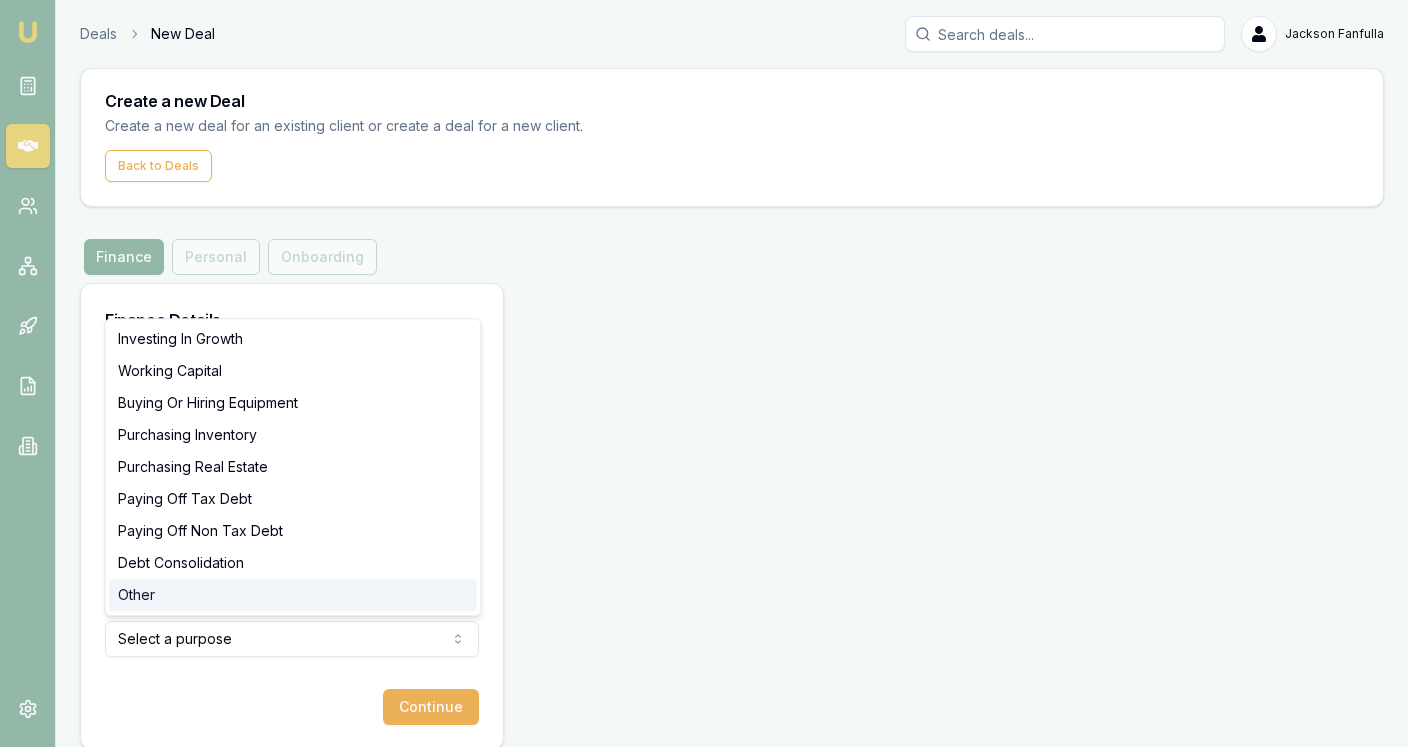 select on "OTHER" 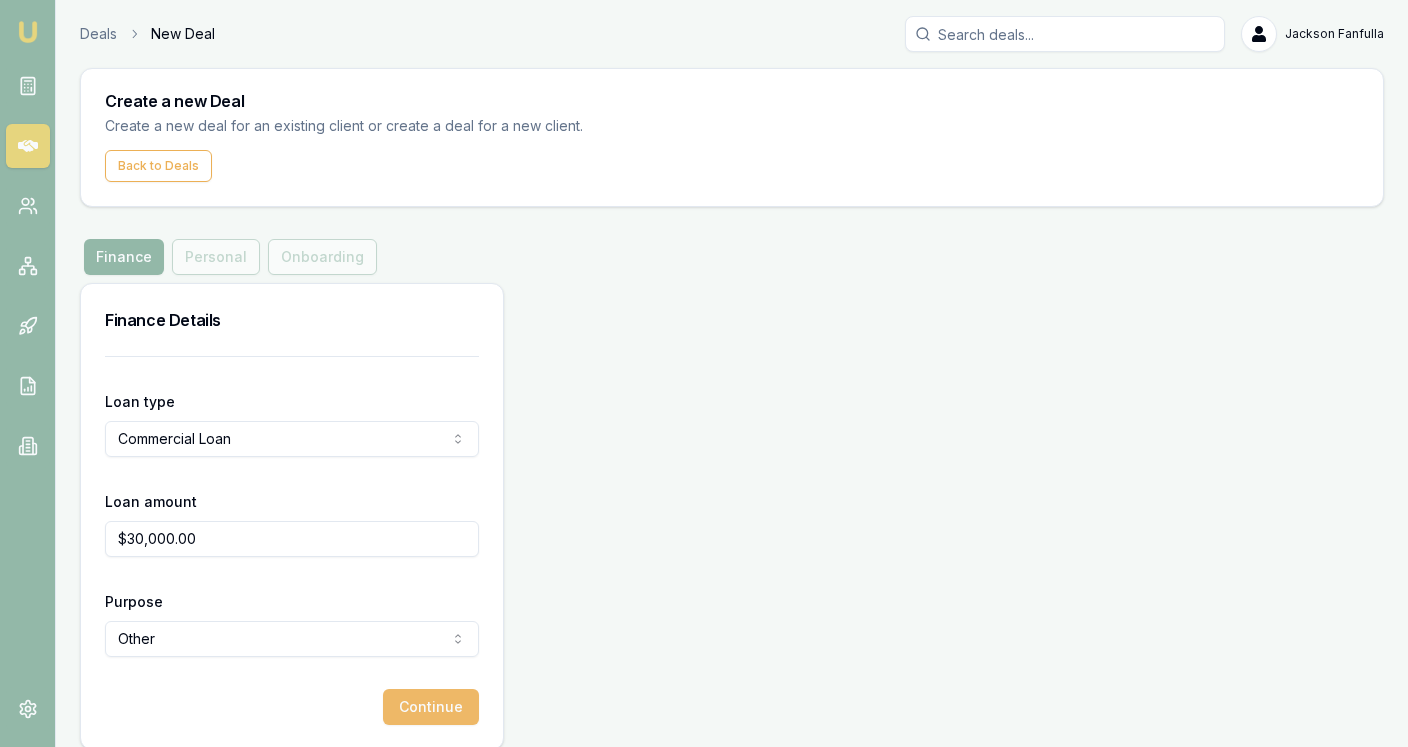 click on "Continue" at bounding box center [431, 707] 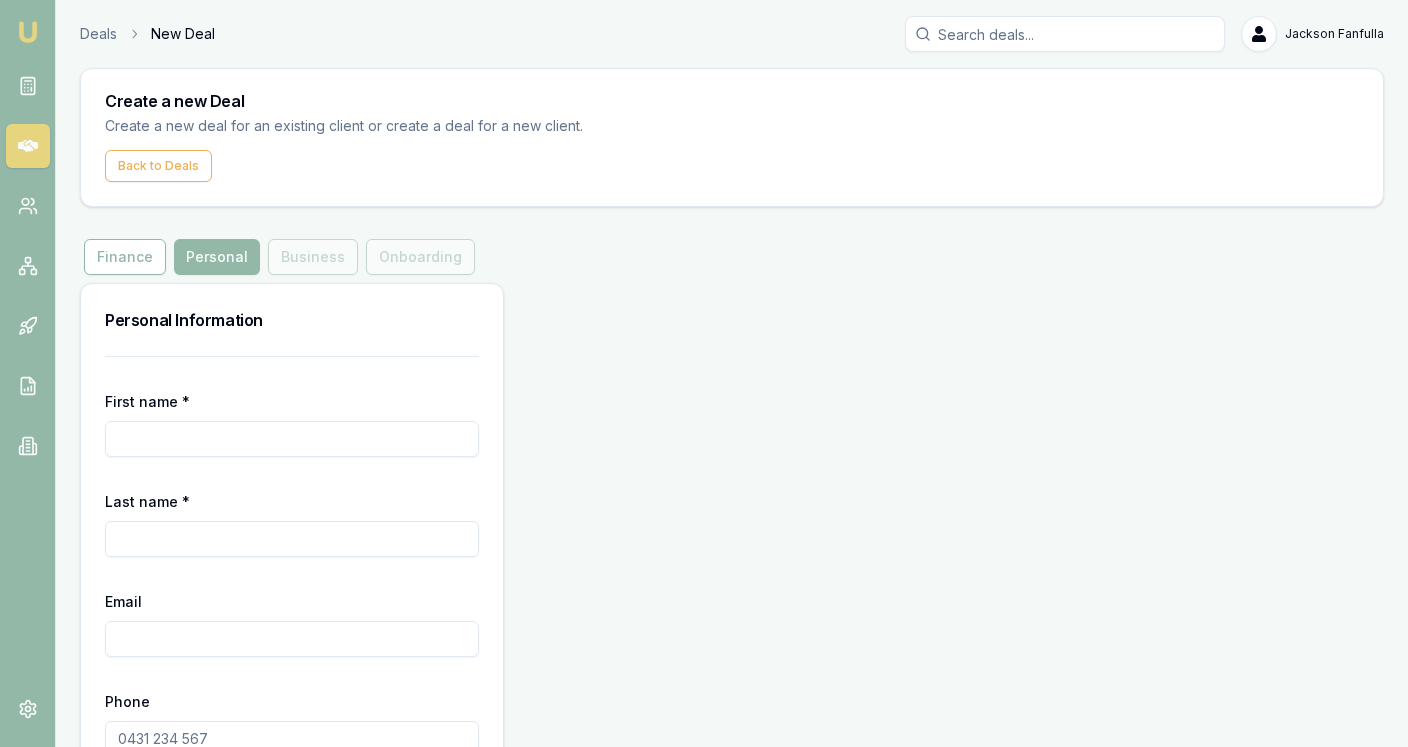 click on "First name *" at bounding box center (292, 439) 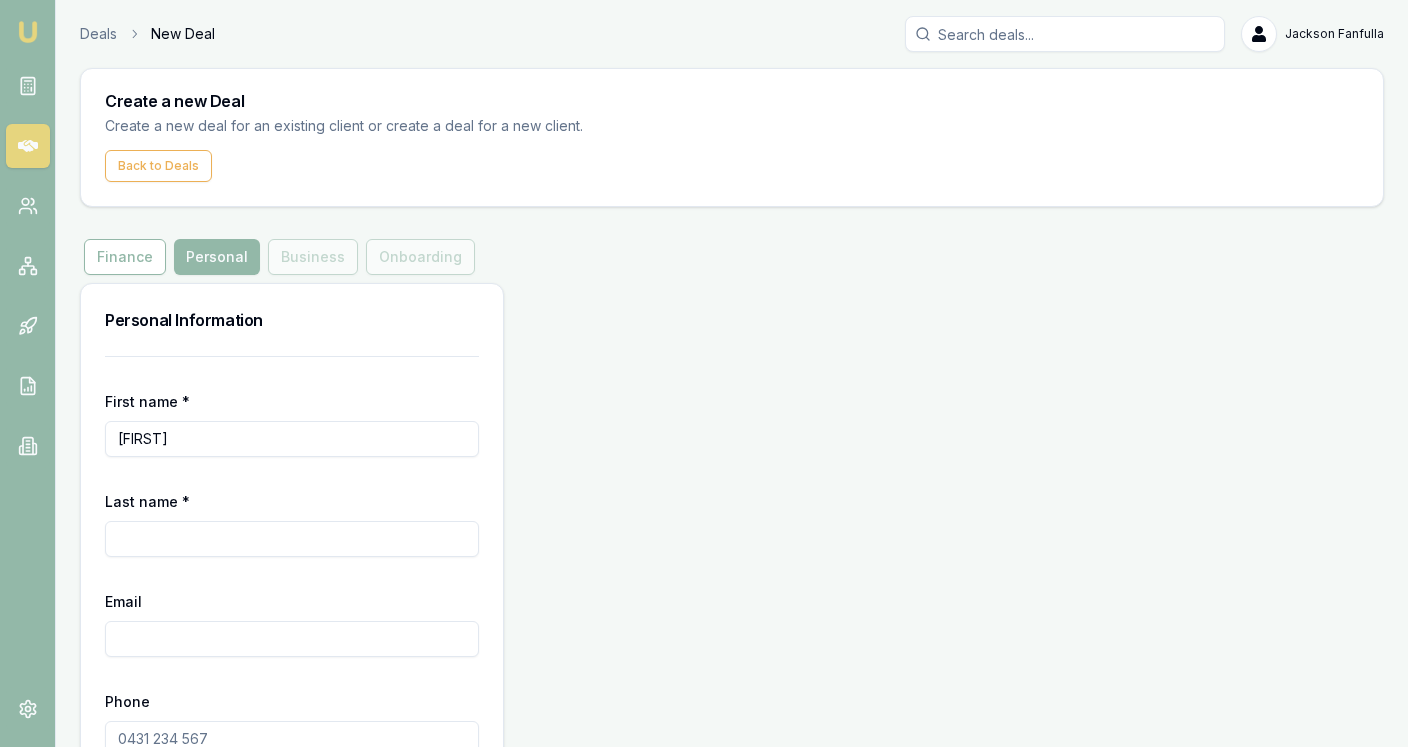 type on "[FIRST]" 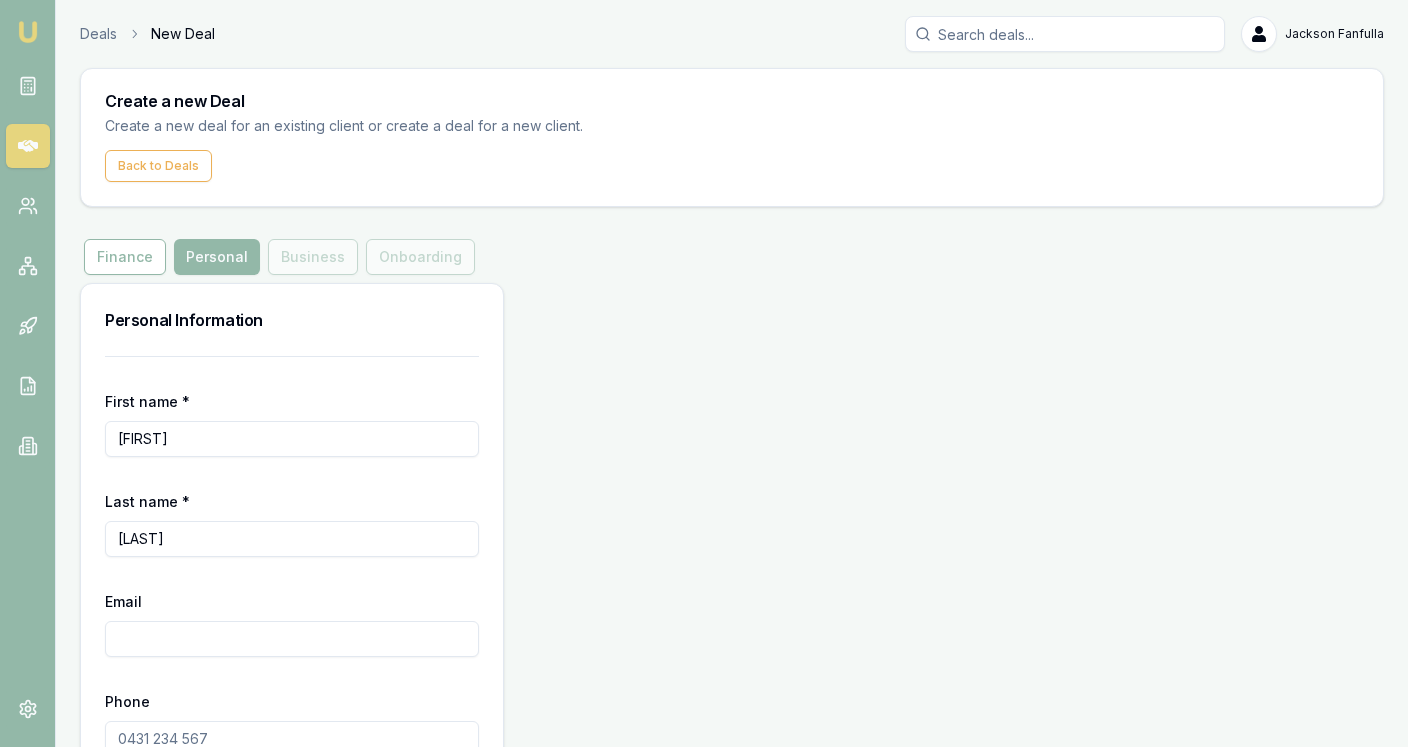 type on "[LAST]" 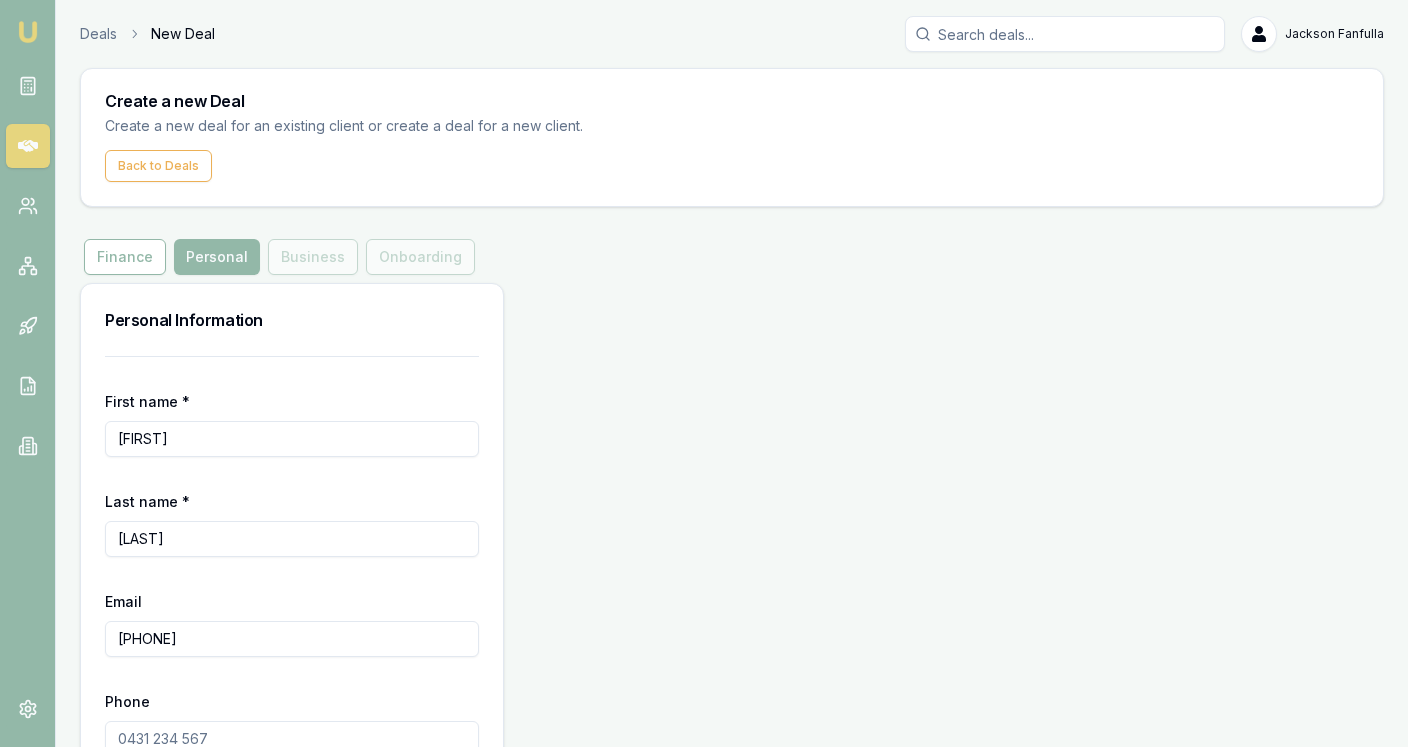 type on "[PHONE]" 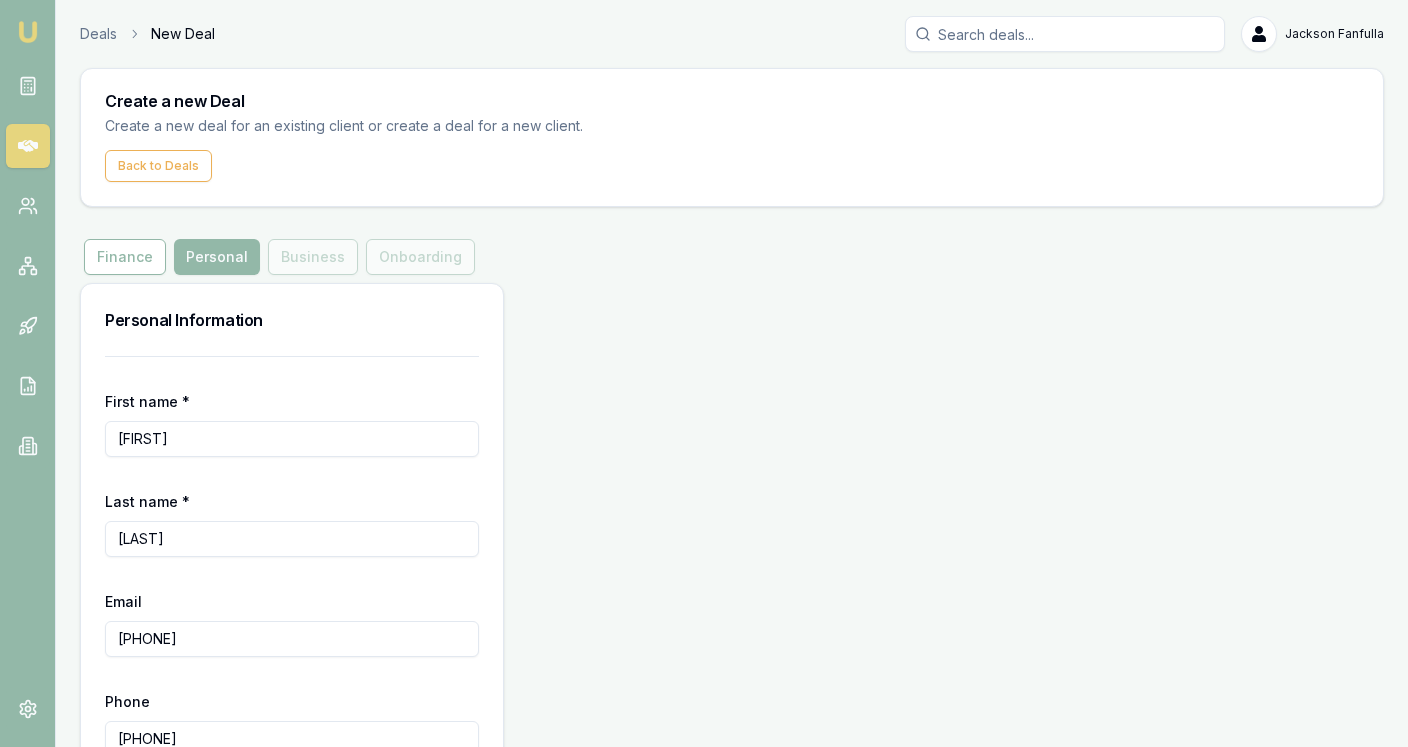 type on "[PHONE]" 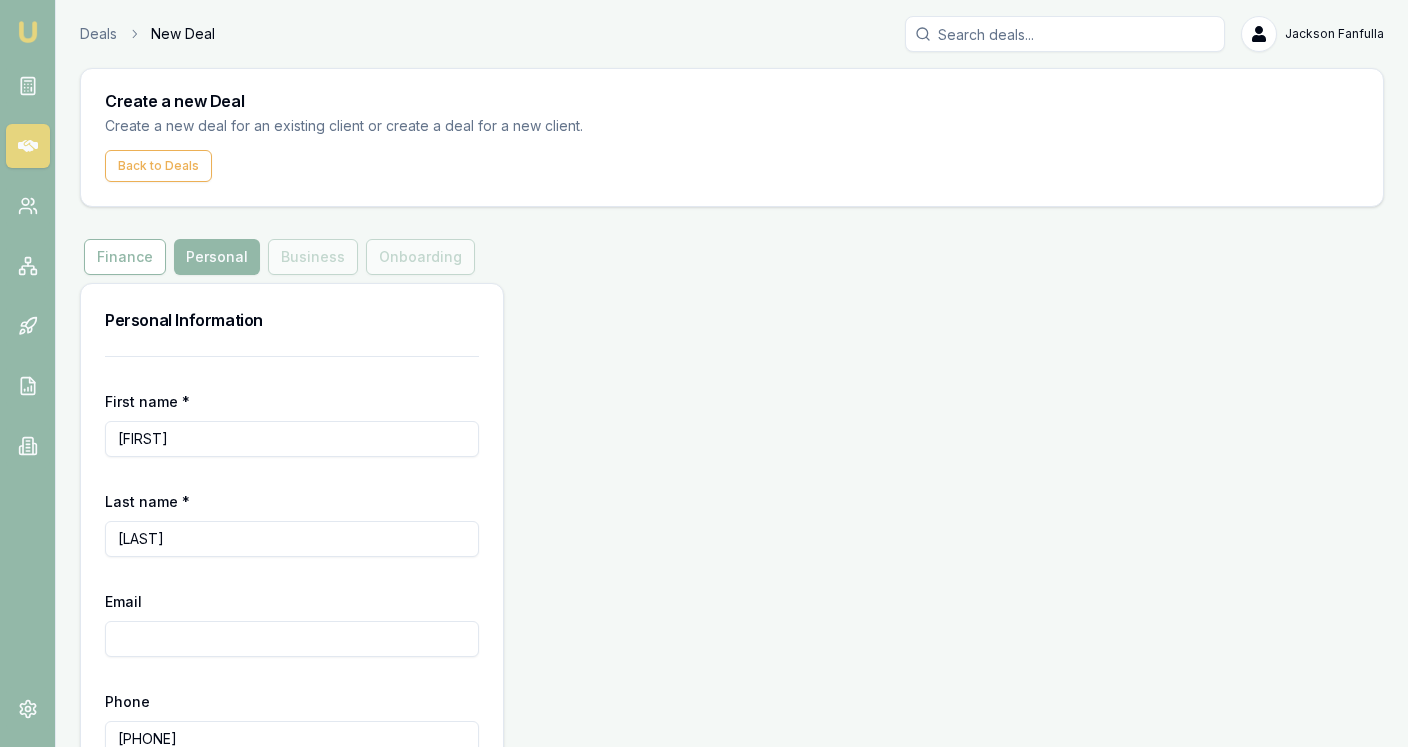 type 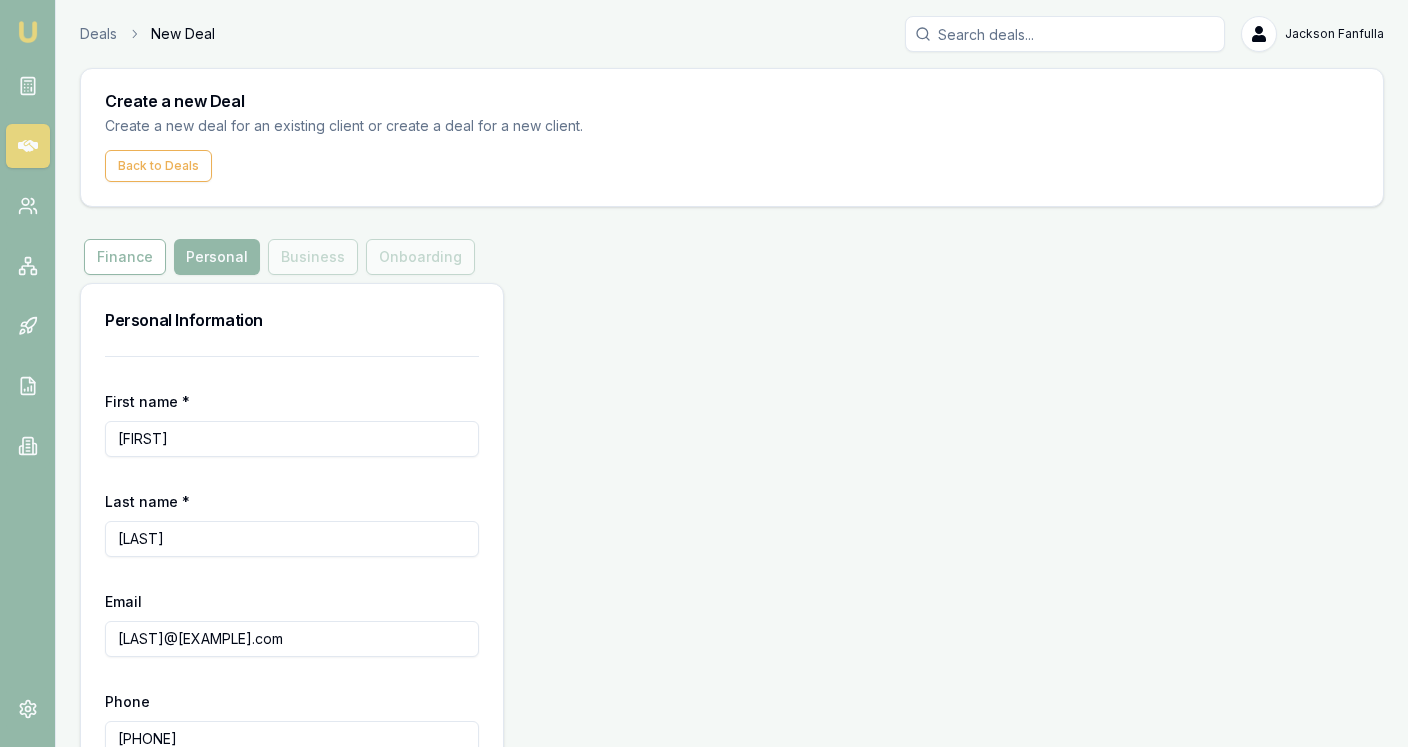 type on "[LAST]@[EXAMPLE].com" 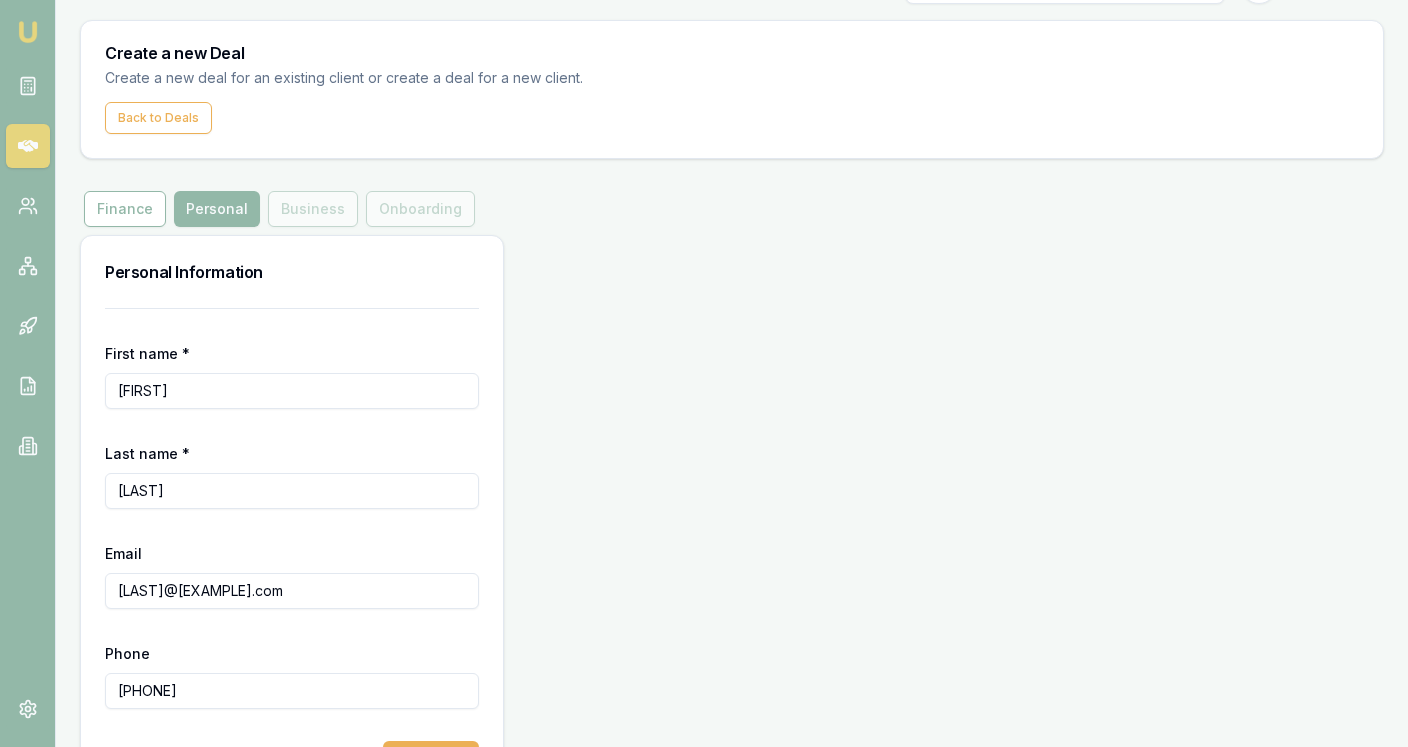 scroll, scrollTop: 116, scrollLeft: 0, axis: vertical 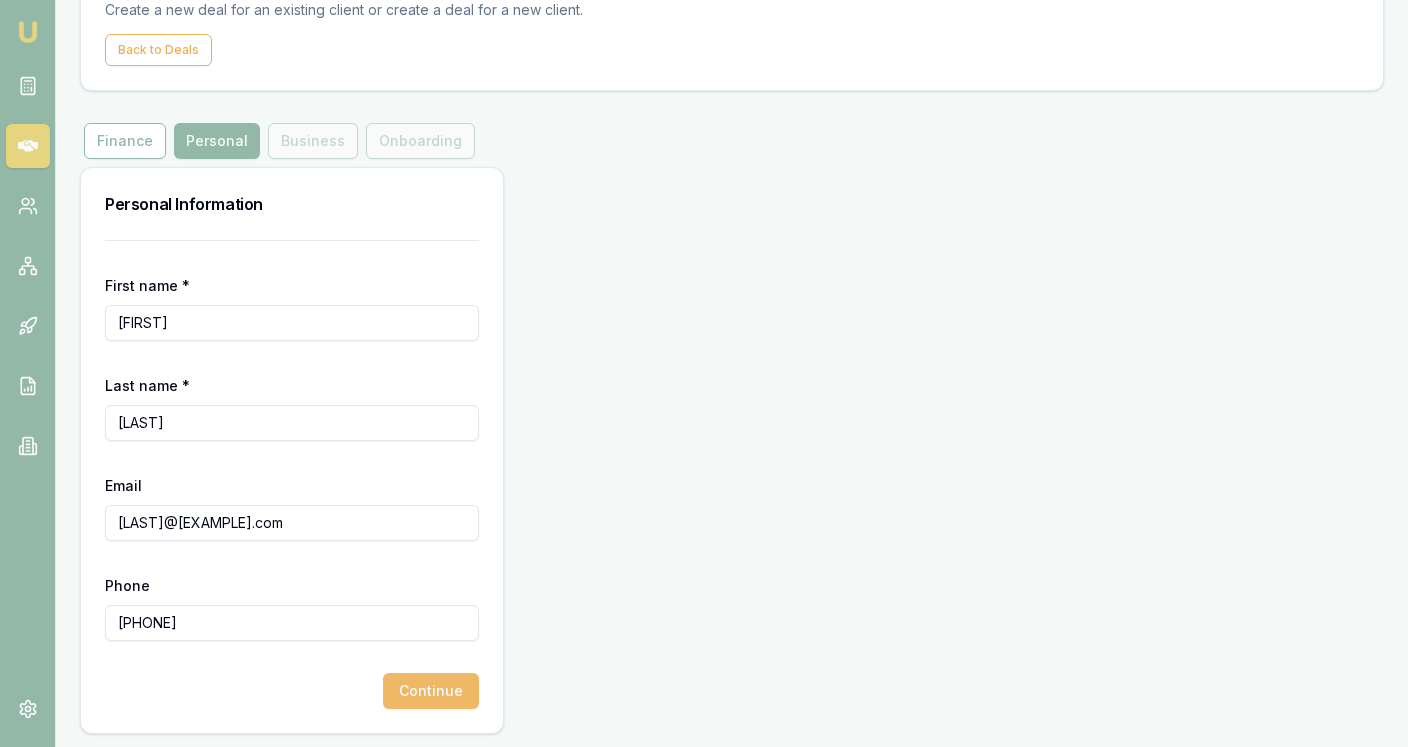 click on "Continue" at bounding box center [431, 691] 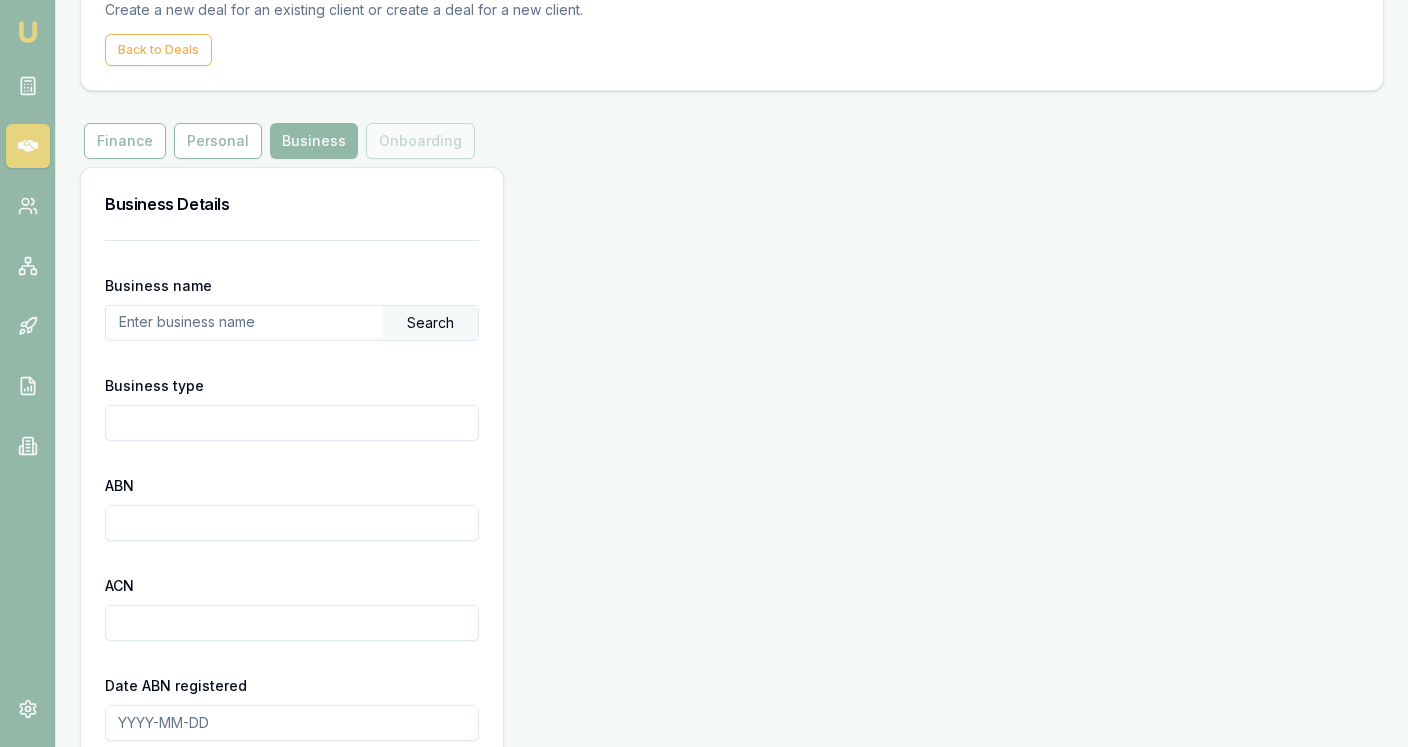 scroll, scrollTop: 0, scrollLeft: 0, axis: both 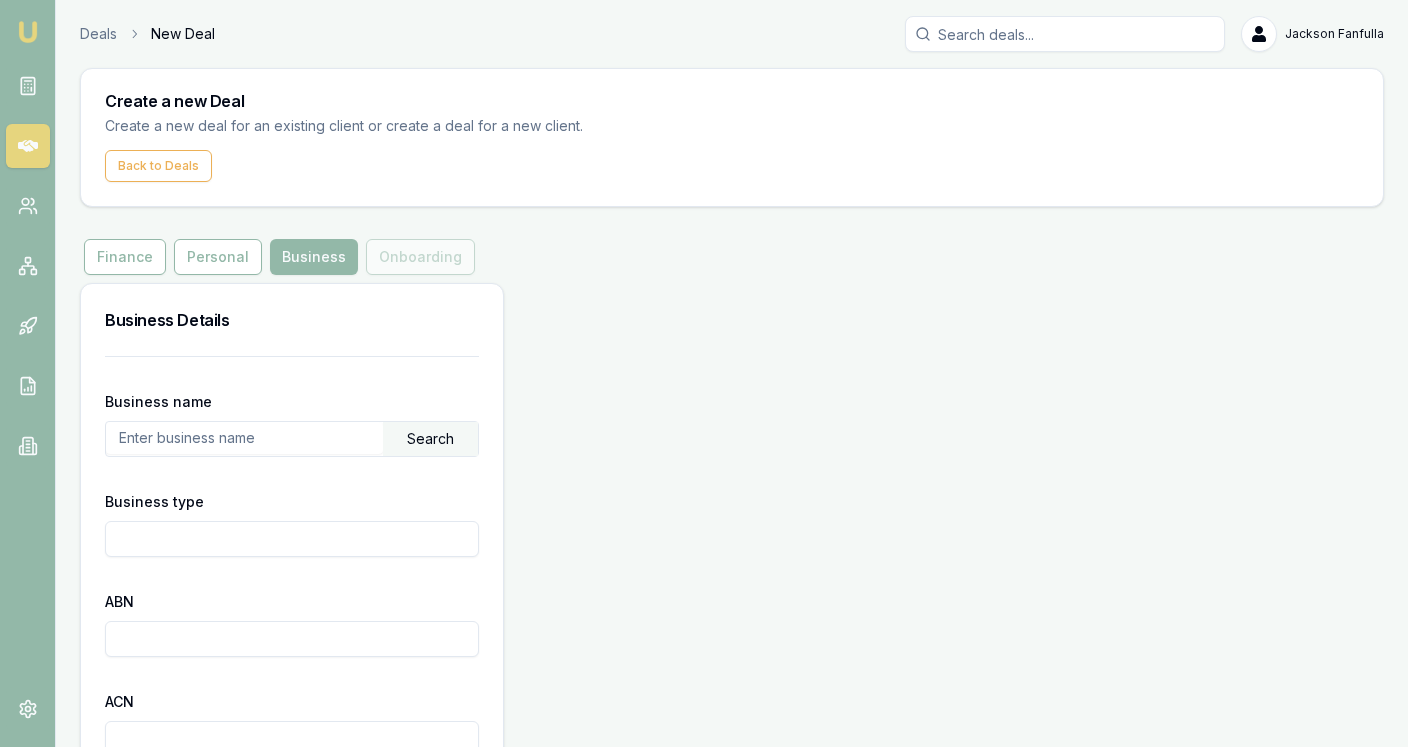 click at bounding box center [244, 438] 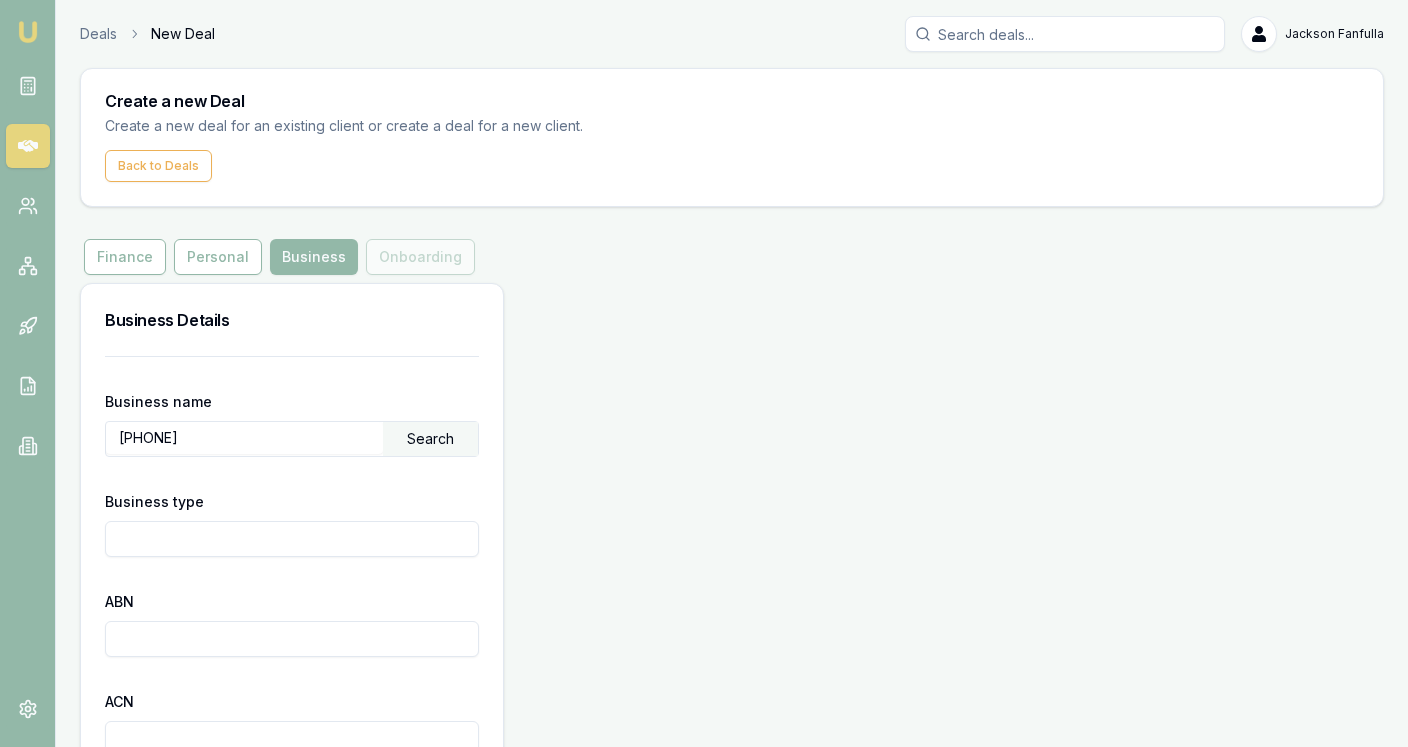 click on "Search" at bounding box center [430, 439] 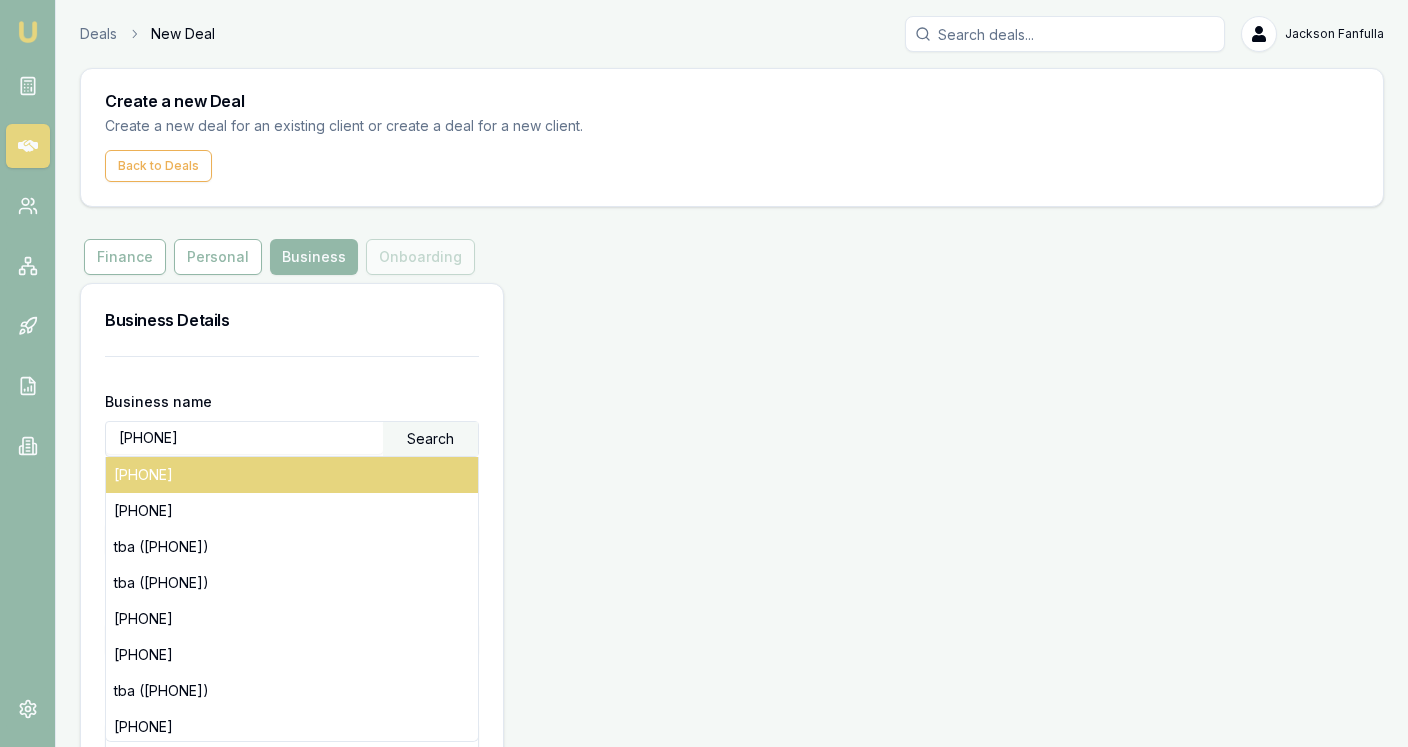 click on "[PHONE]" at bounding box center [292, 475] 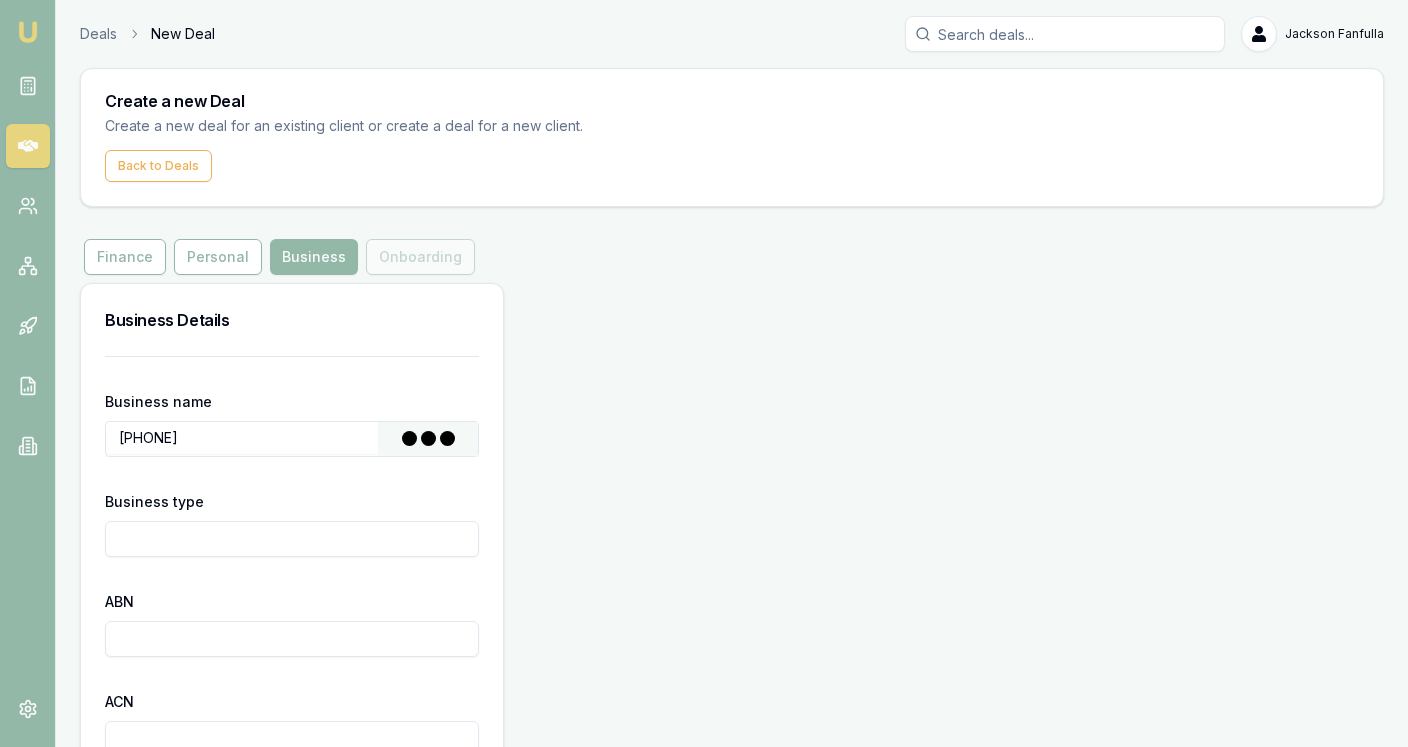type on "[LAST], [FIRST]" 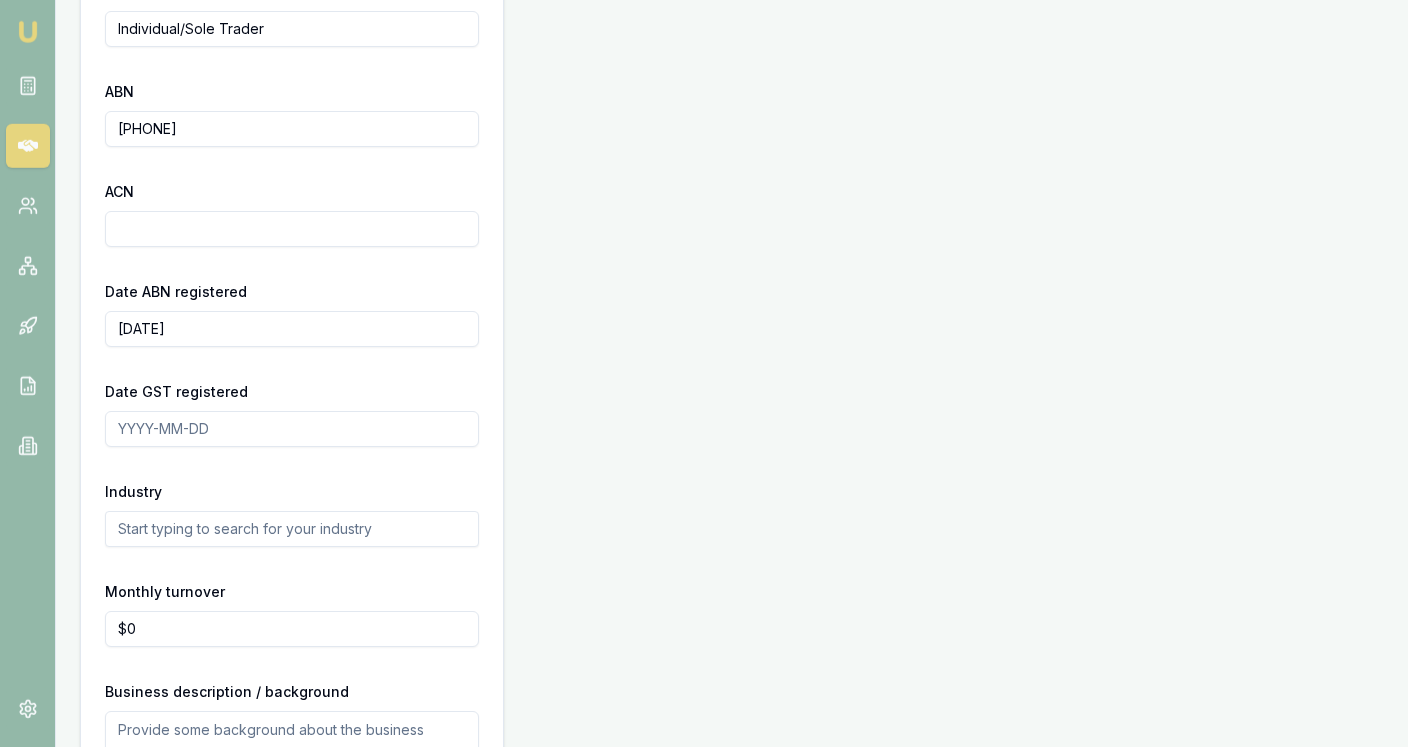 scroll, scrollTop: 640, scrollLeft: 0, axis: vertical 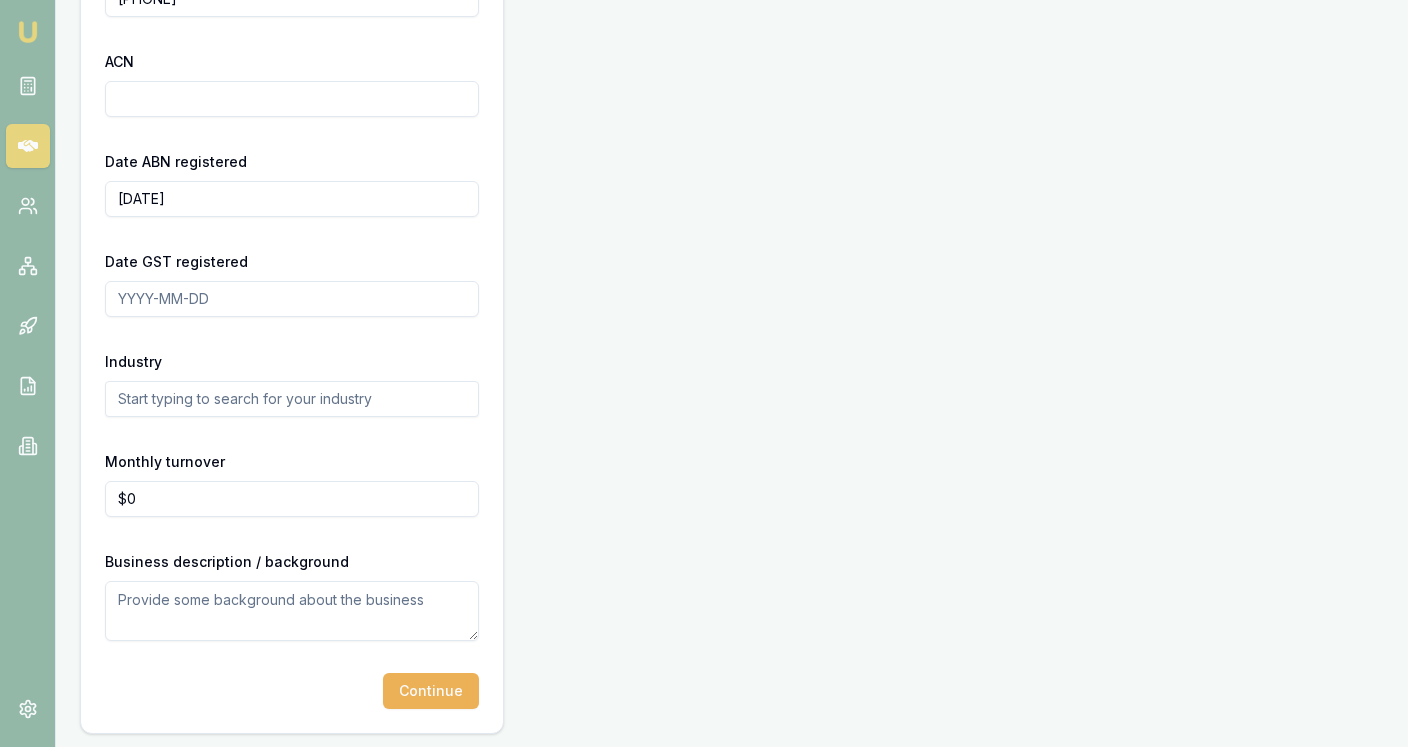 click on "Continue" at bounding box center (431, 691) 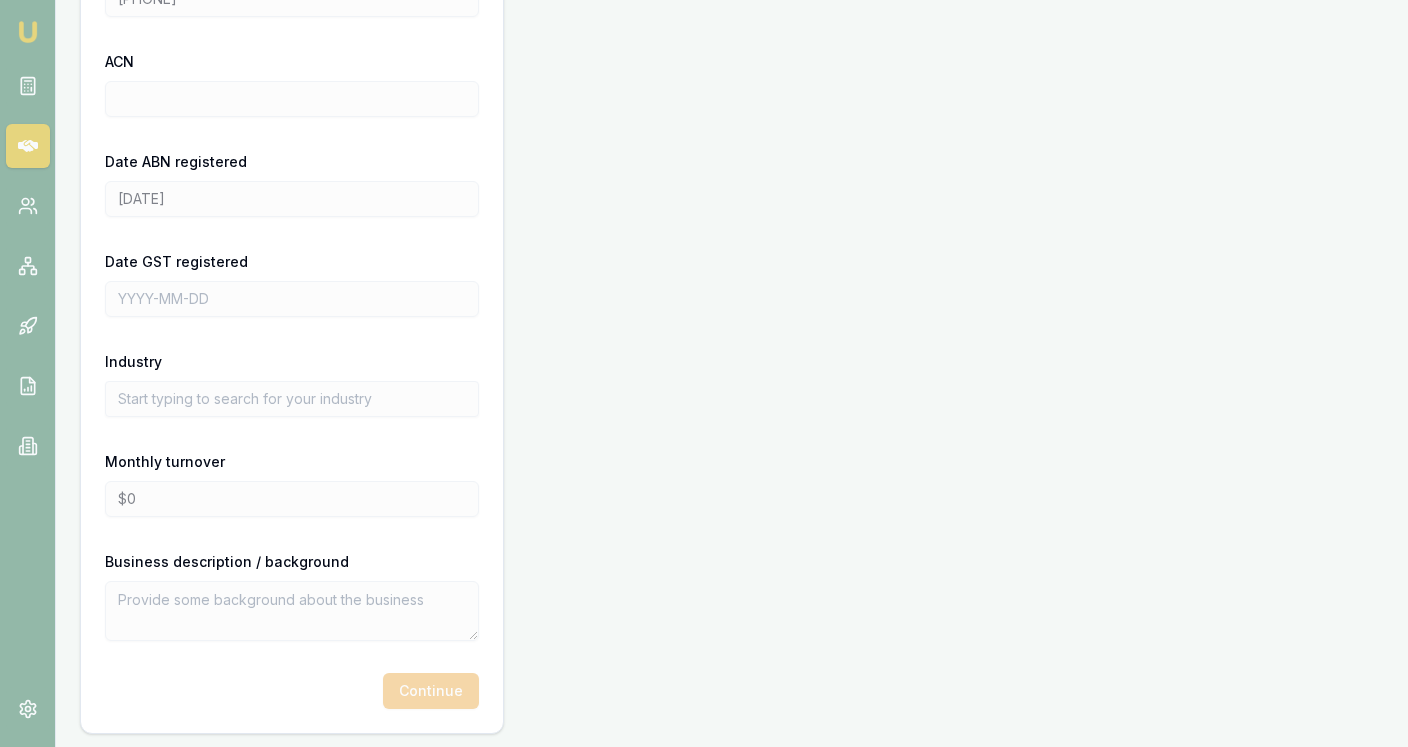 scroll, scrollTop: 0, scrollLeft: 0, axis: both 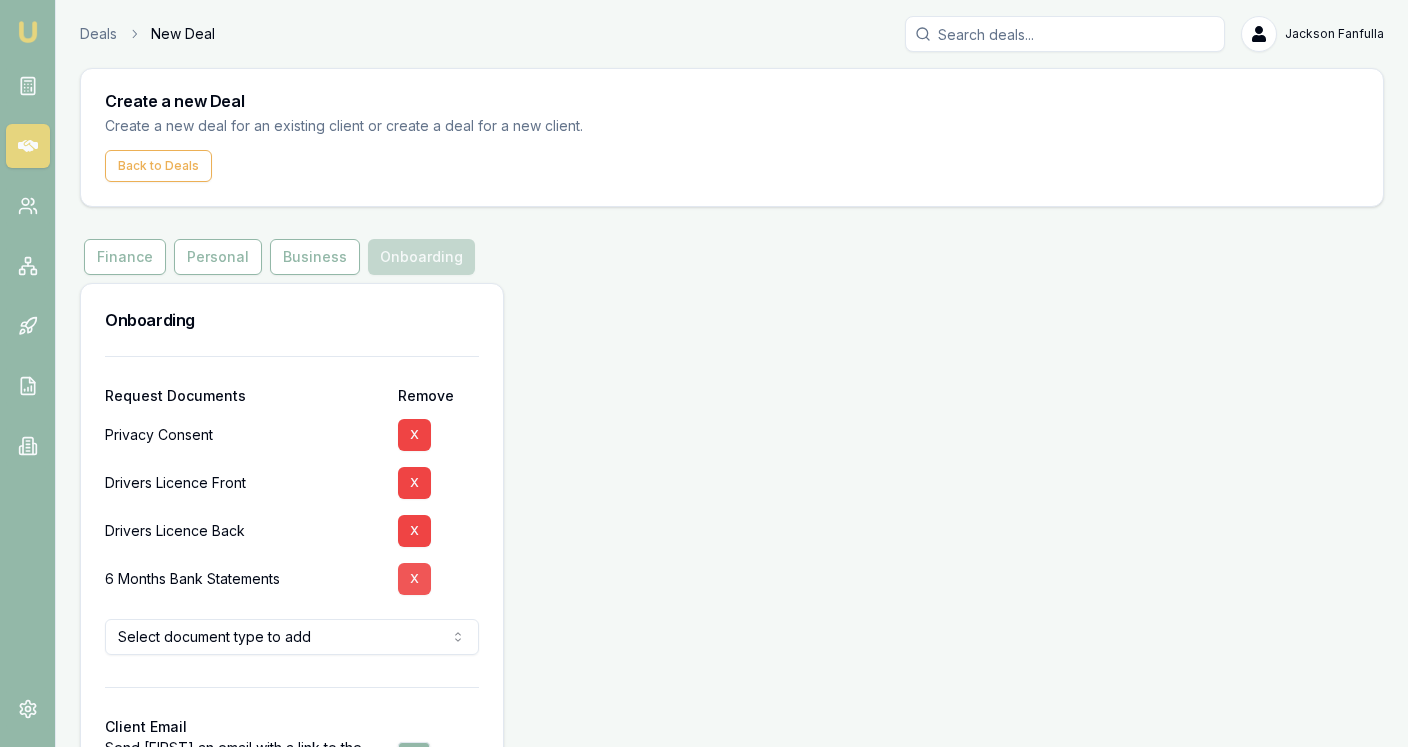 click on "X" at bounding box center (414, 579) 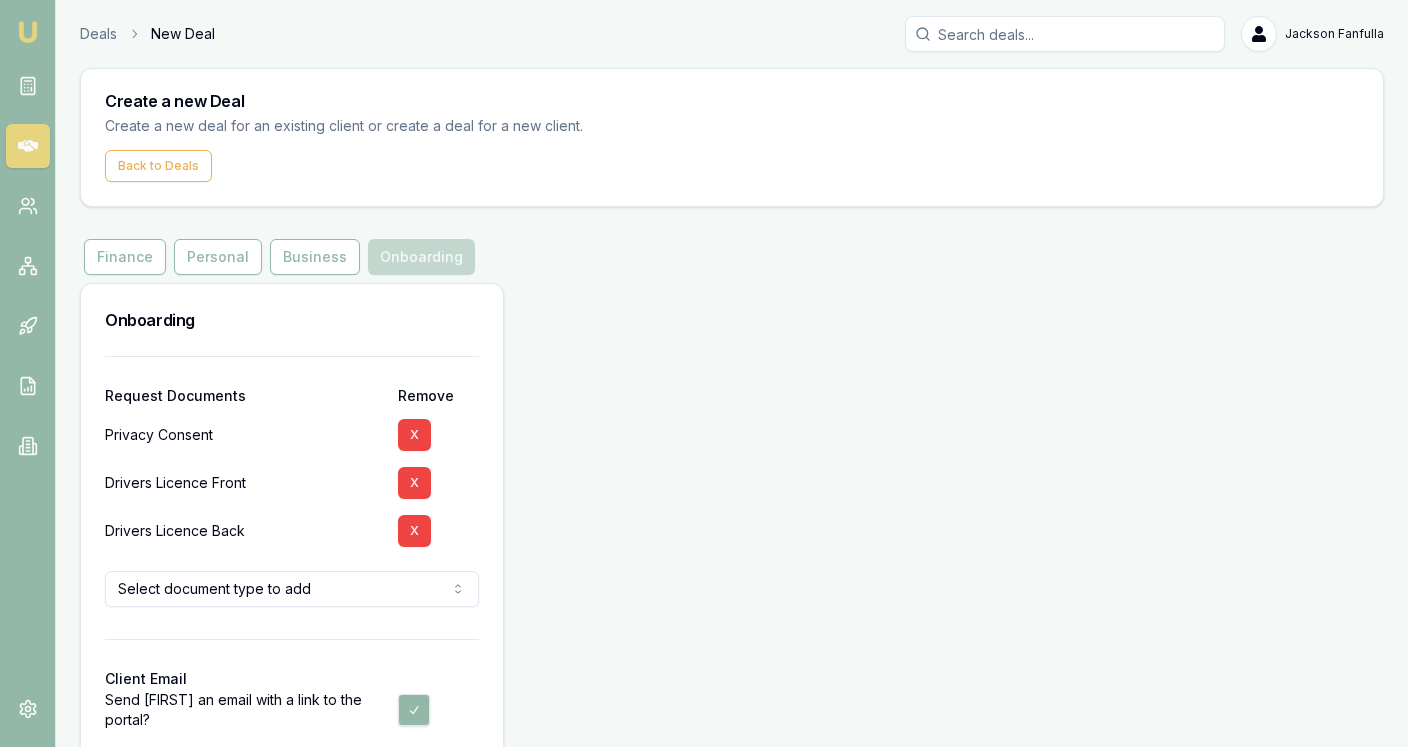 click on "Emu Broker Deals New Deal Jackson Fanfulla Toggle Menu Create a new Deal Create a new deal for an existing client or create a deal for a new client. Back to Deals Onboarding   Finance Personal Business Onboarding Onboarding Request Documents Remove Privacy Consent X Drivers Licence Front X Drivers Licence Back X Select document type to add Credit Guide 12 Months Bank Statements 3 Months Bank Statements Birth Certificate Medicare Card Passport Payslip Previous Payslip Recent Payslip Recent Client Email Send [FIRST] an email with a link to the portal? Continue" at bounding box center [704, 373] 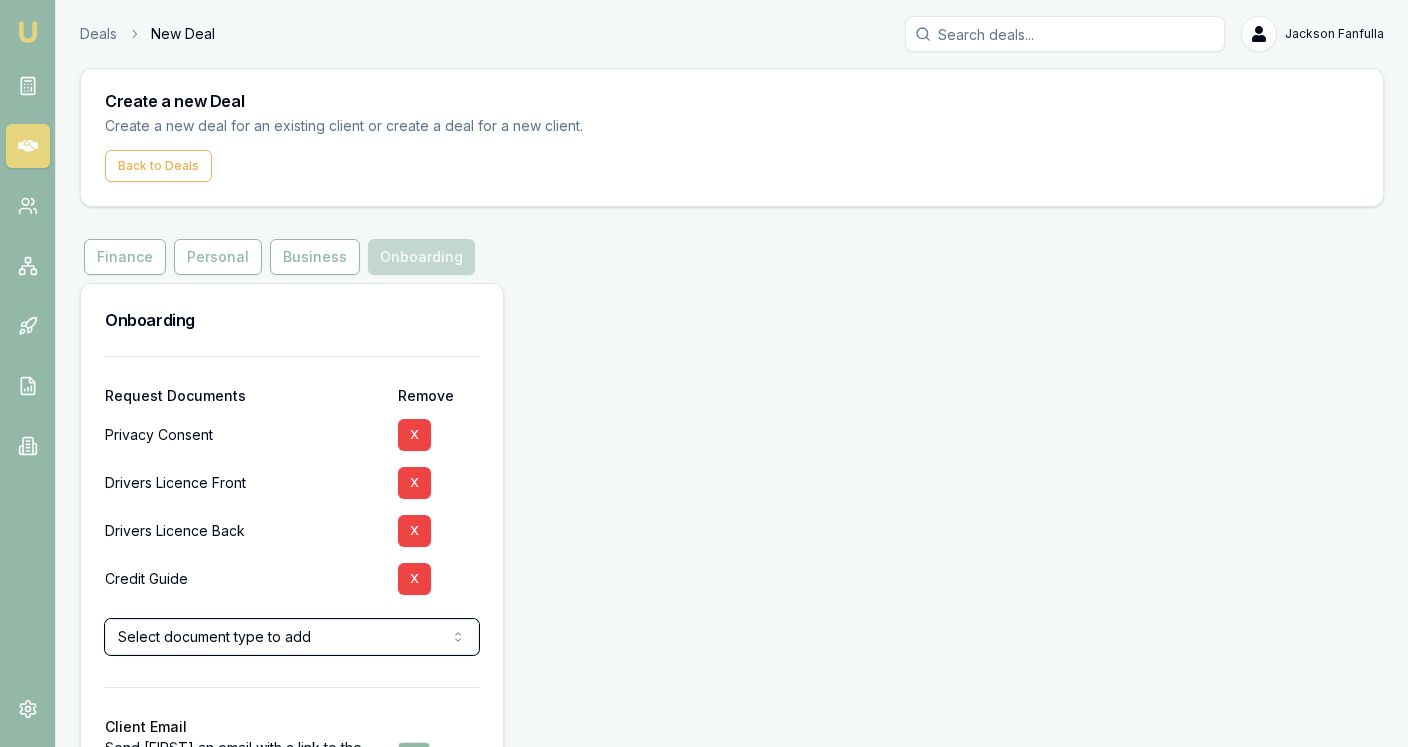 scroll, scrollTop: 141, scrollLeft: 0, axis: vertical 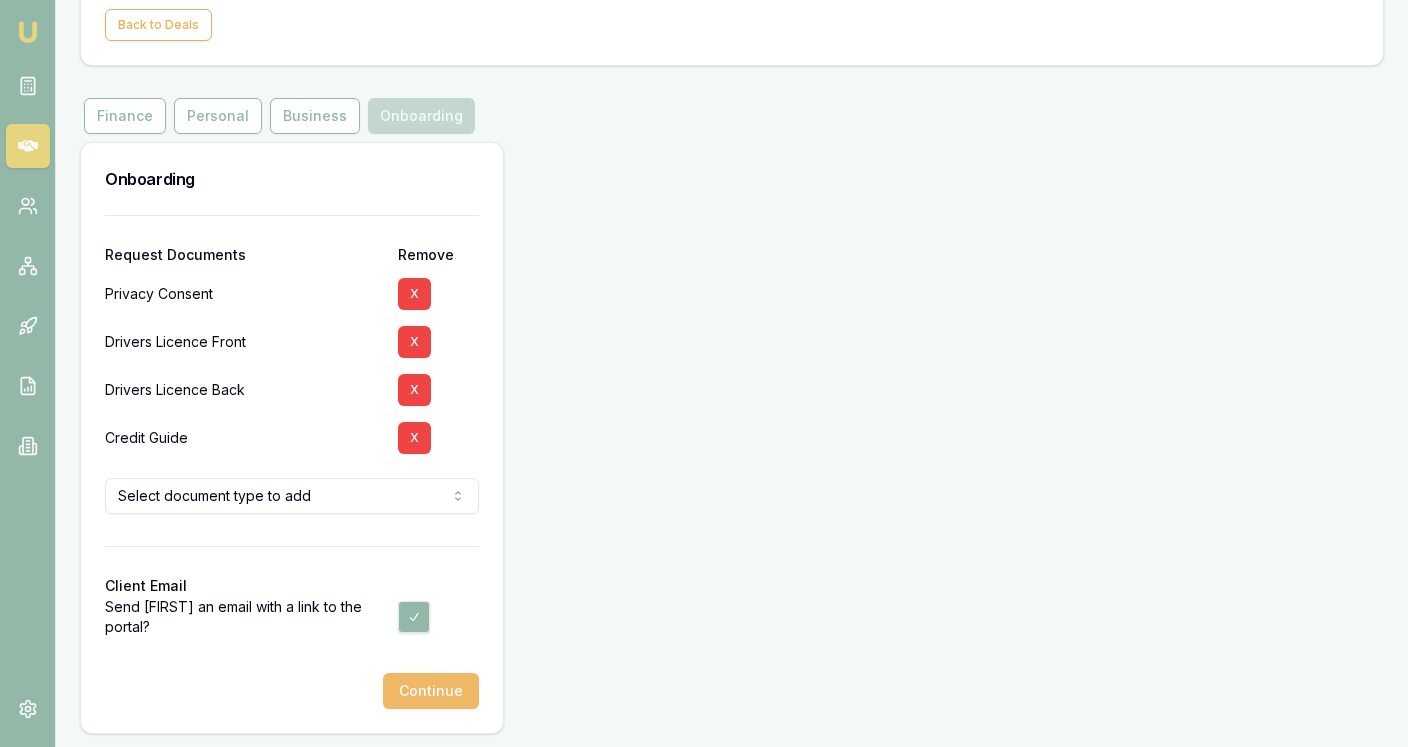 click on "Continue" at bounding box center (431, 691) 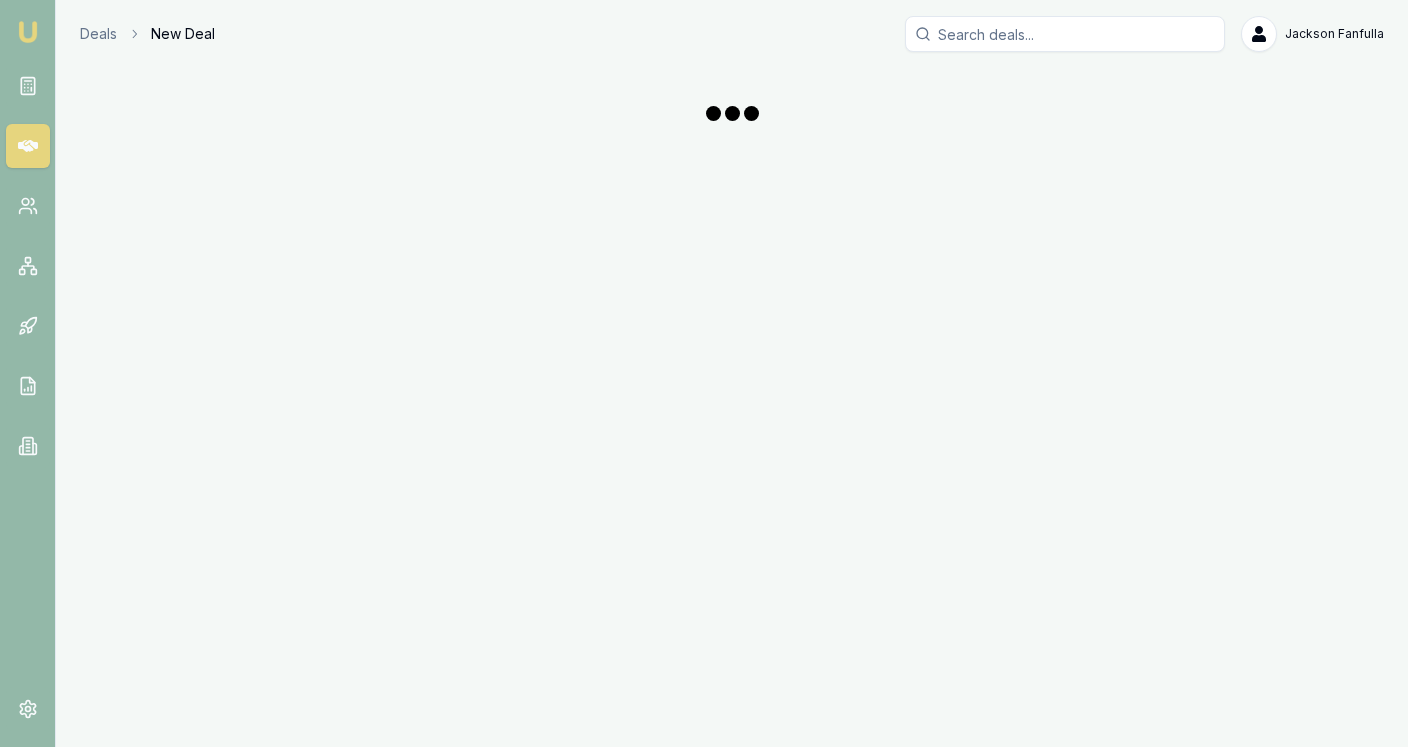 scroll, scrollTop: 0, scrollLeft: 0, axis: both 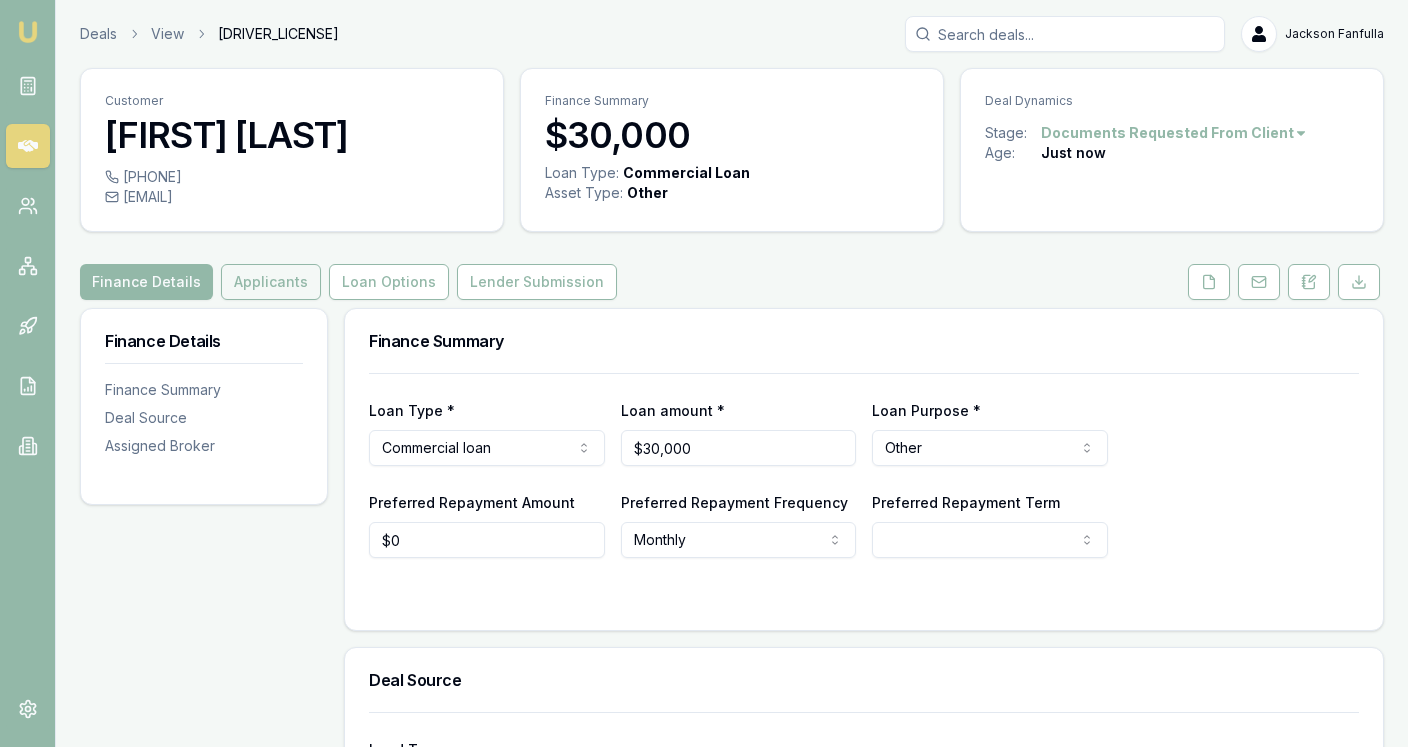click on "Applicants" at bounding box center (271, 282) 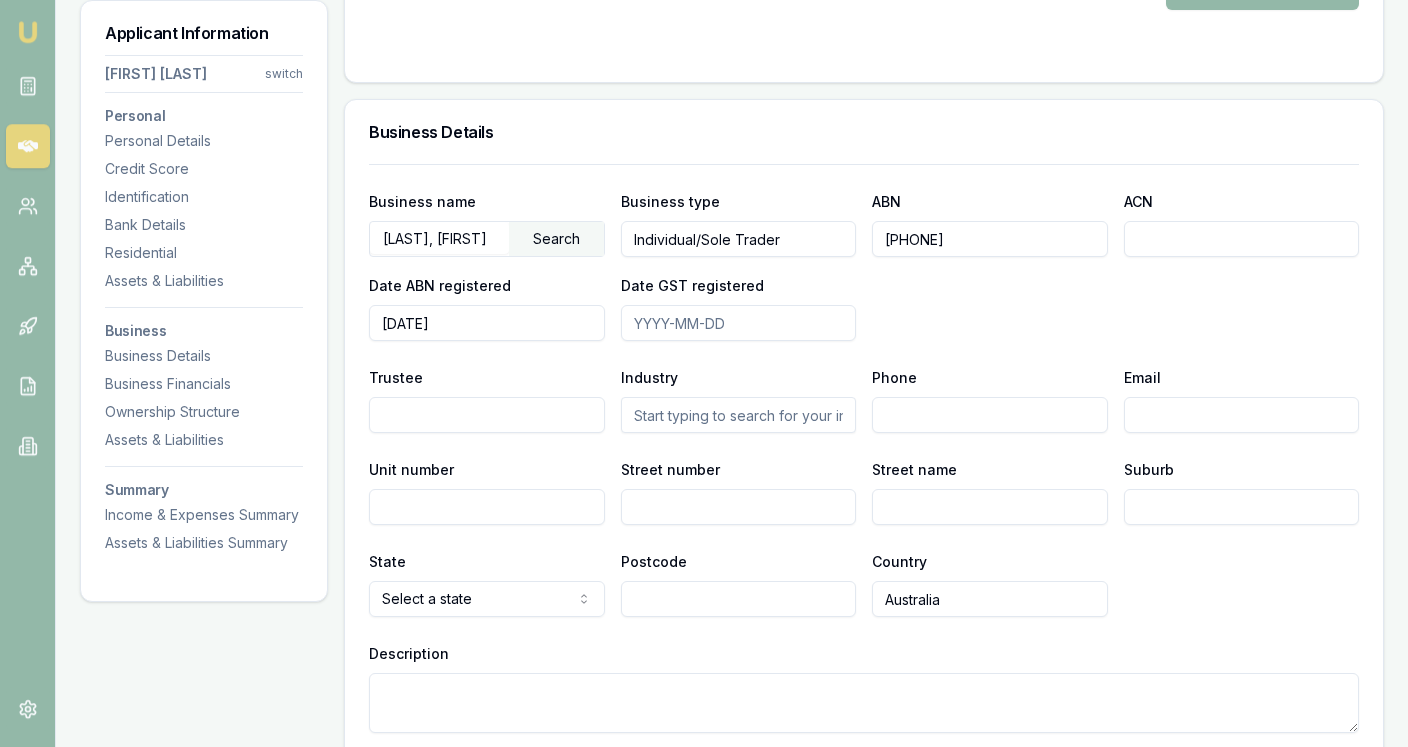 scroll, scrollTop: 2313, scrollLeft: 0, axis: vertical 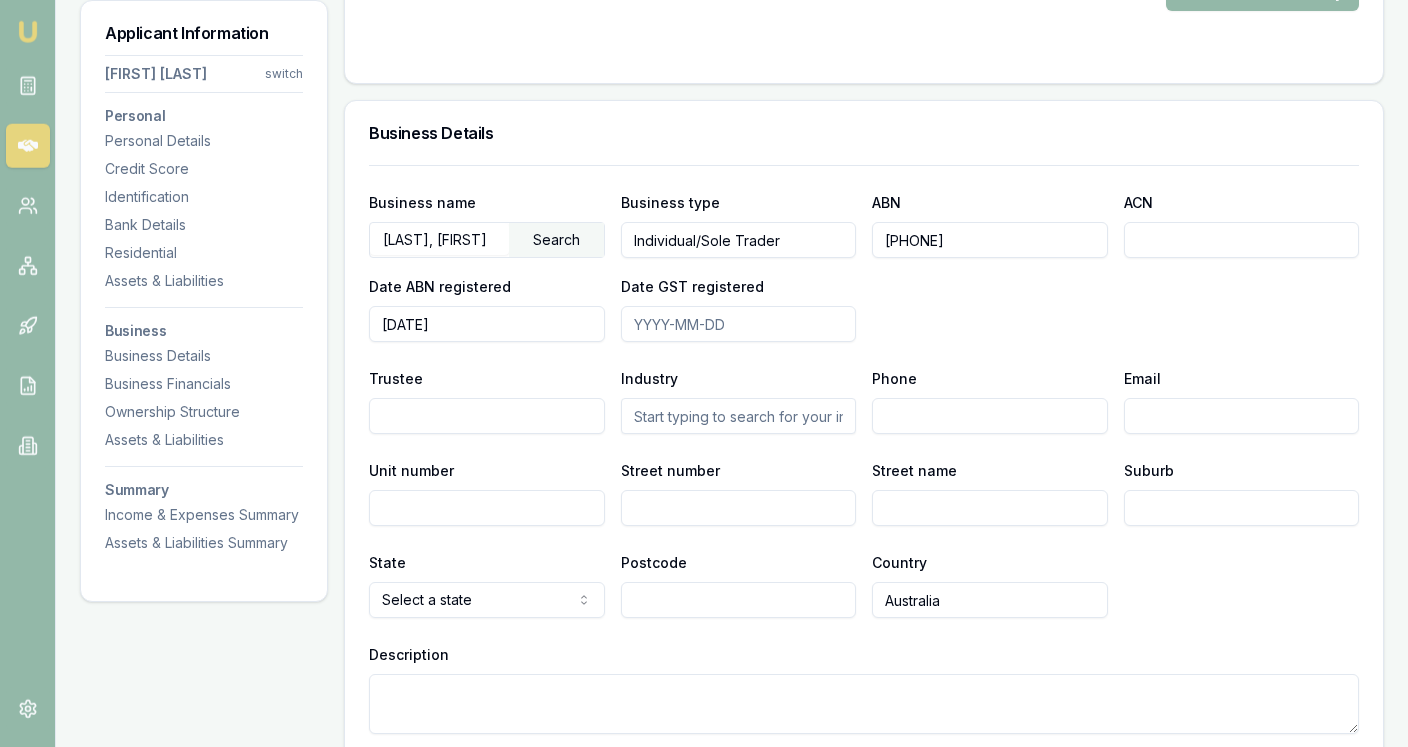 click on "[LAST], [FIRST] Search" at bounding box center [487, 240] 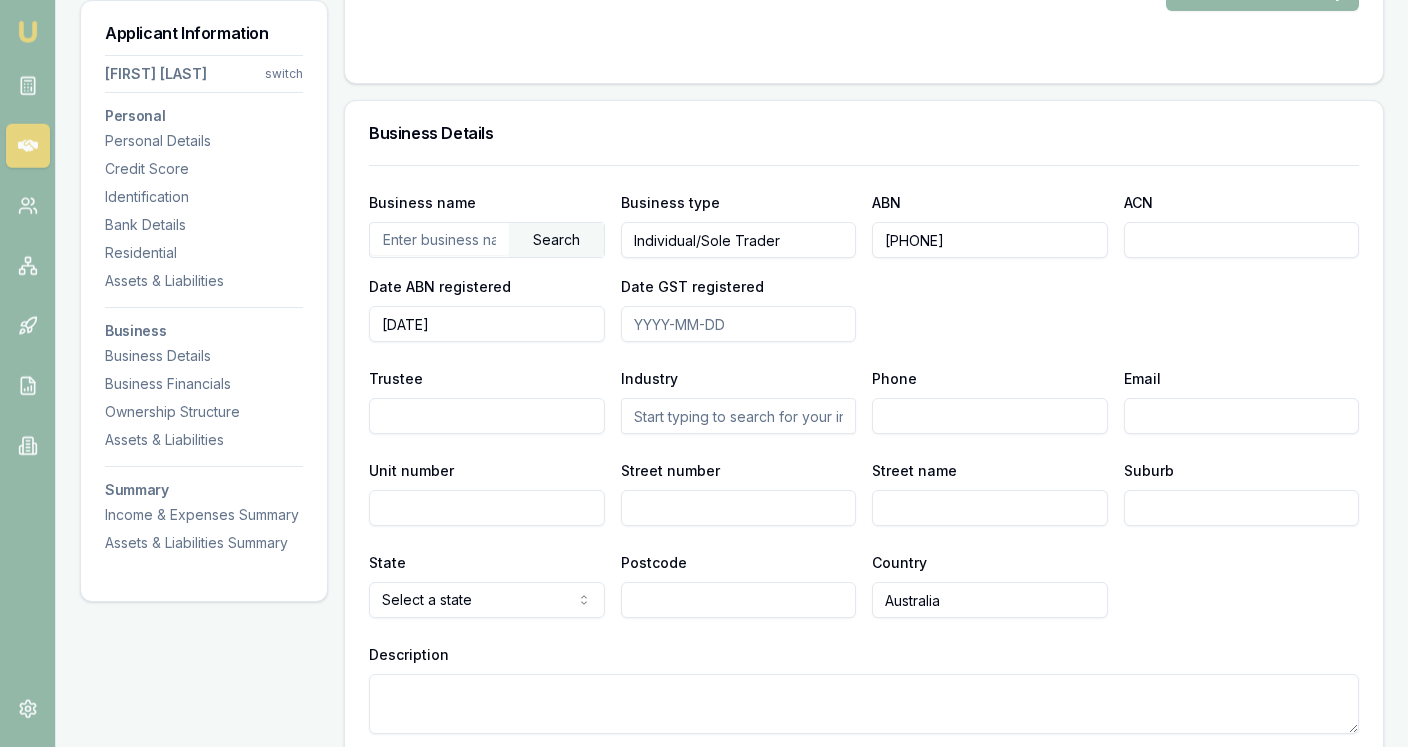 type 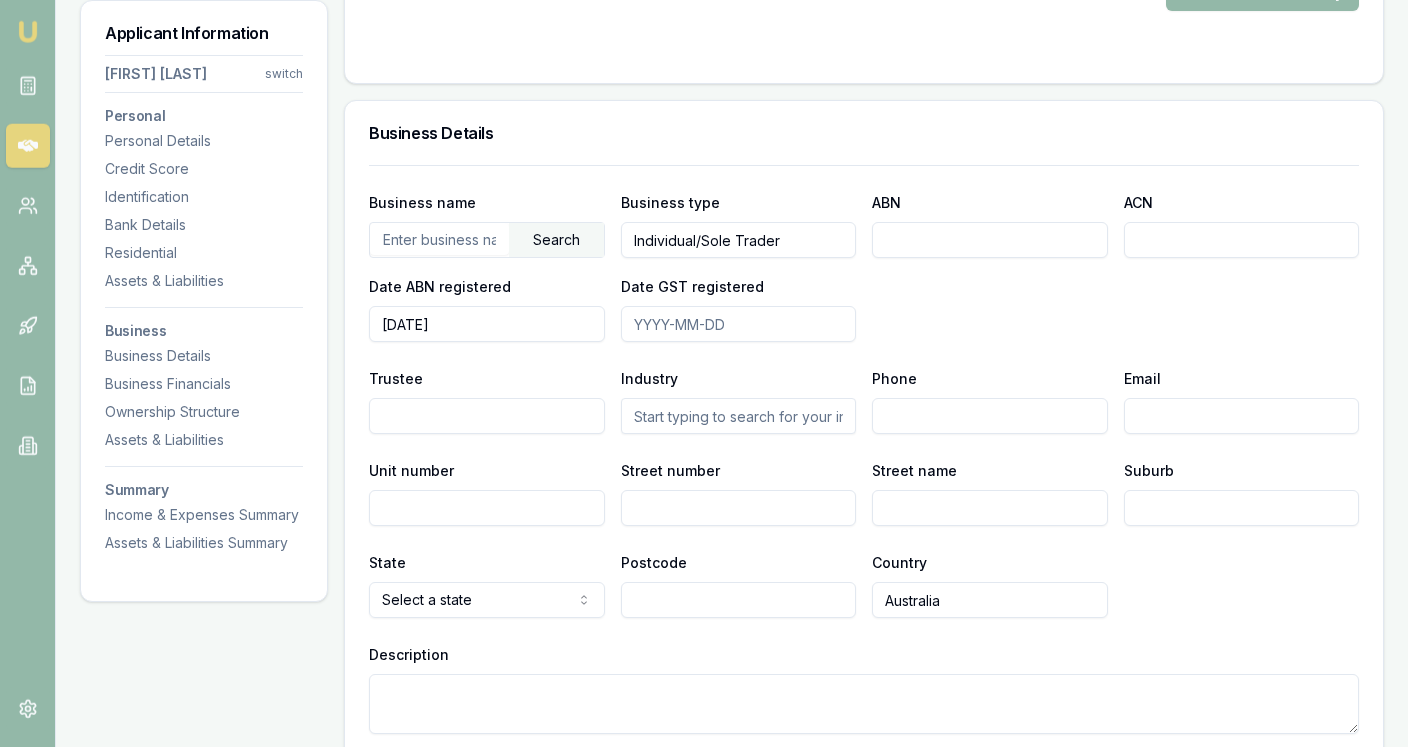 type 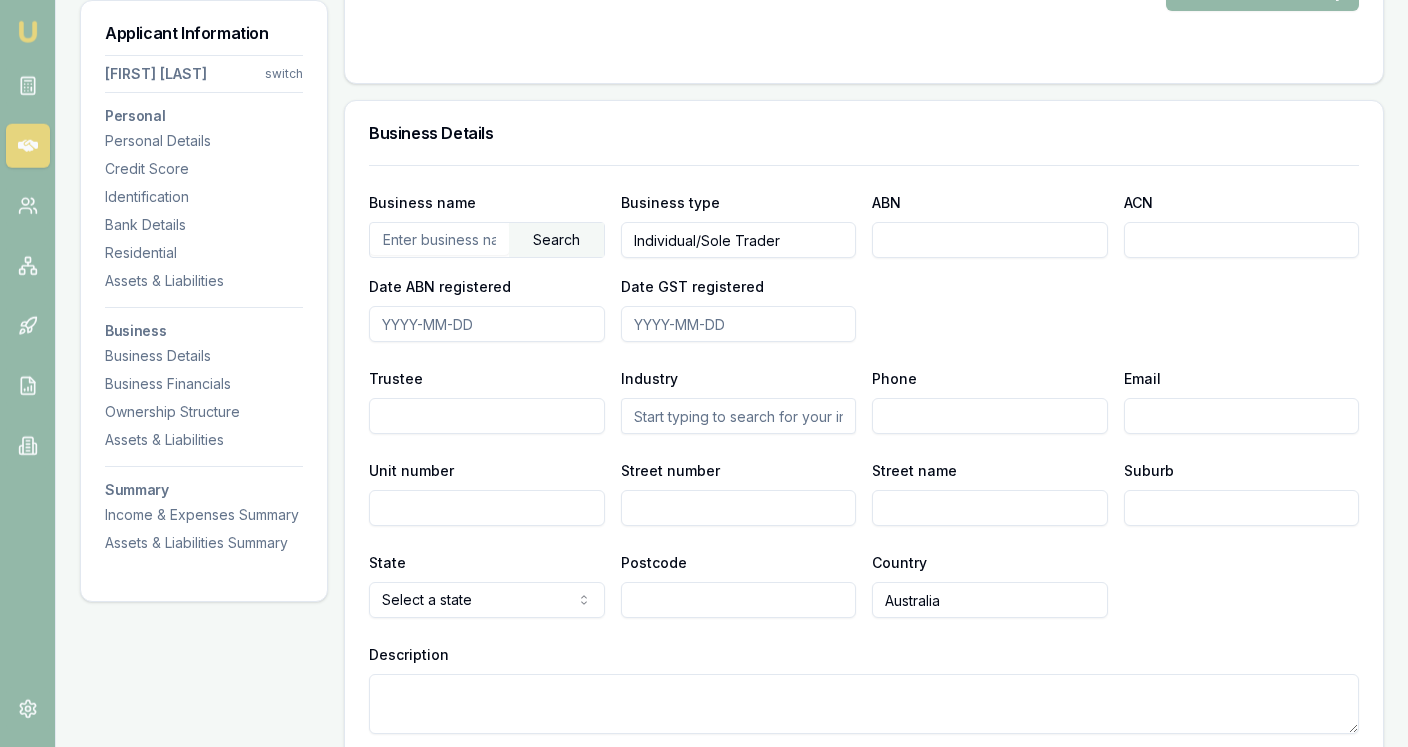 type 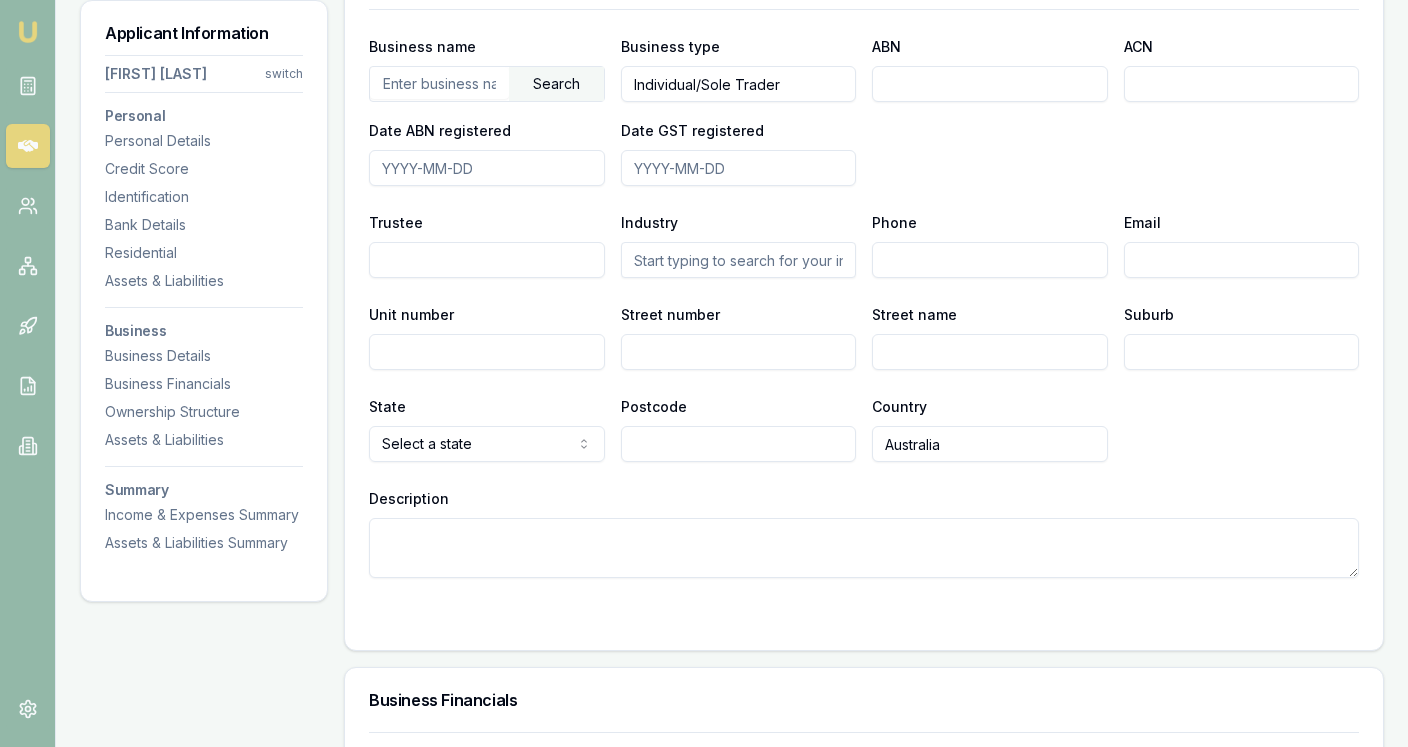 scroll, scrollTop: 2468, scrollLeft: 0, axis: vertical 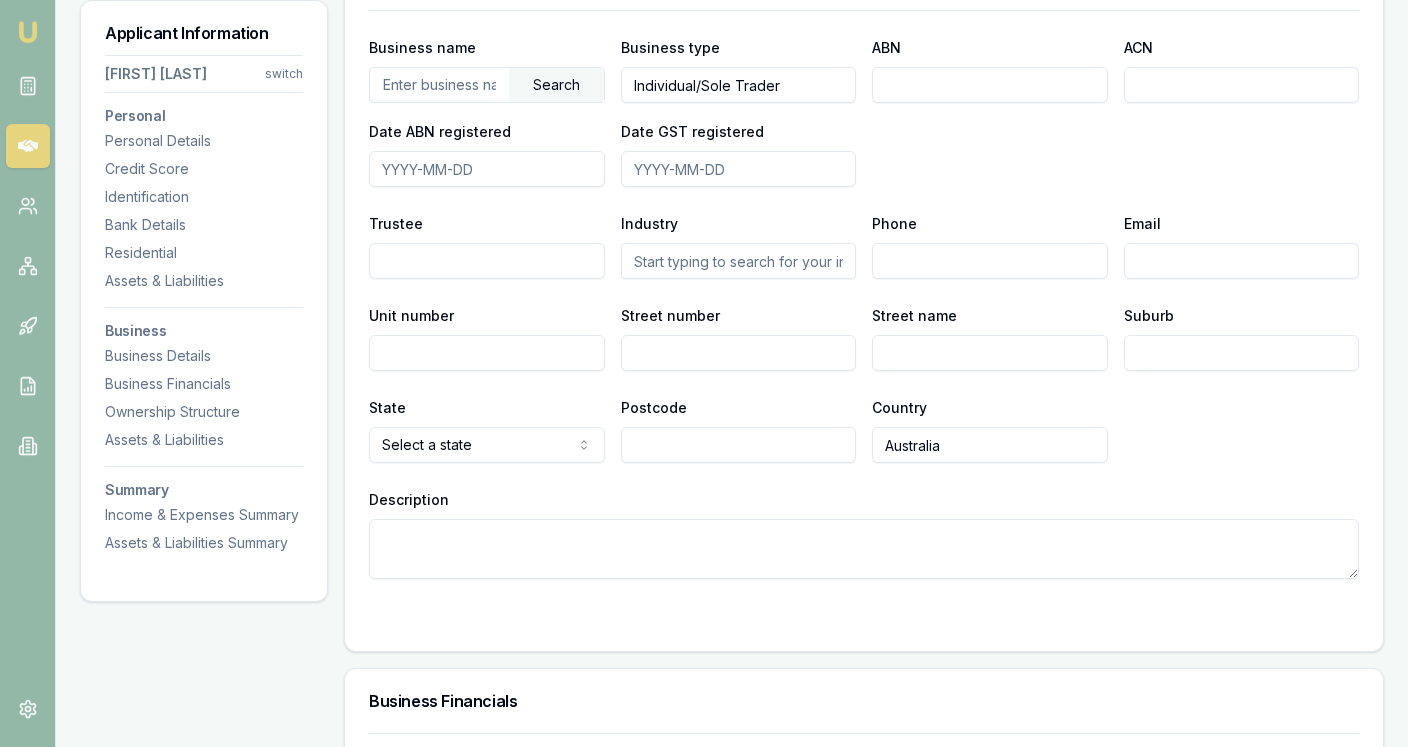 click on "Country  [COUNTRY]" at bounding box center (990, 429) 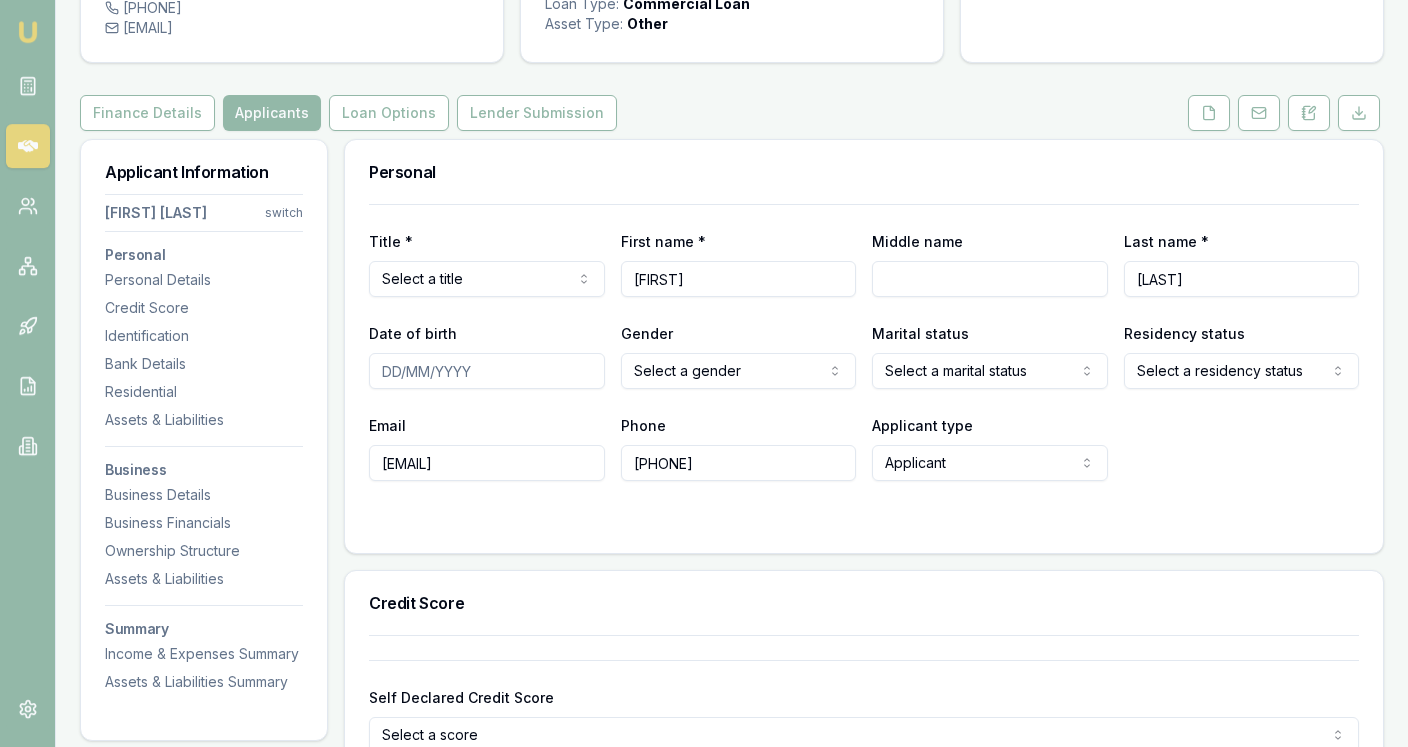scroll, scrollTop: 0, scrollLeft: 0, axis: both 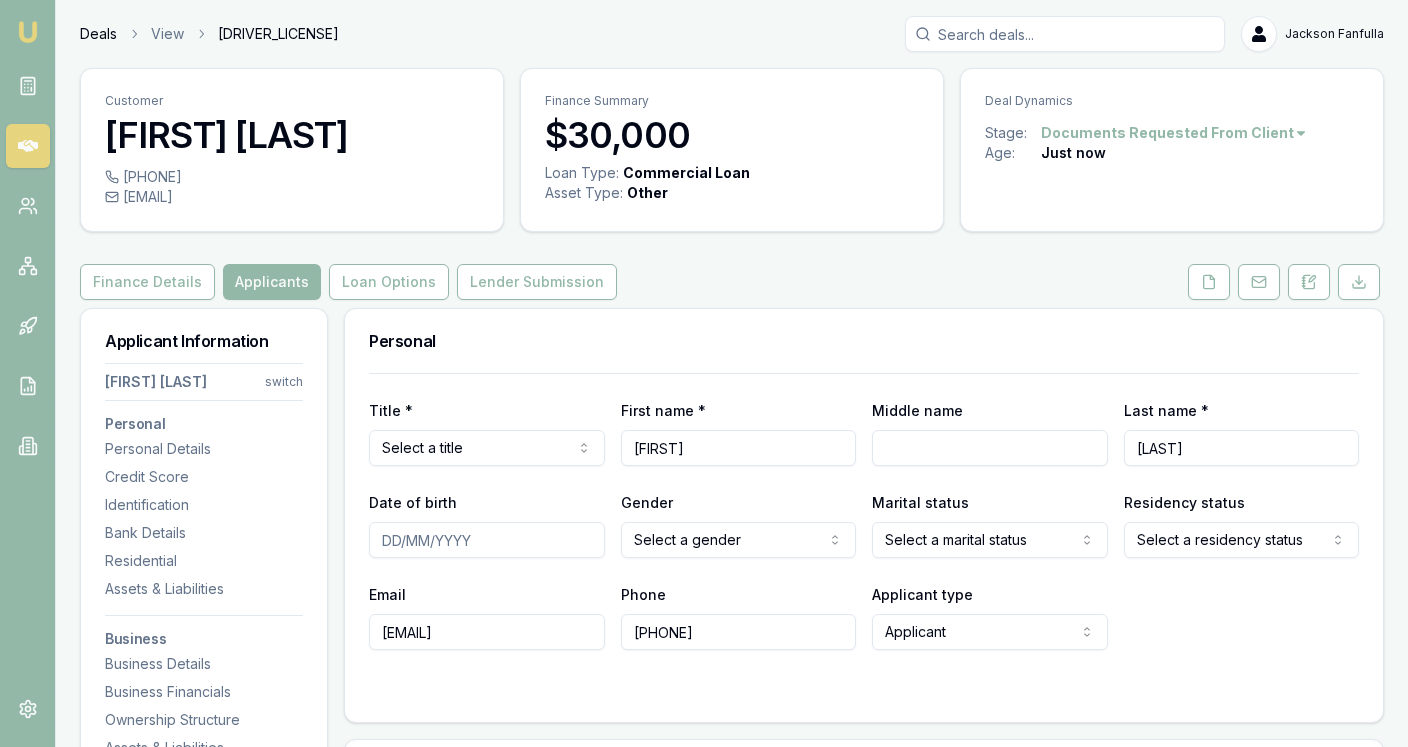 click on "Deals" at bounding box center [98, 34] 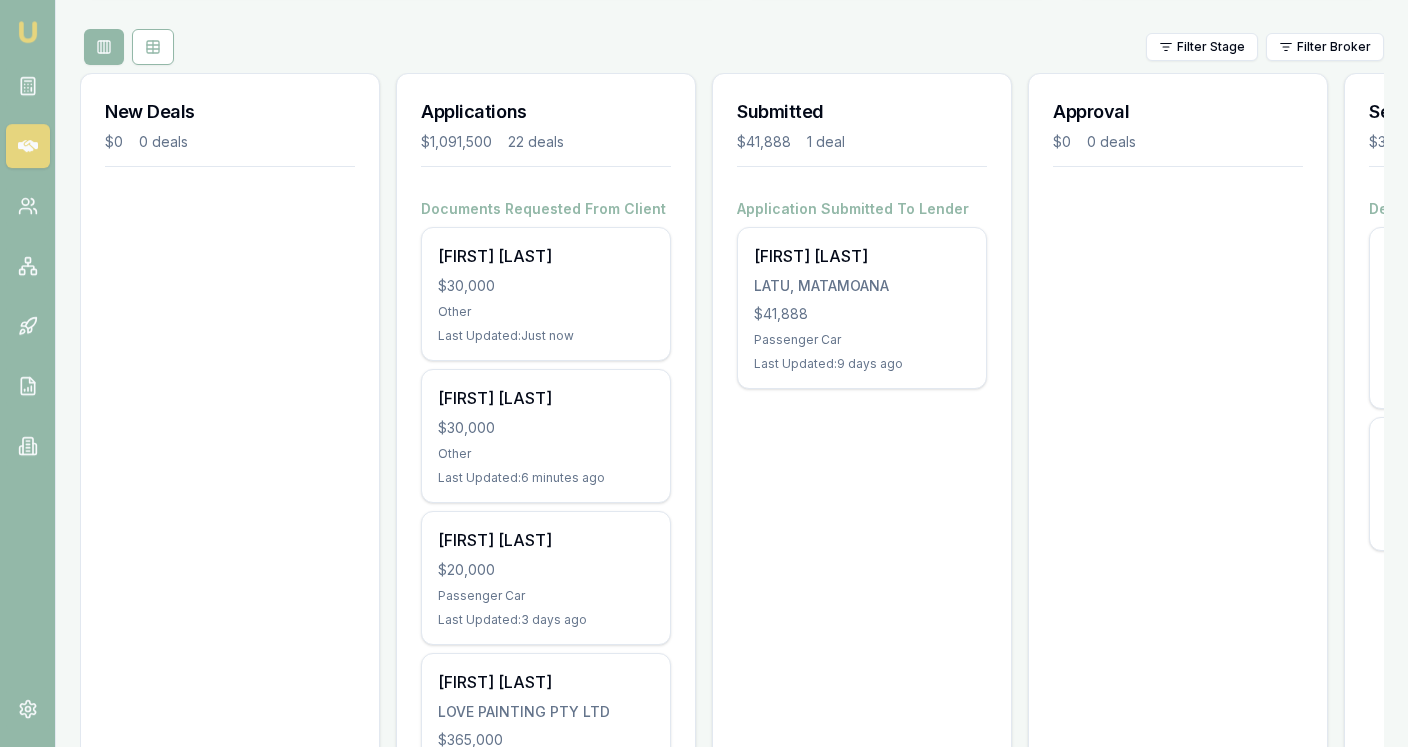 scroll, scrollTop: 245, scrollLeft: 0, axis: vertical 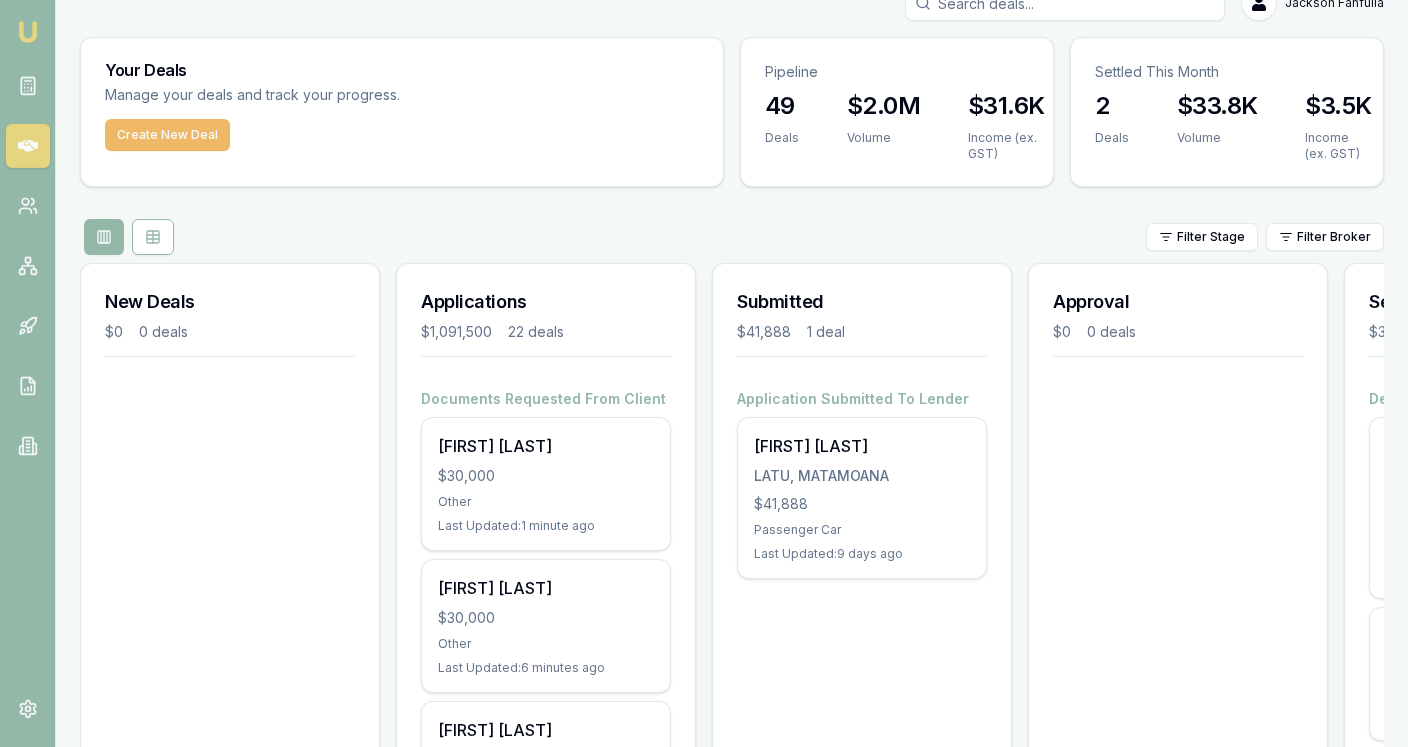 click on "Create New Deal" at bounding box center [167, 135] 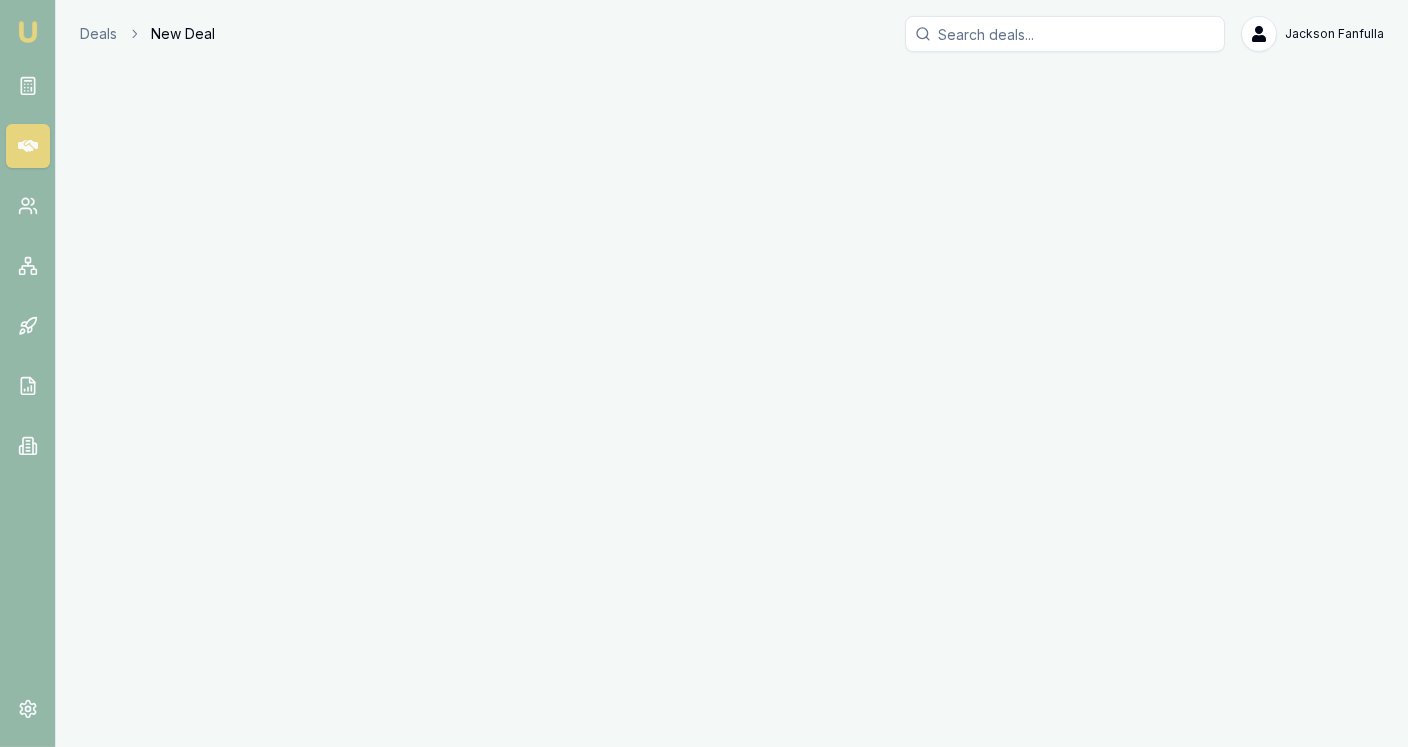 scroll, scrollTop: 0, scrollLeft: 0, axis: both 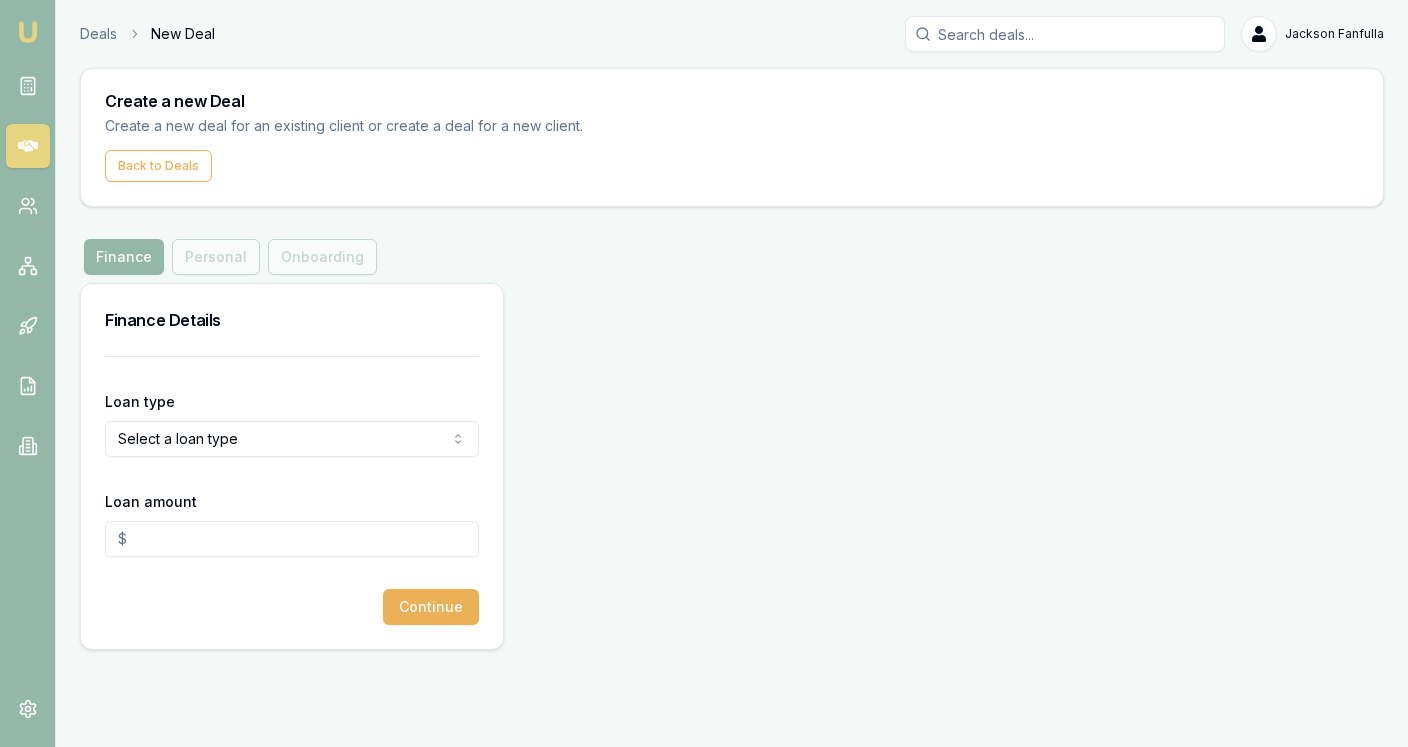click on "Loan type  Select a loan type Consumer Loan Consumer Asset Commercial Loan Commercial Asset" at bounding box center [292, 423] 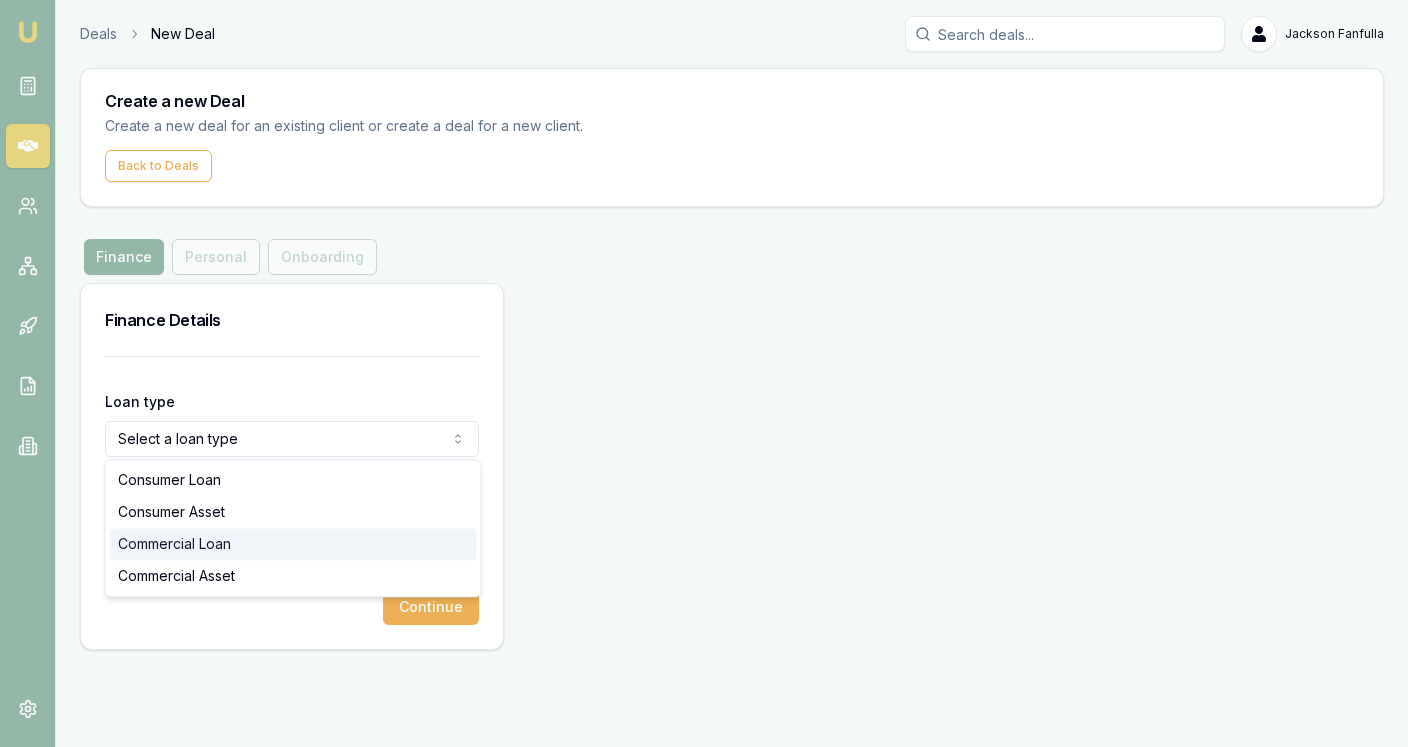select on "COMMERCIAL_LOAN" 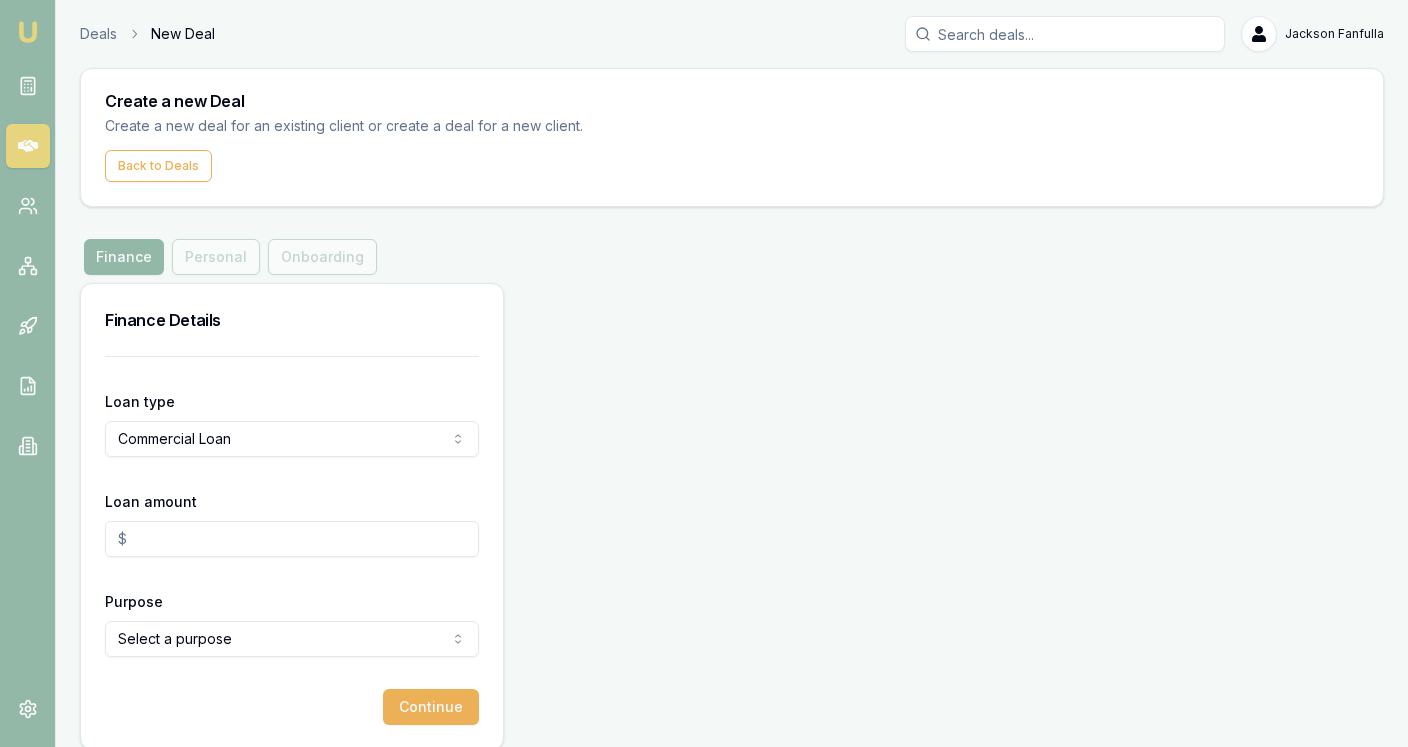 click on "Loan amount" at bounding box center [292, 539] 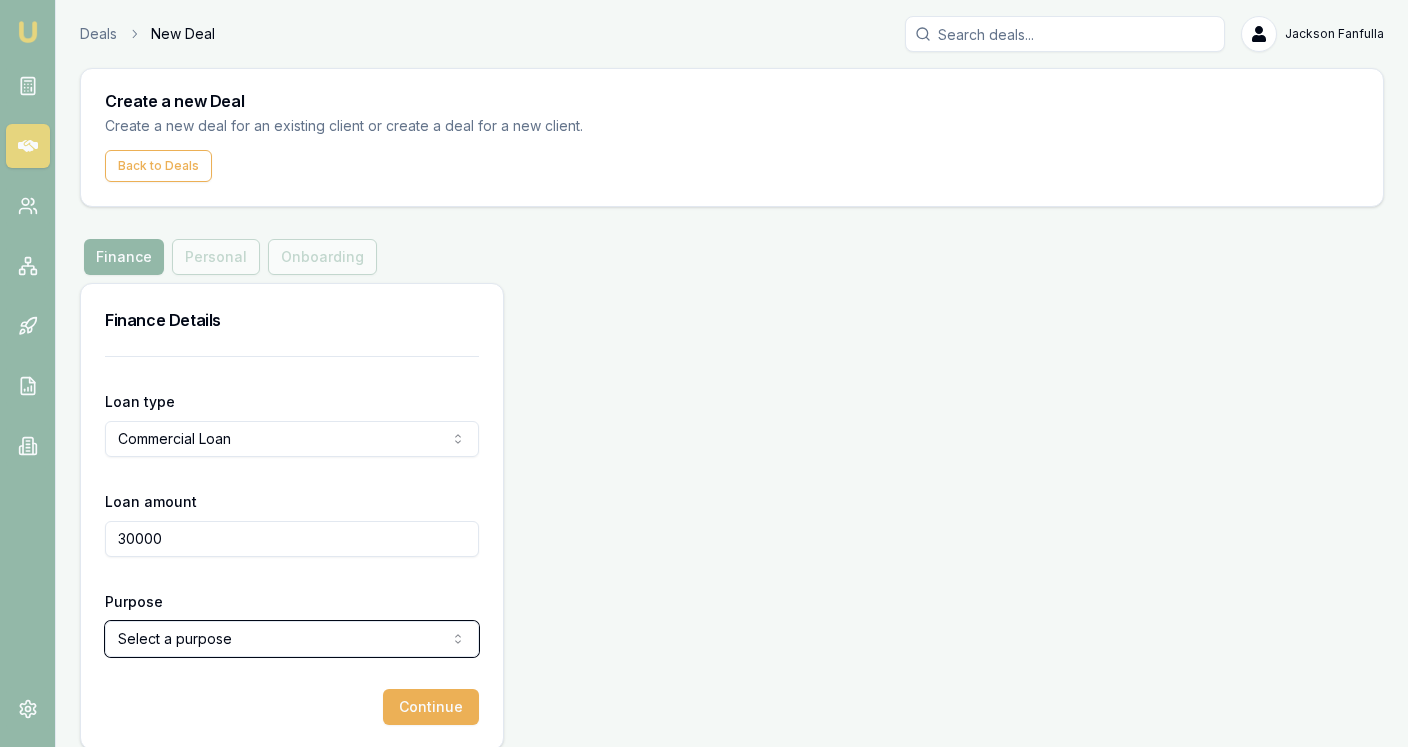 type on "$30,000.00" 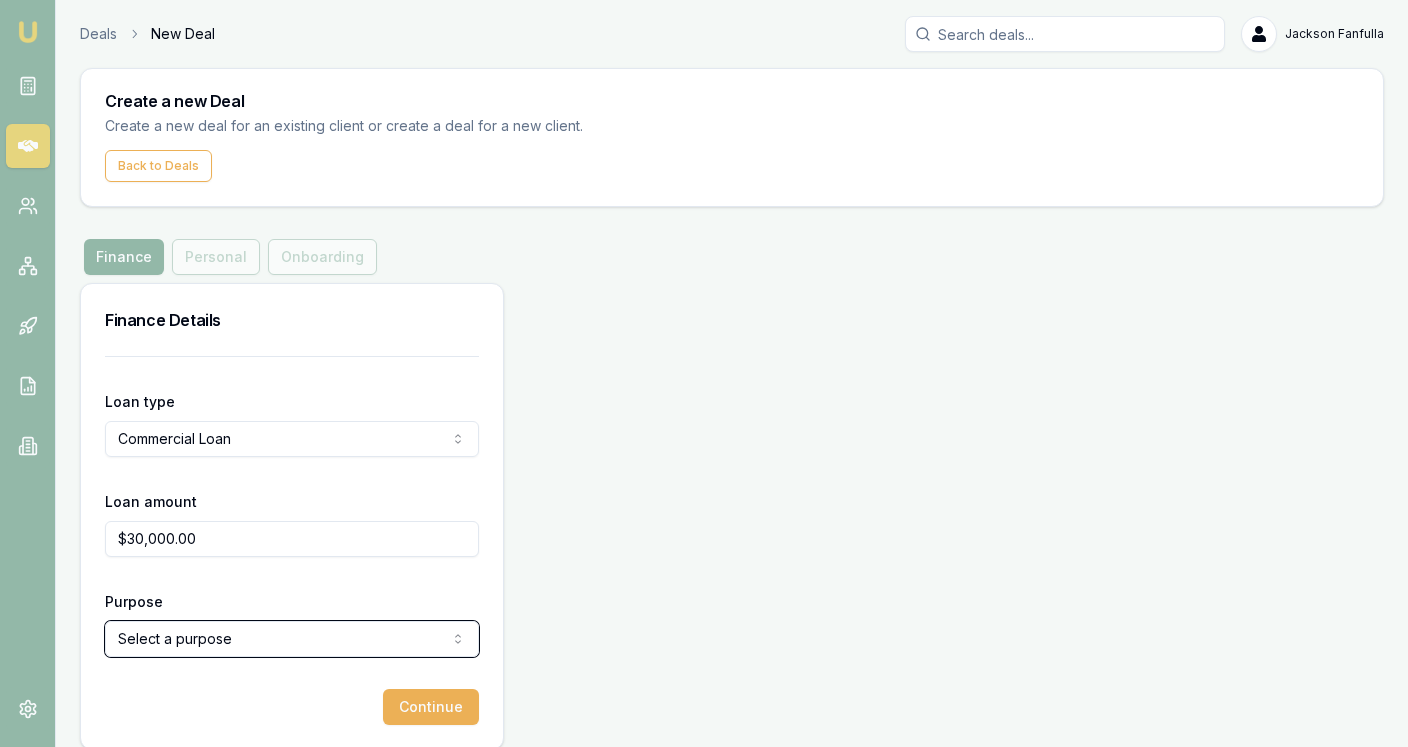 type 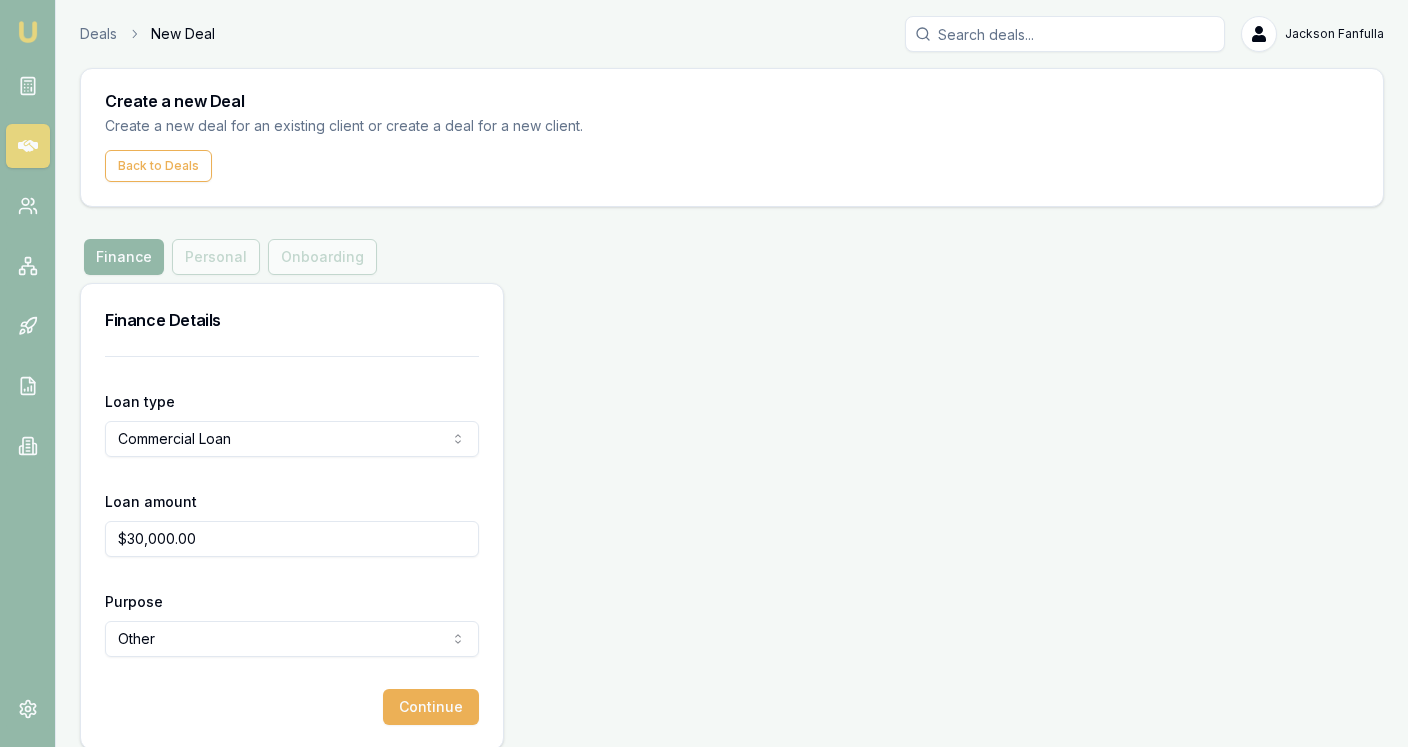type 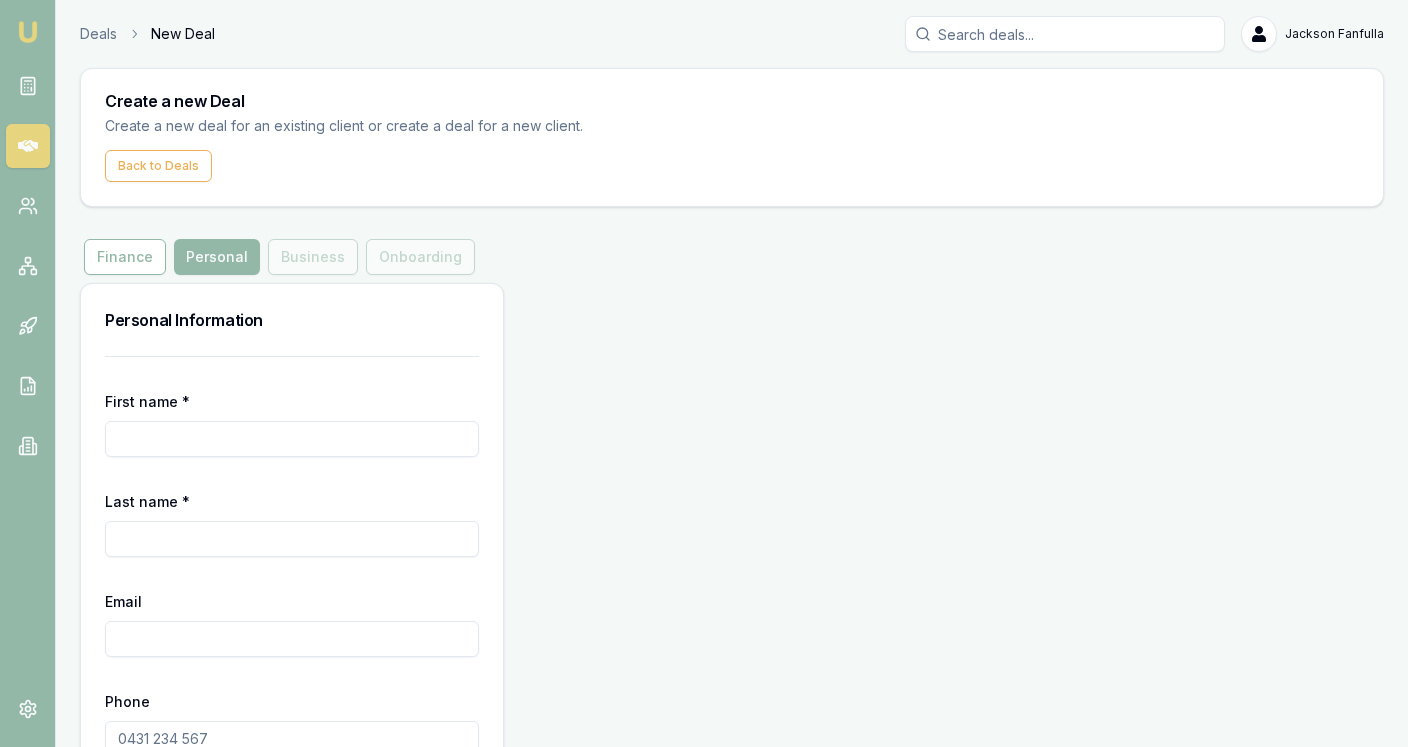 click on "First name *" at bounding box center [292, 439] 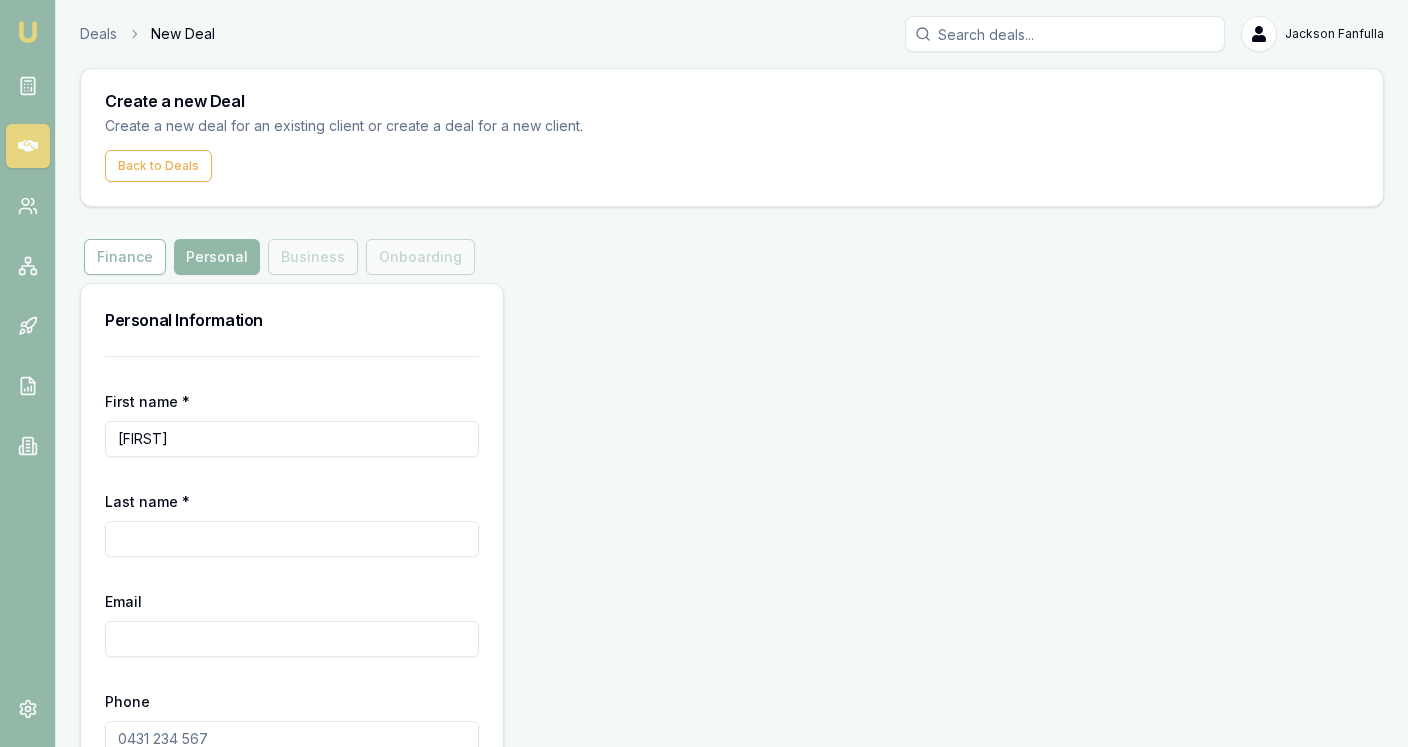 type on "[FIRST]" 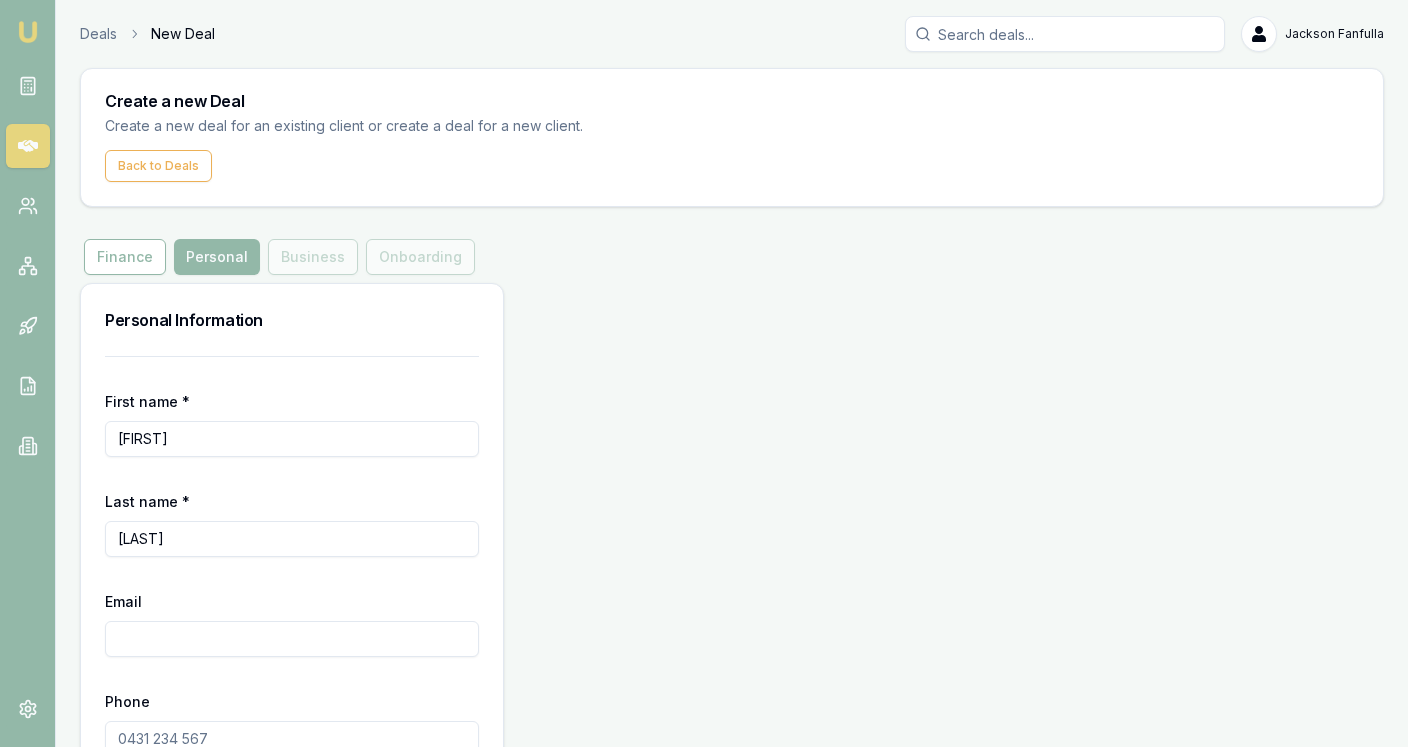 type on "[LAST]" 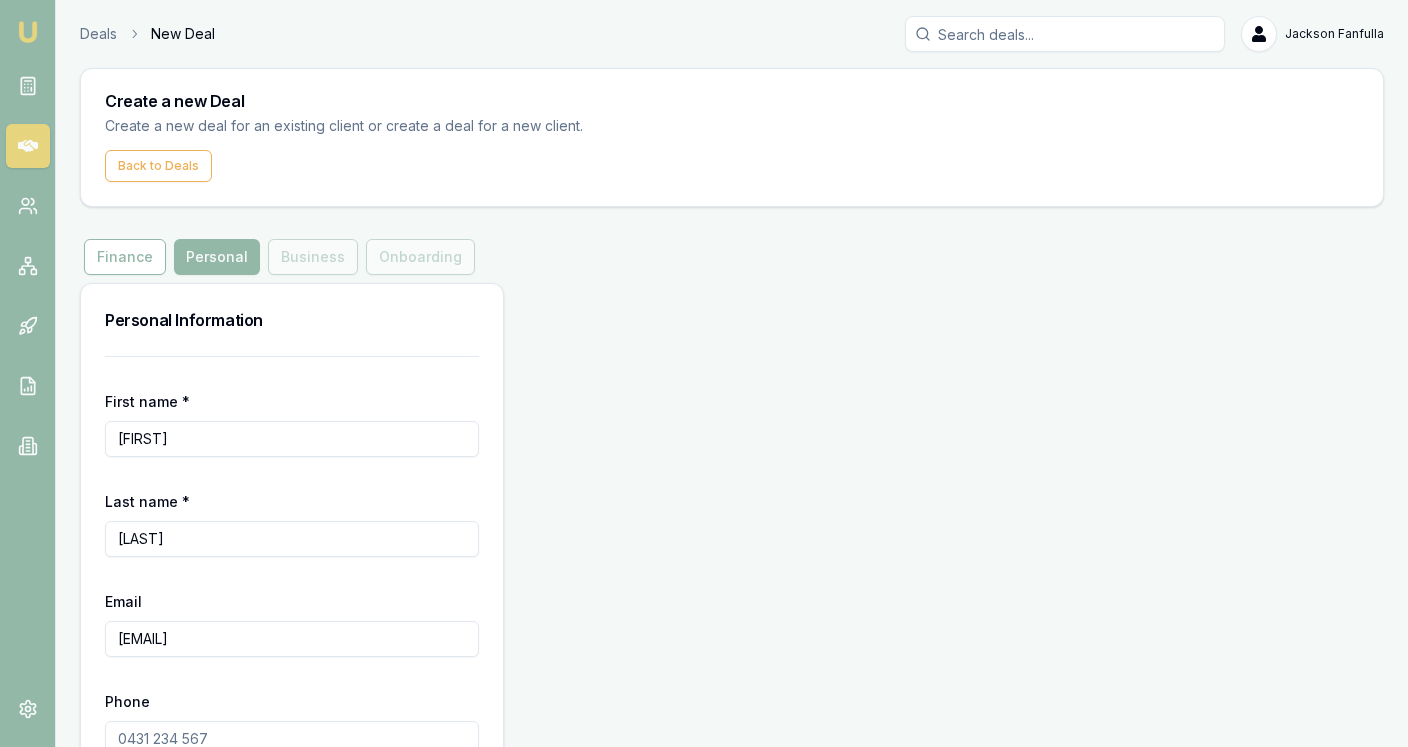 type on "[EMAIL]" 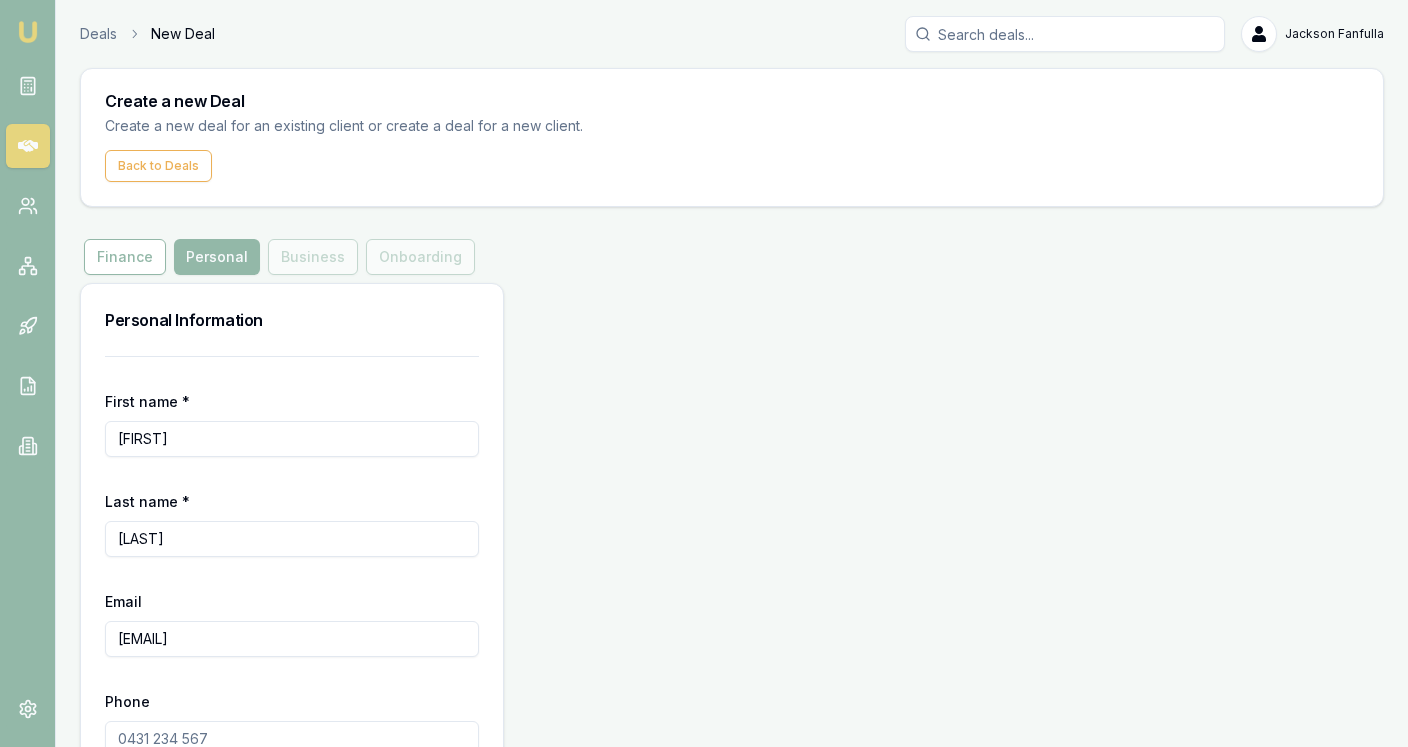 paste on "[PHONE]" 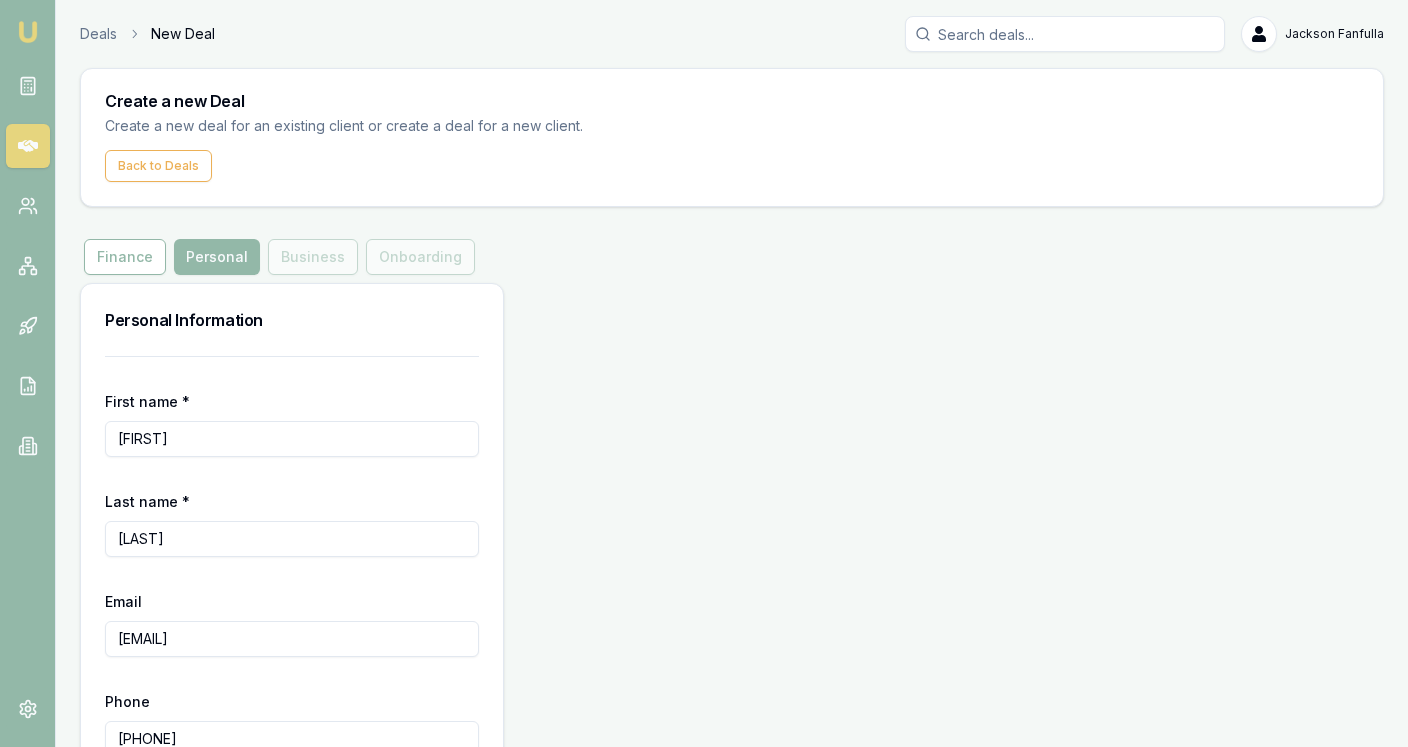 scroll, scrollTop: 116, scrollLeft: 0, axis: vertical 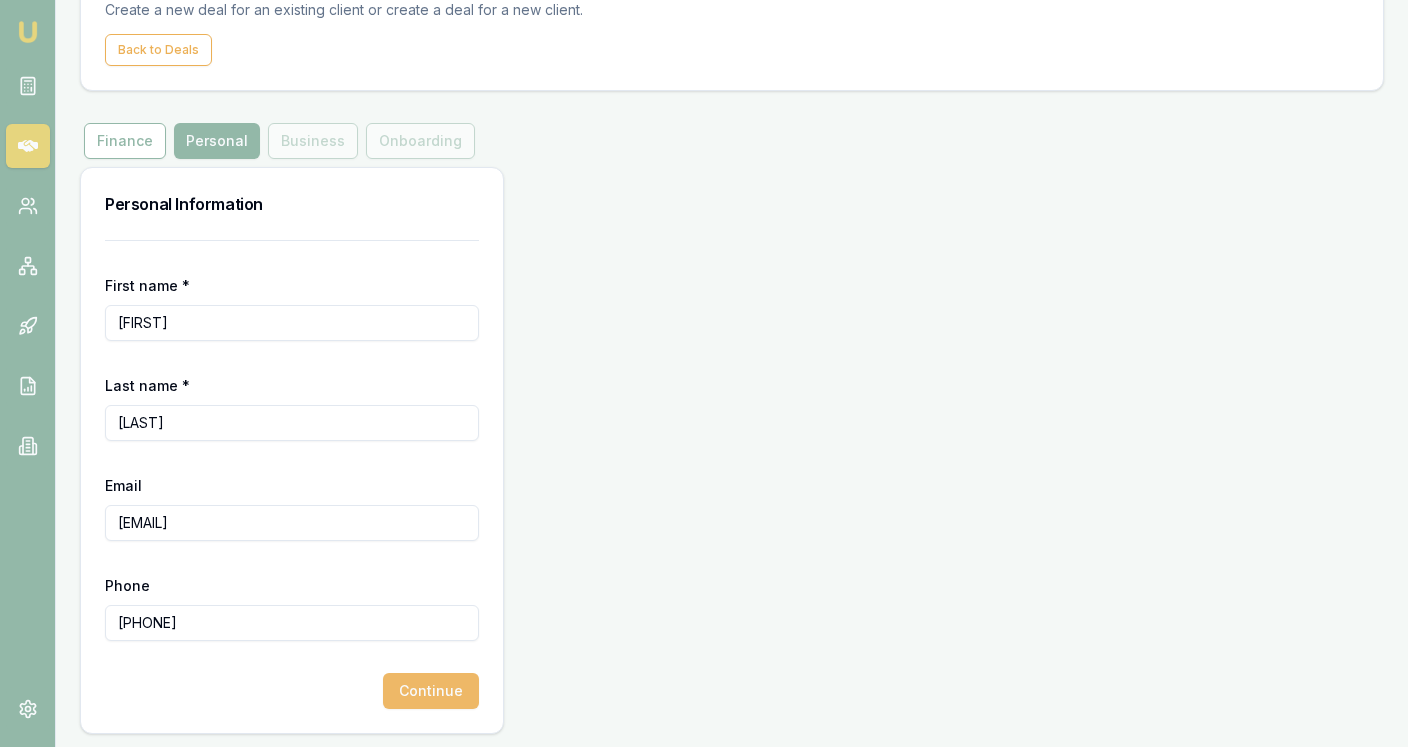 type on "[PHONE]" 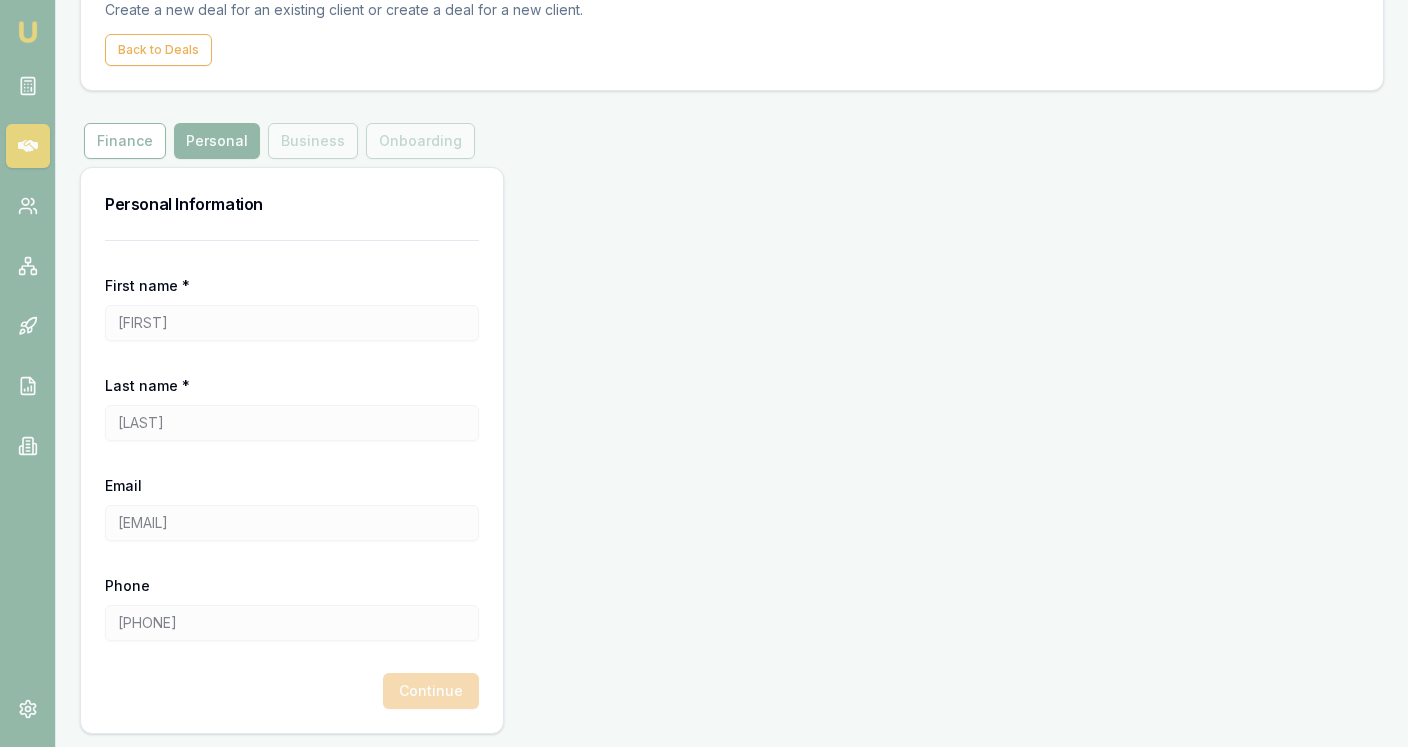 scroll, scrollTop: 0, scrollLeft: 0, axis: both 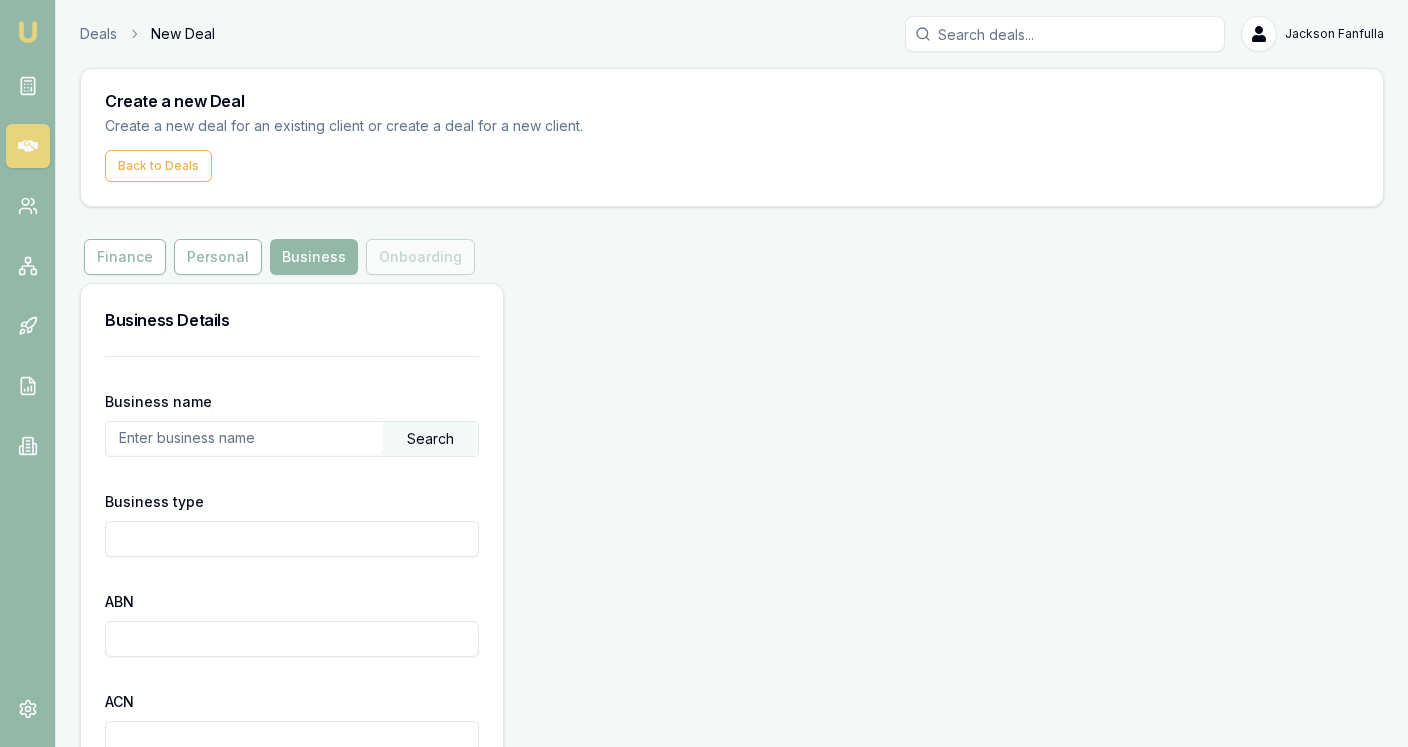 click at bounding box center (244, 438) 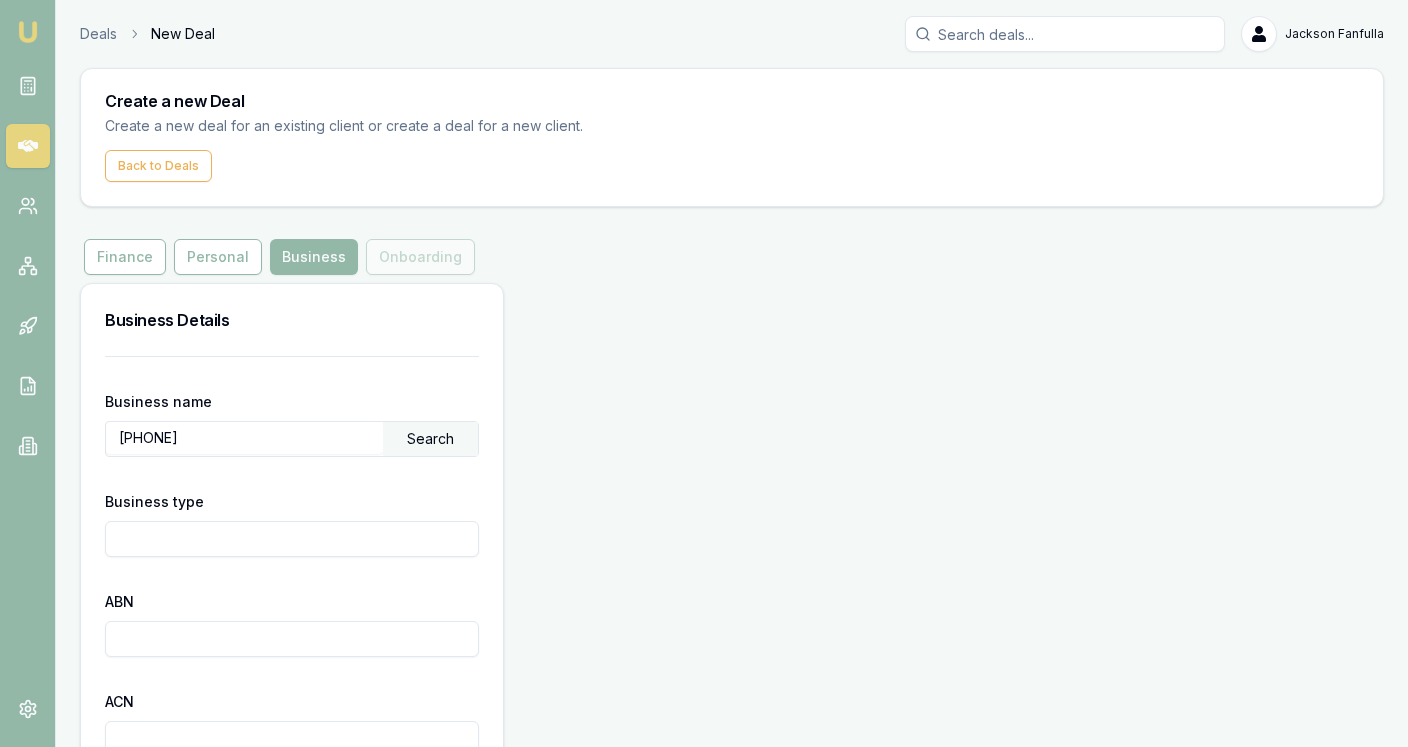 click on "Business name [PHONE] Search Business type ABN ACN Date ABN registered Date GST registered Industry Monthly turnover $0 Business description / background Continue" at bounding box center [292, 852] 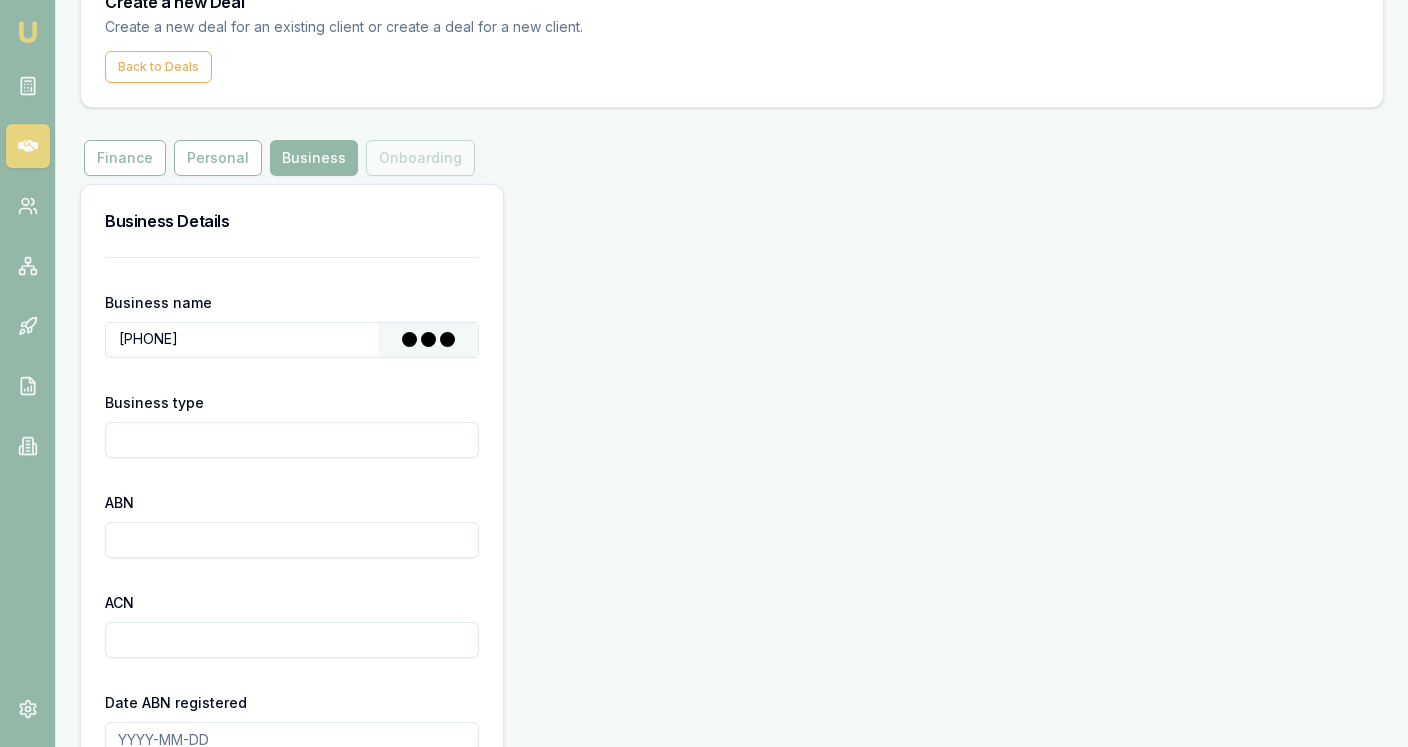 scroll, scrollTop: 99, scrollLeft: 0, axis: vertical 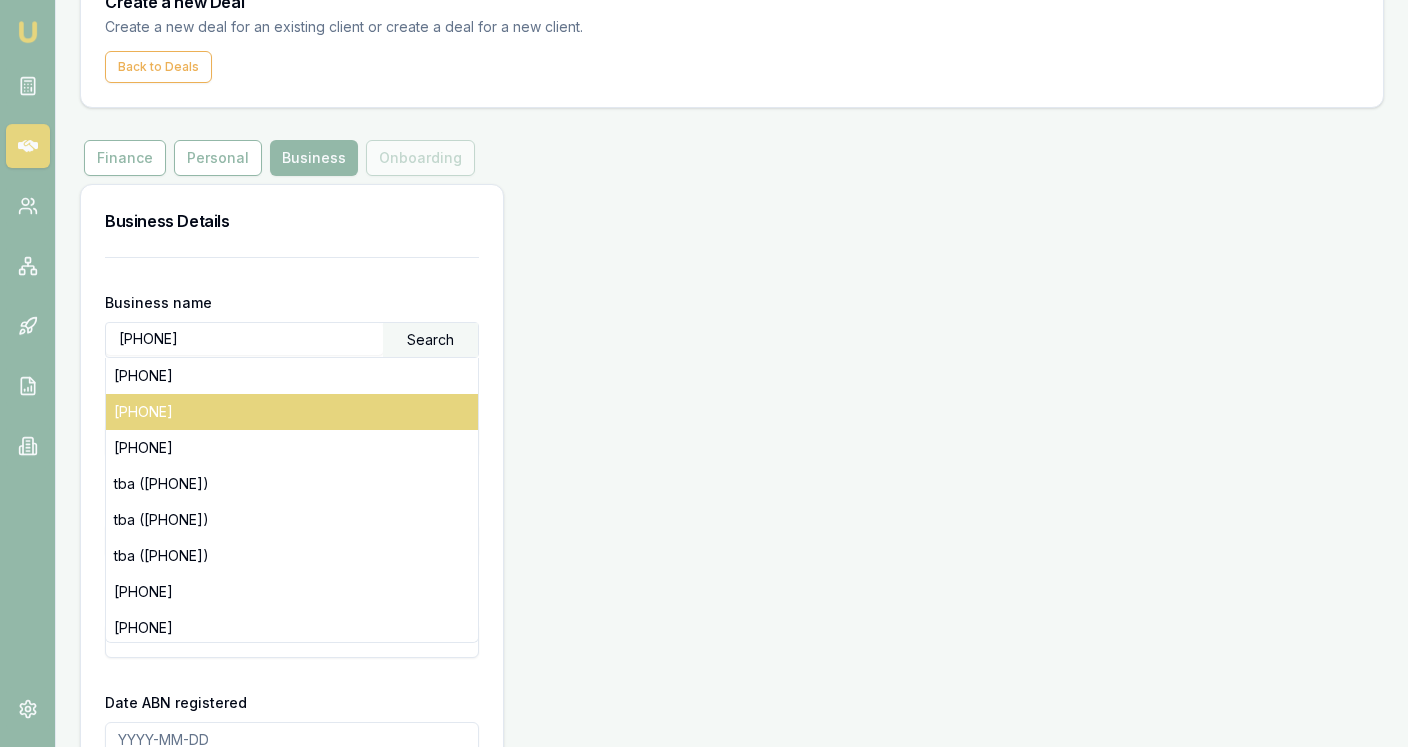 click on "[PHONE]" at bounding box center (292, 412) 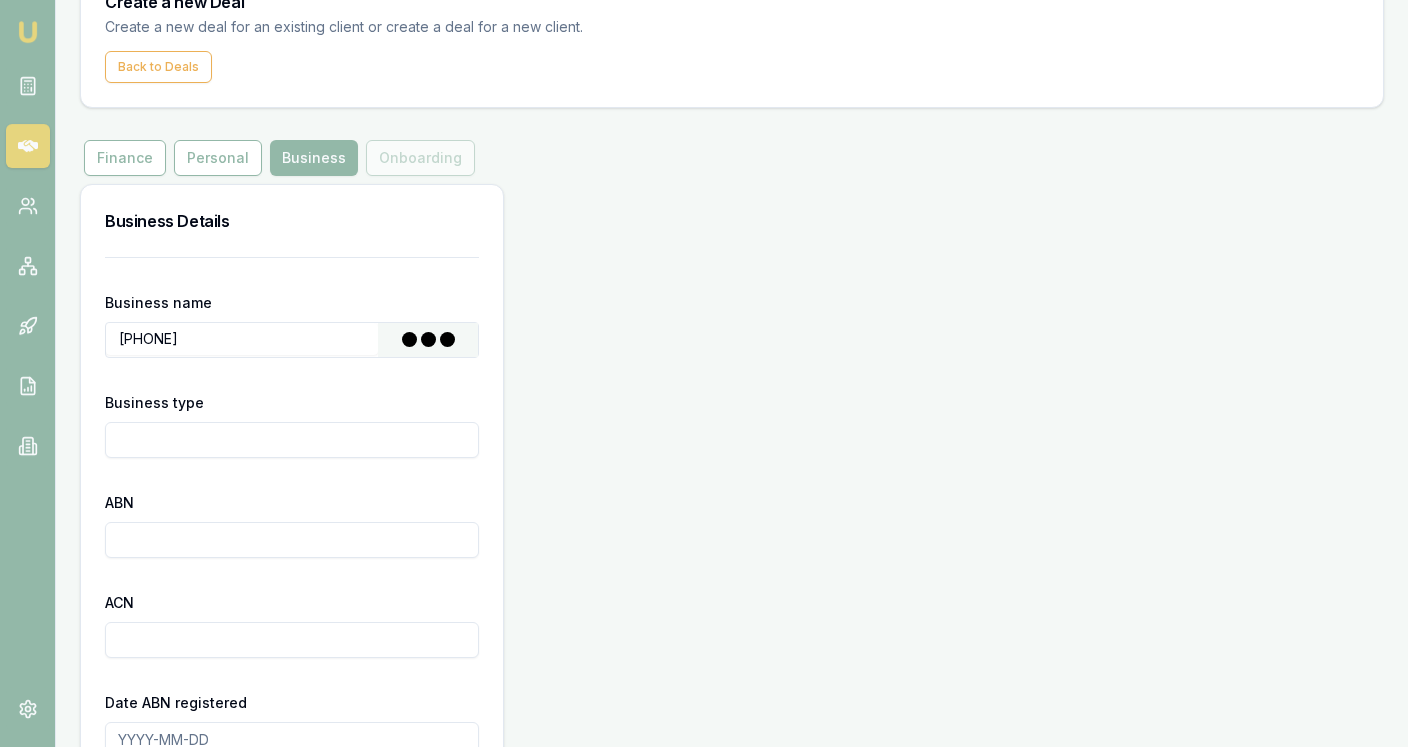 type on "Labrynthia Music" 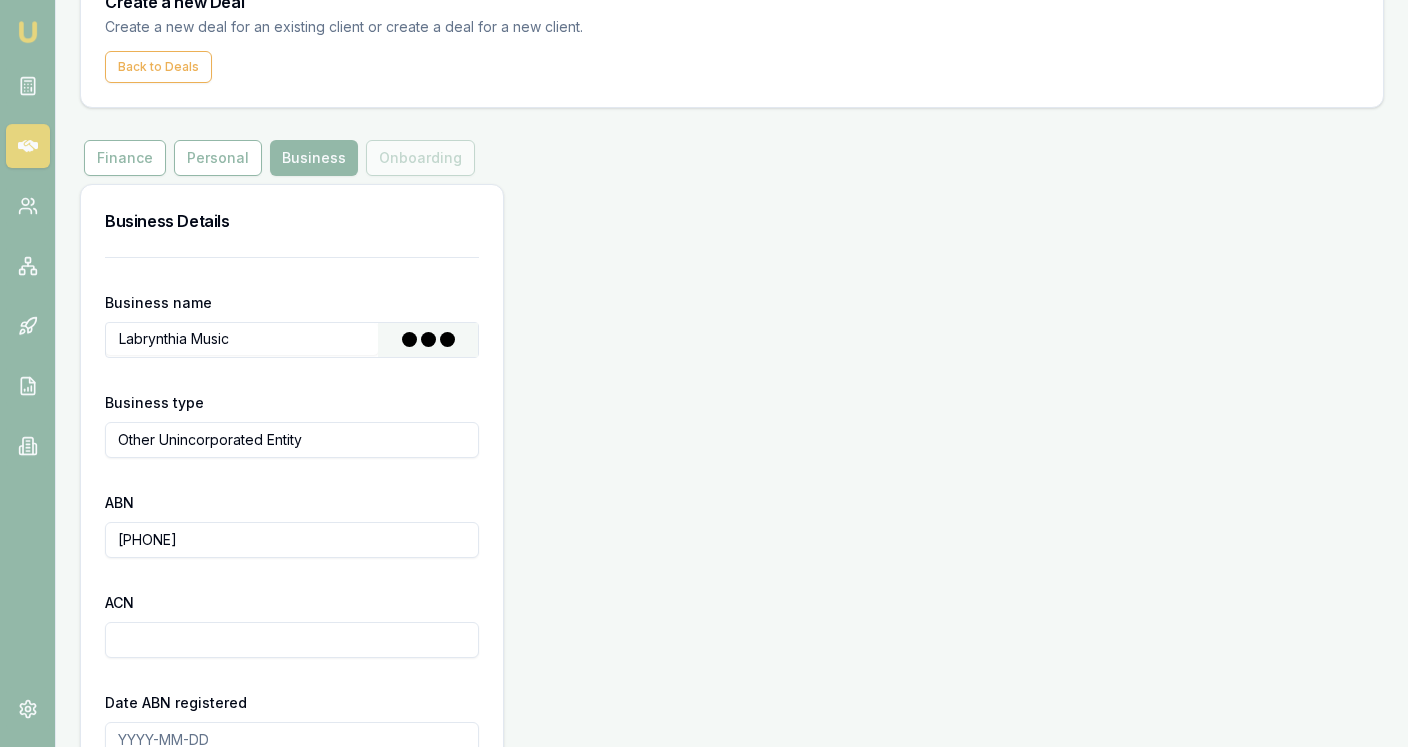 type on "[DATE]" 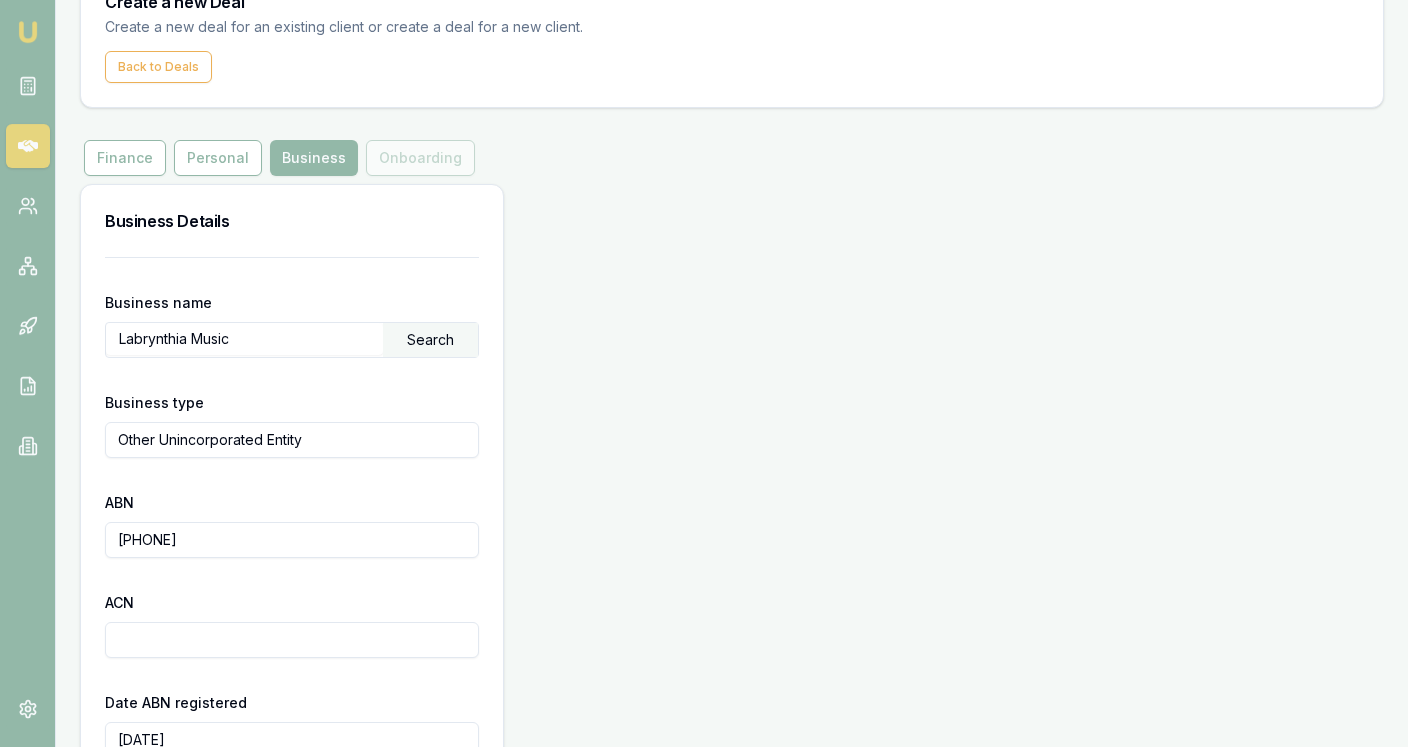 click on "Other Unincorporated Entity" at bounding box center (292, 440) 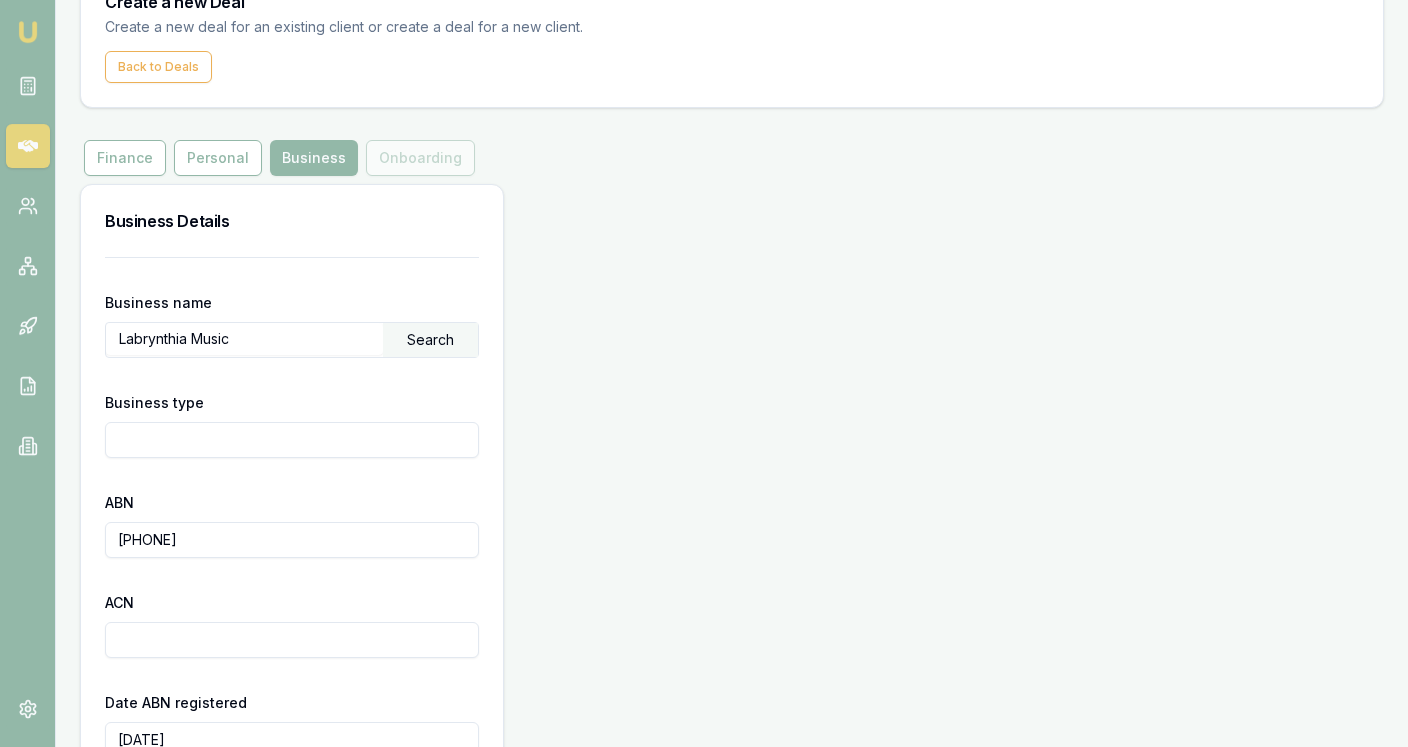 type 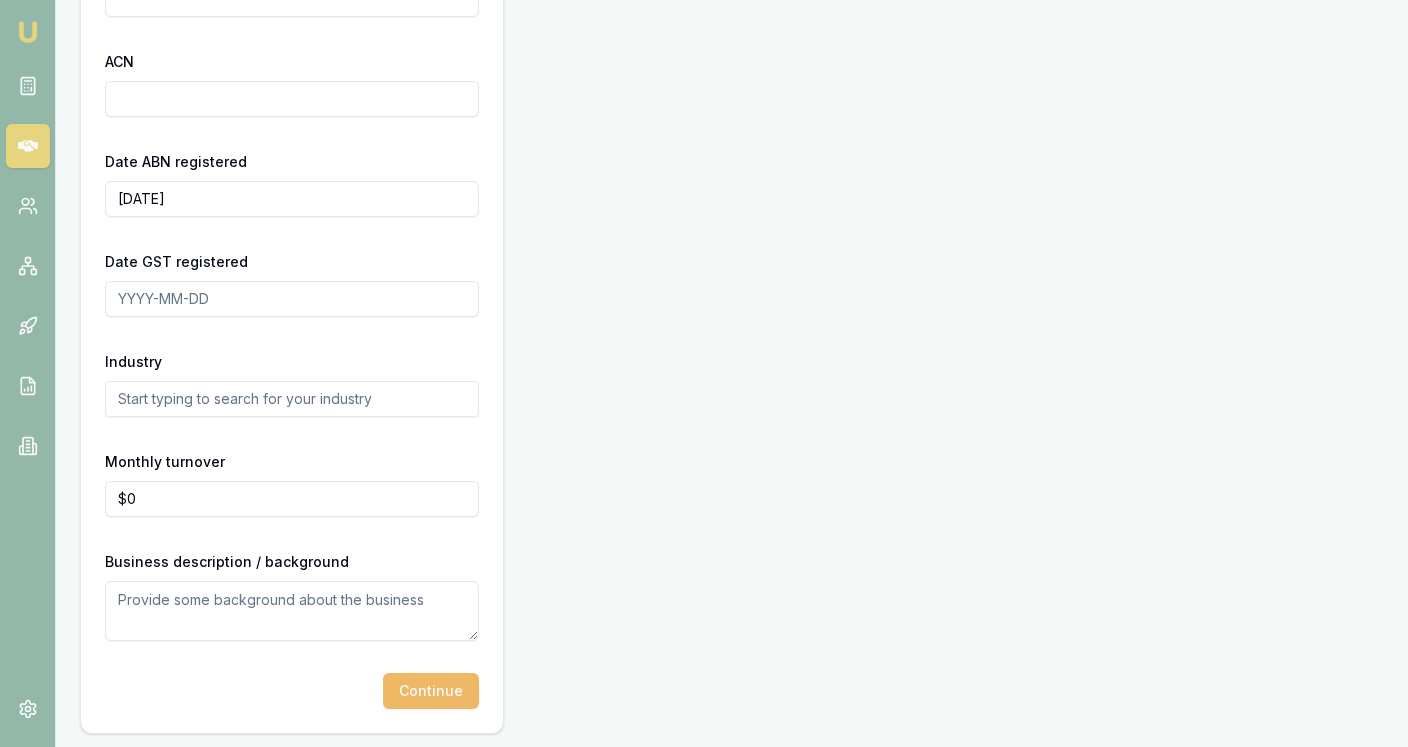 click on "Continue" at bounding box center [431, 691] 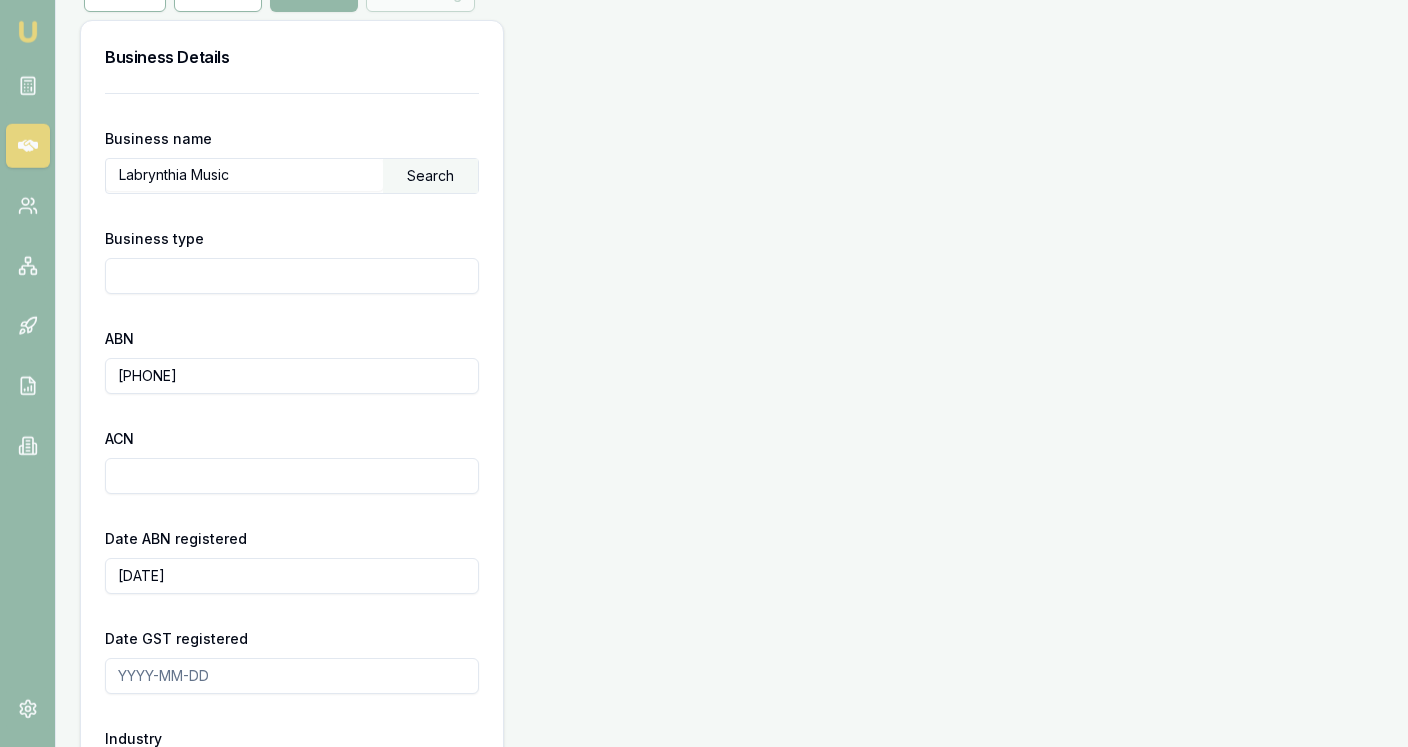 type on "[PHONE]" 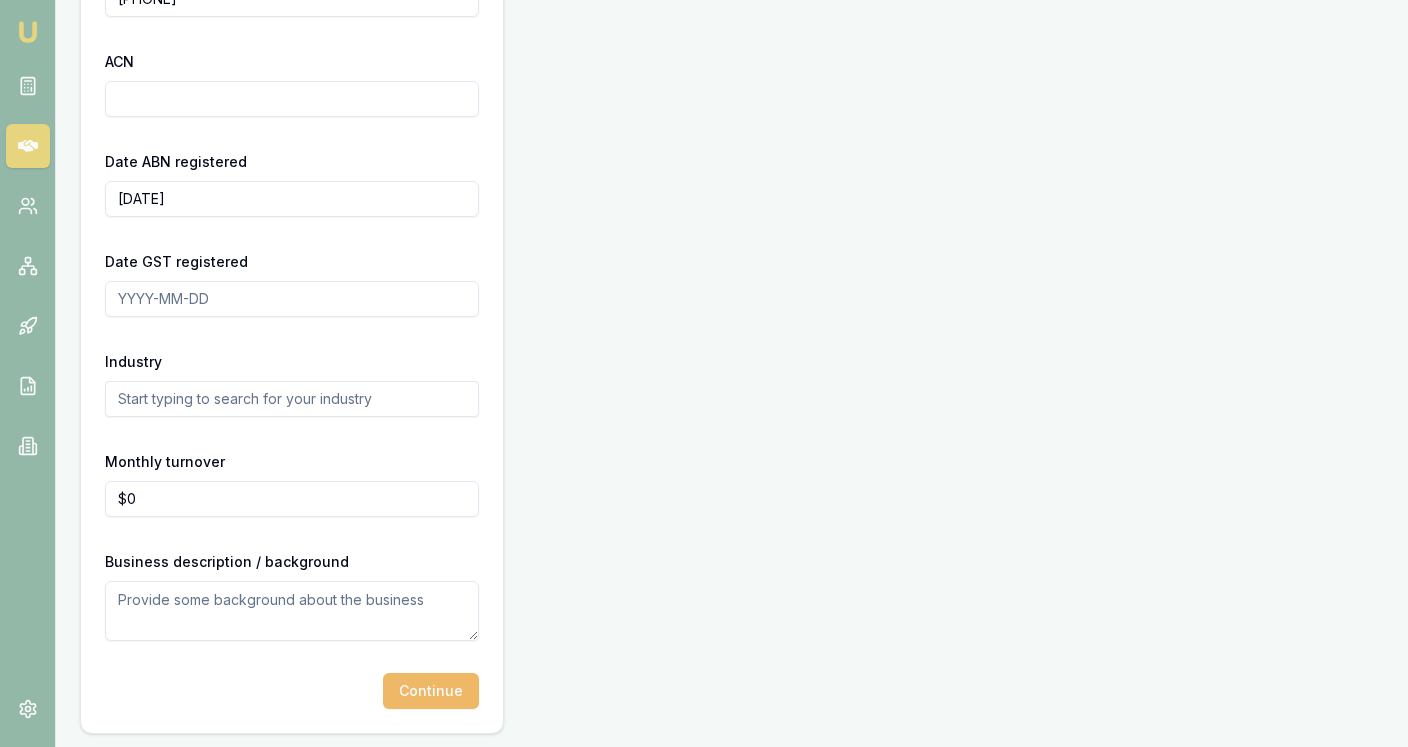 click on "Continue" at bounding box center (431, 691) 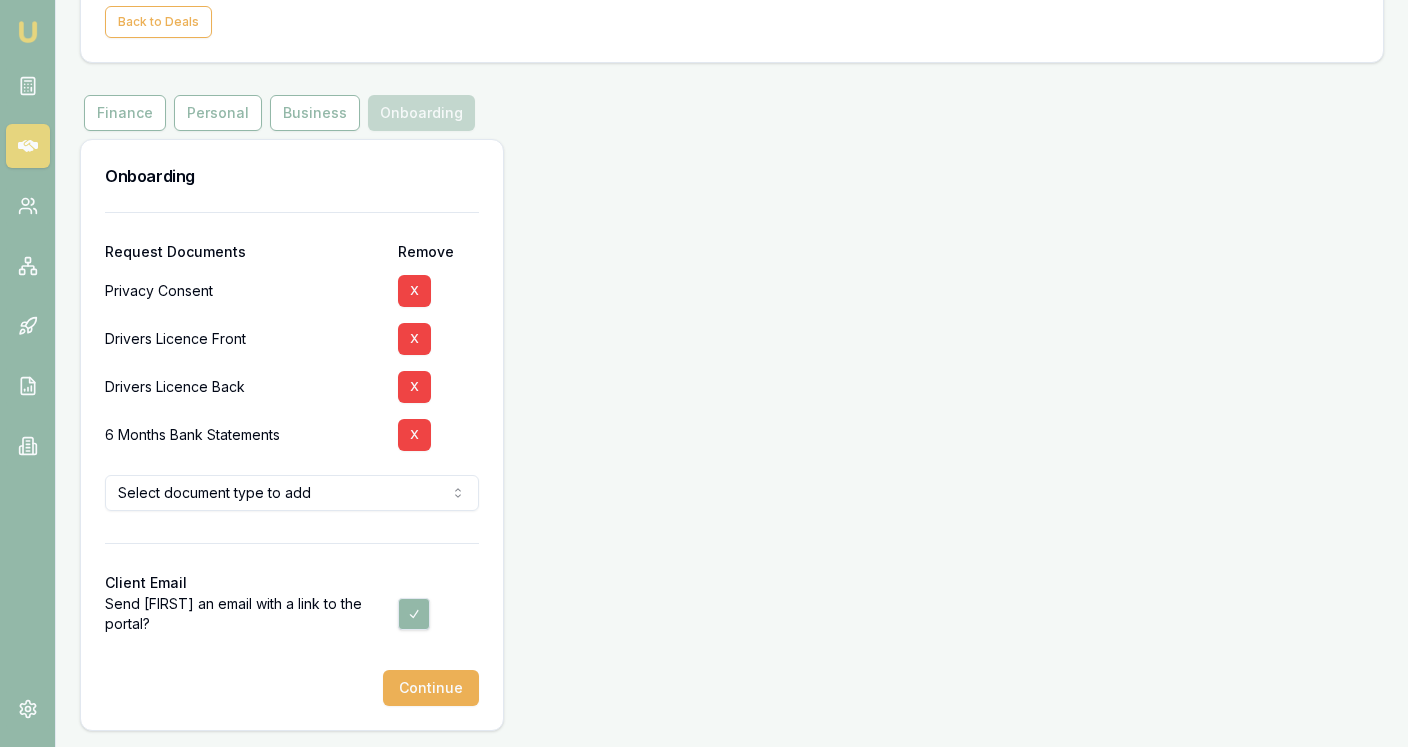 scroll, scrollTop: 0, scrollLeft: 0, axis: both 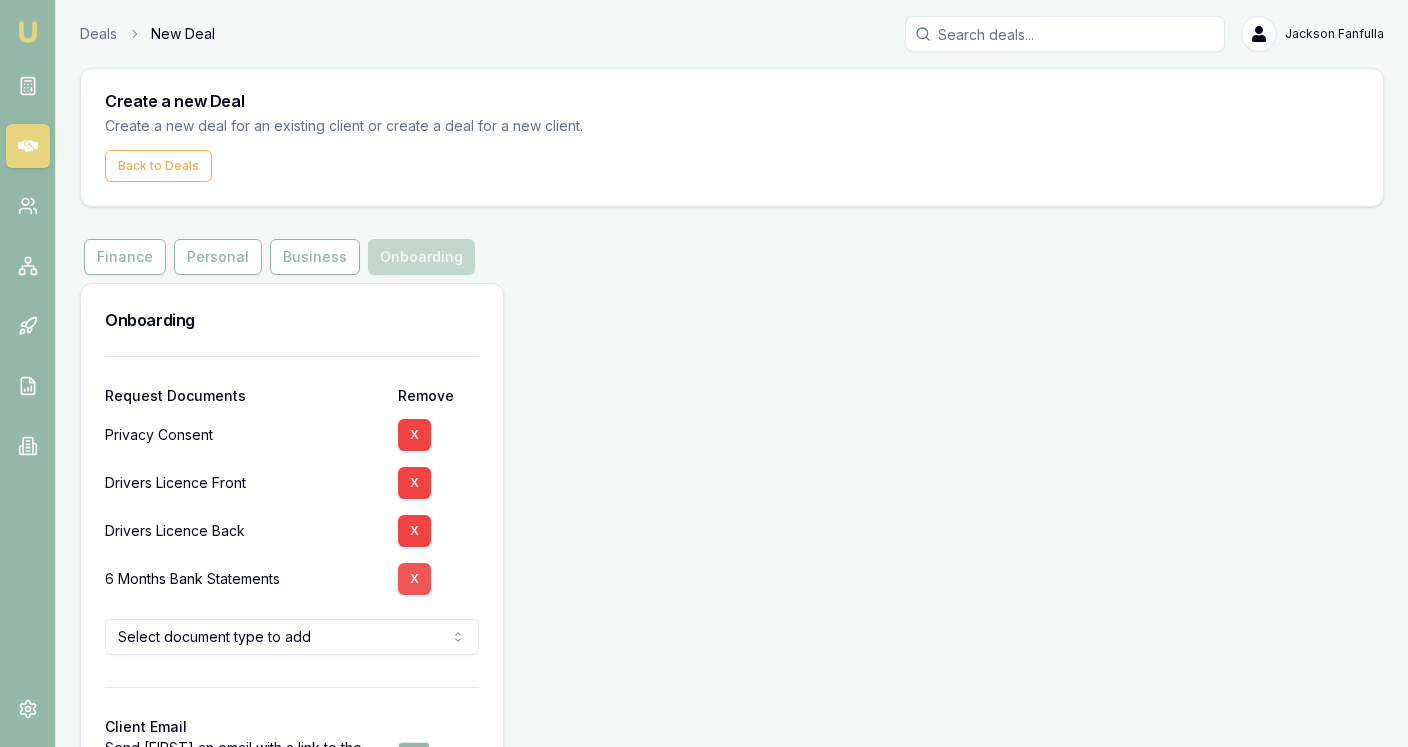 click on "X" at bounding box center [414, 579] 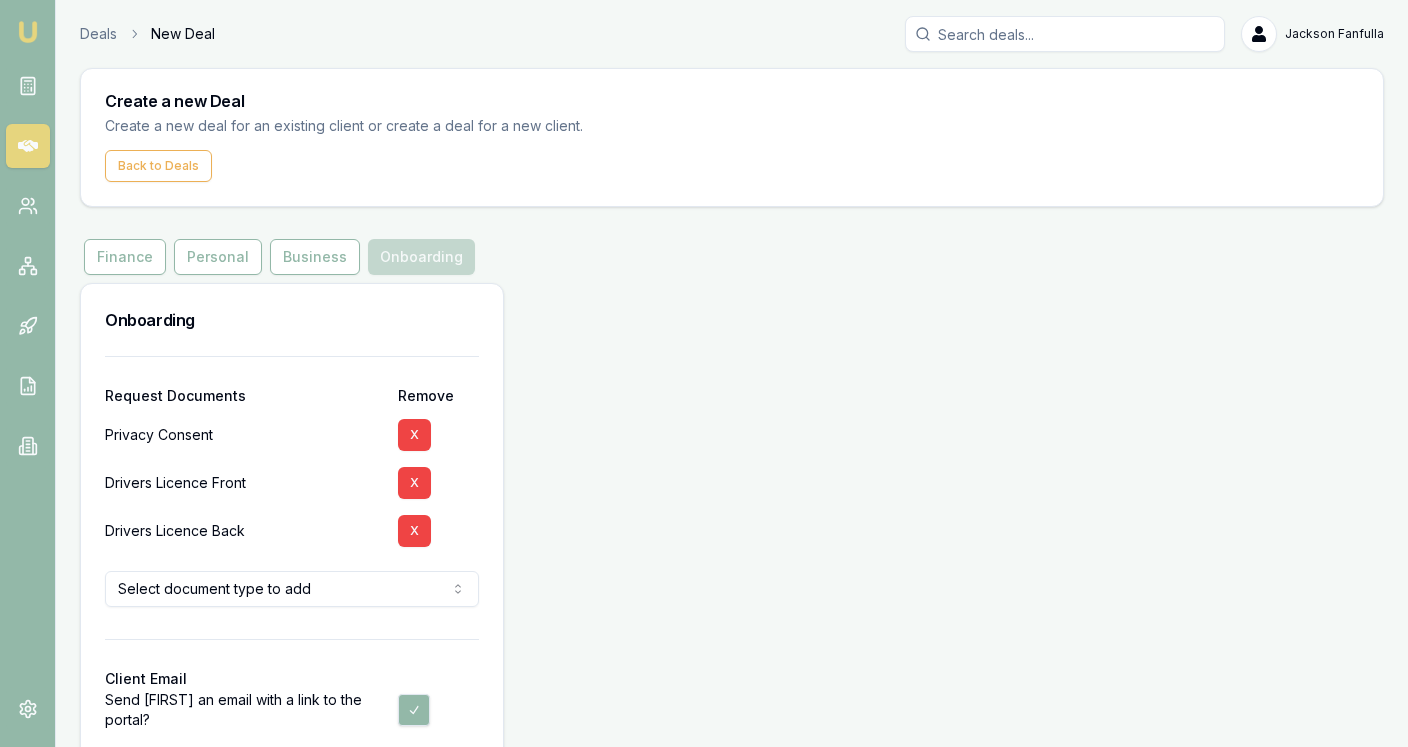 click at bounding box center [292, 623] 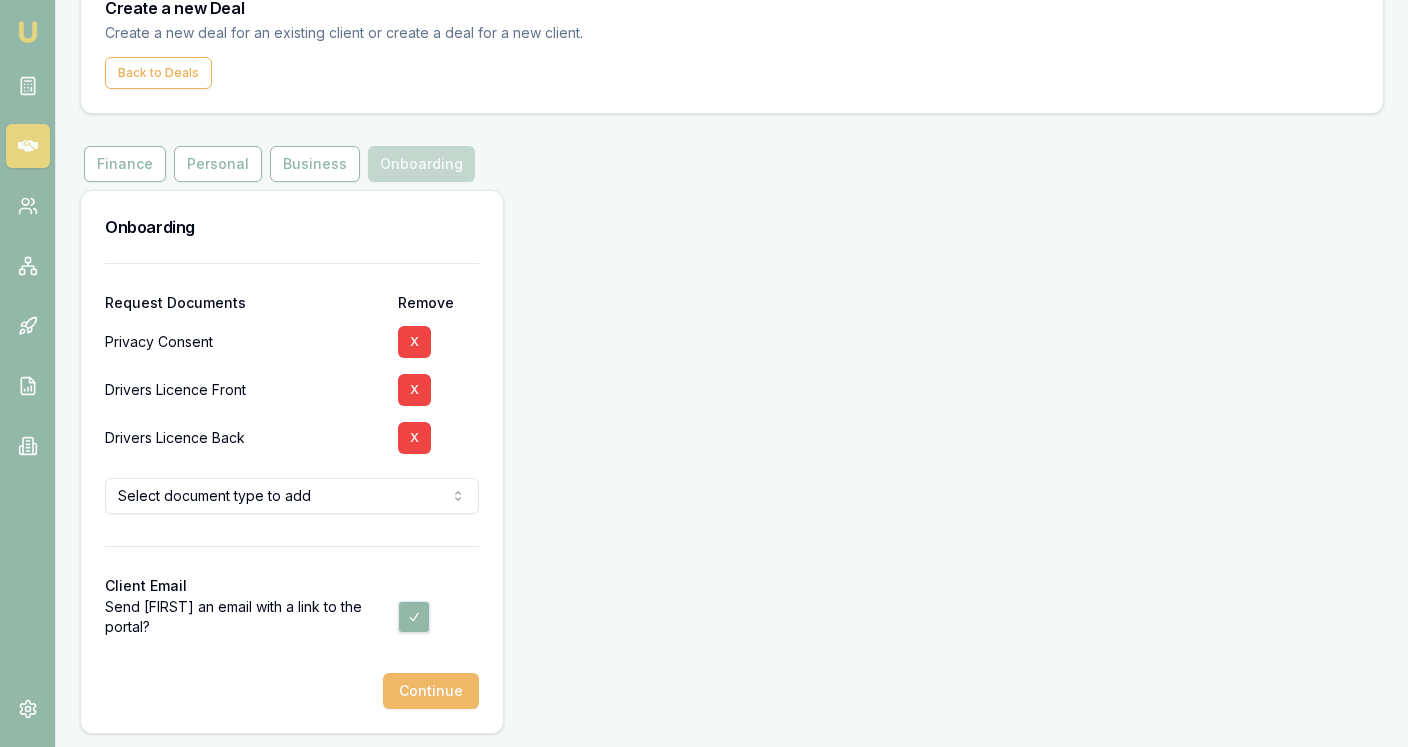 click on "Continue" at bounding box center [431, 691] 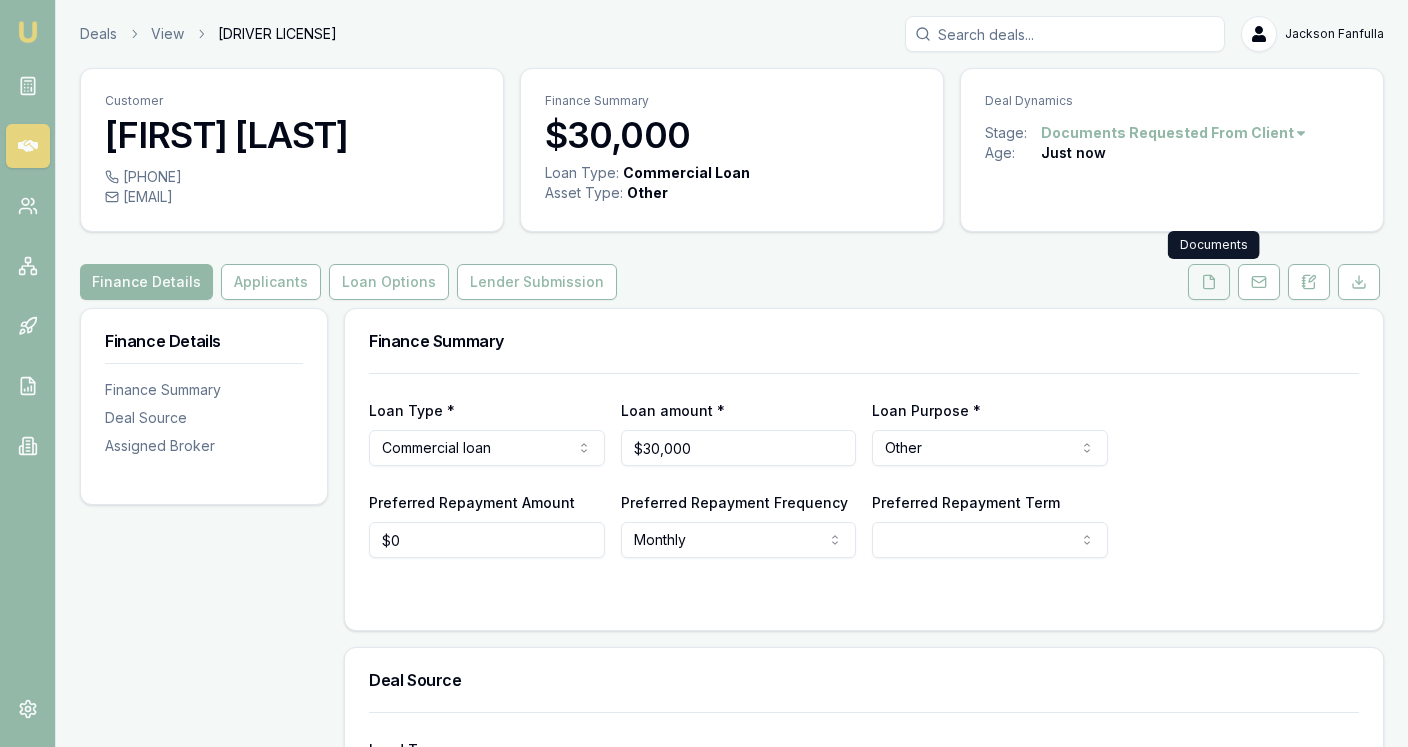 click 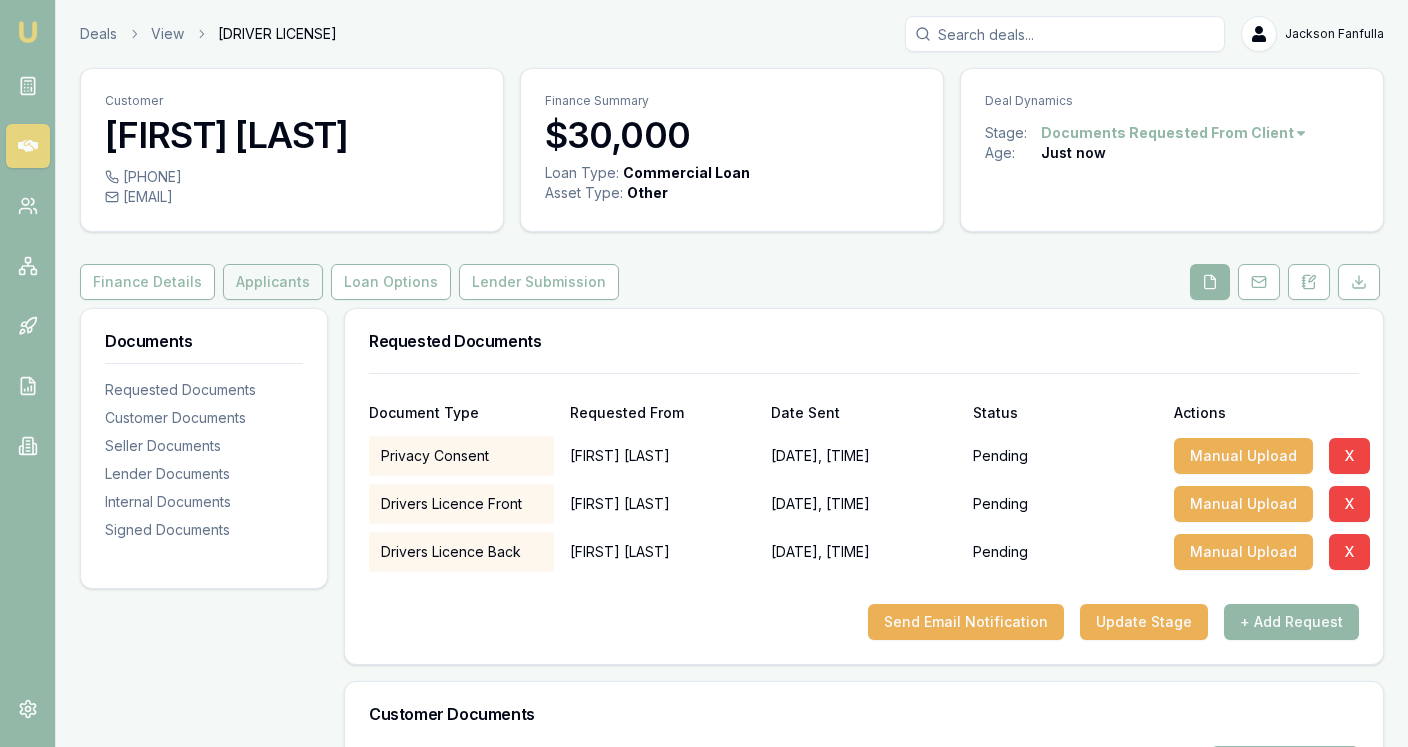click on "Applicants" at bounding box center [273, 282] 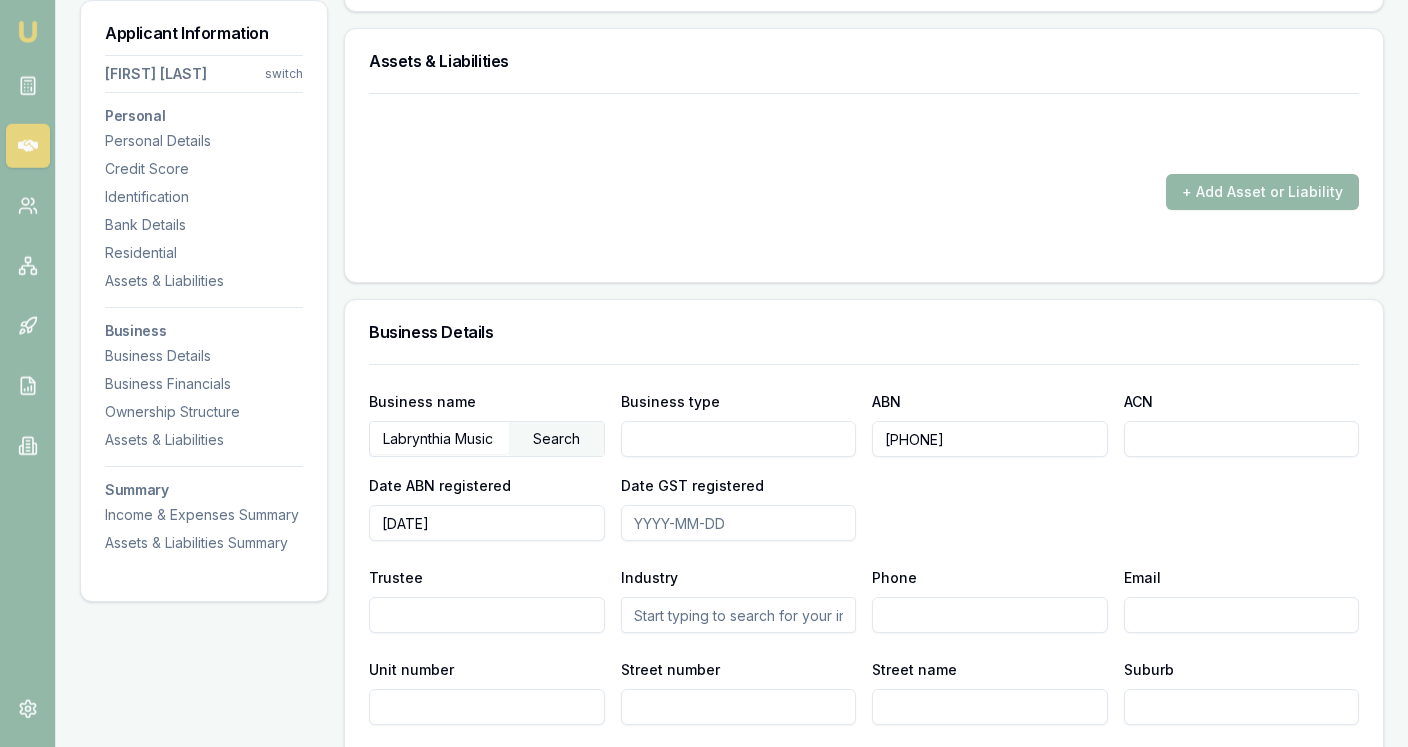scroll, scrollTop: 2115, scrollLeft: 0, axis: vertical 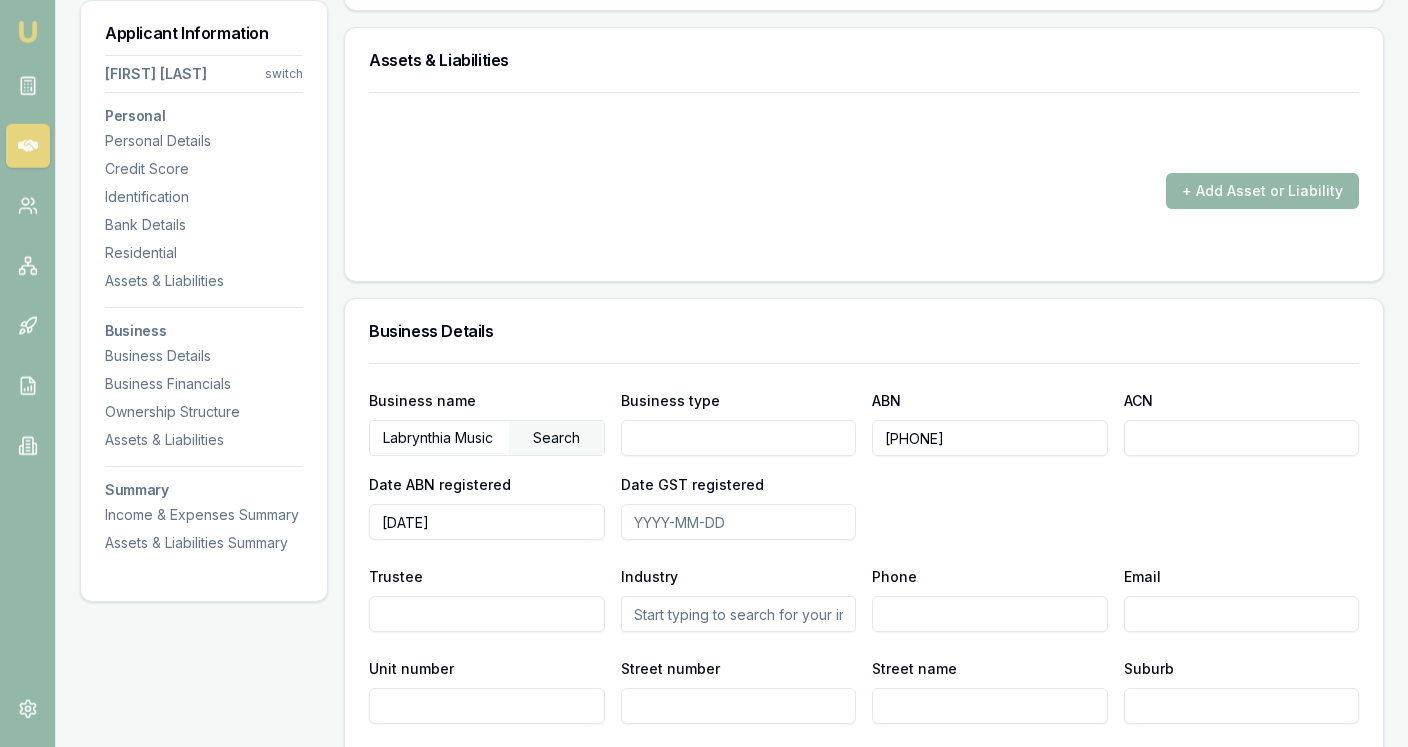 click on "Labrynthia Music" at bounding box center (439, 437) 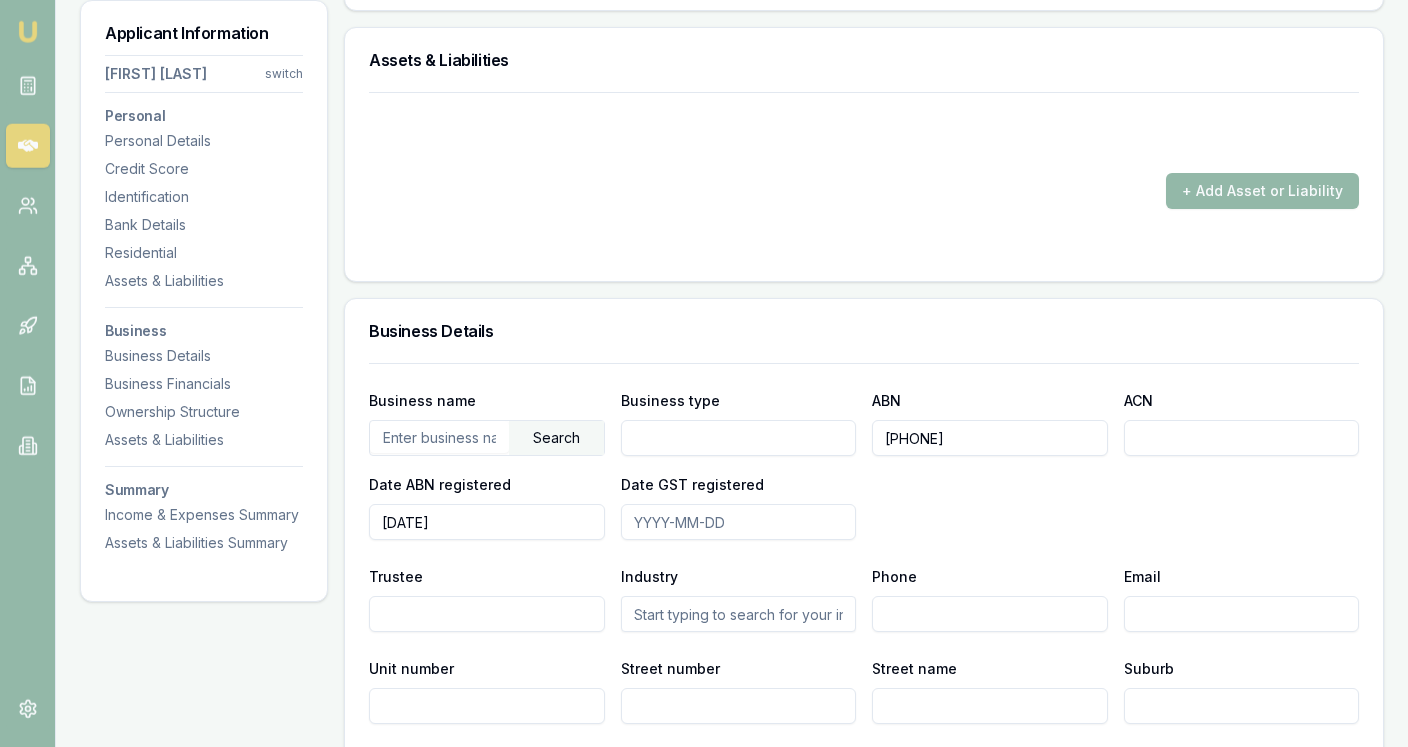 type 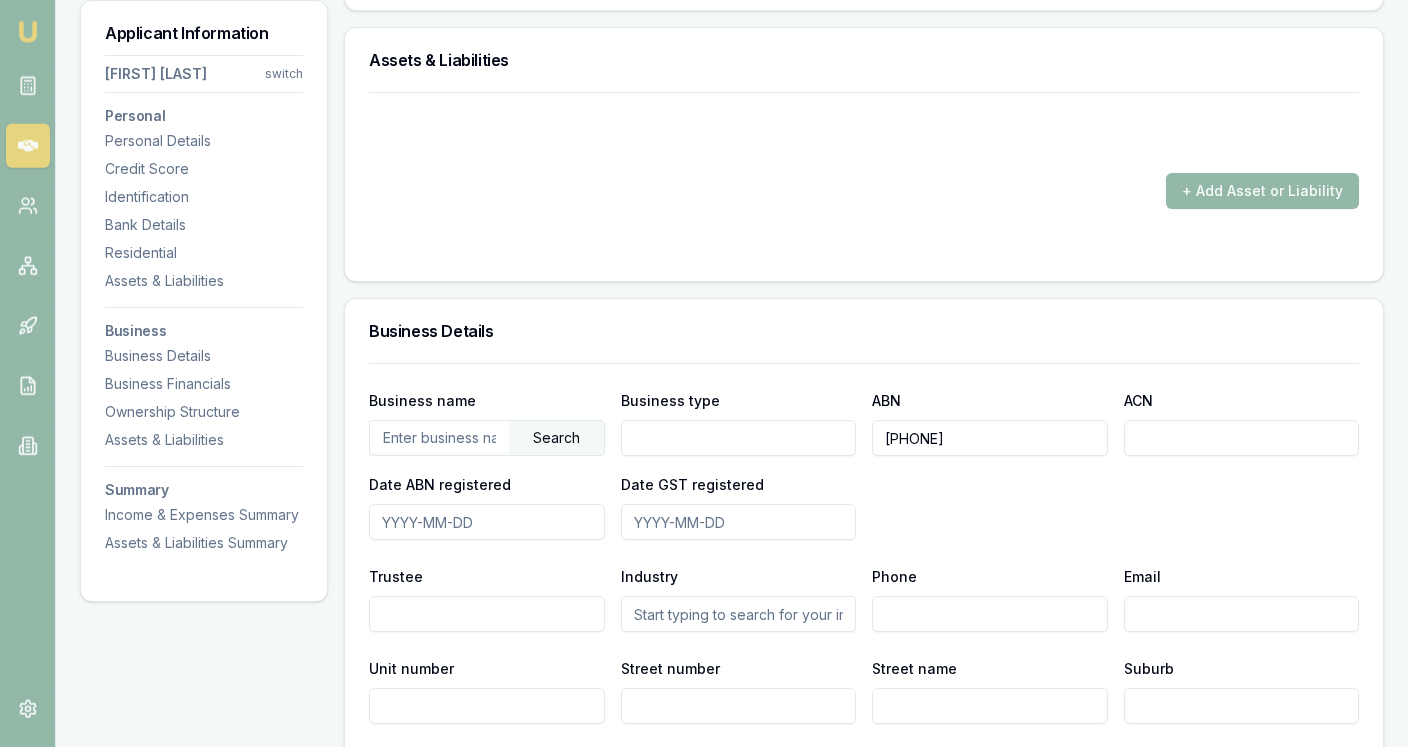 type 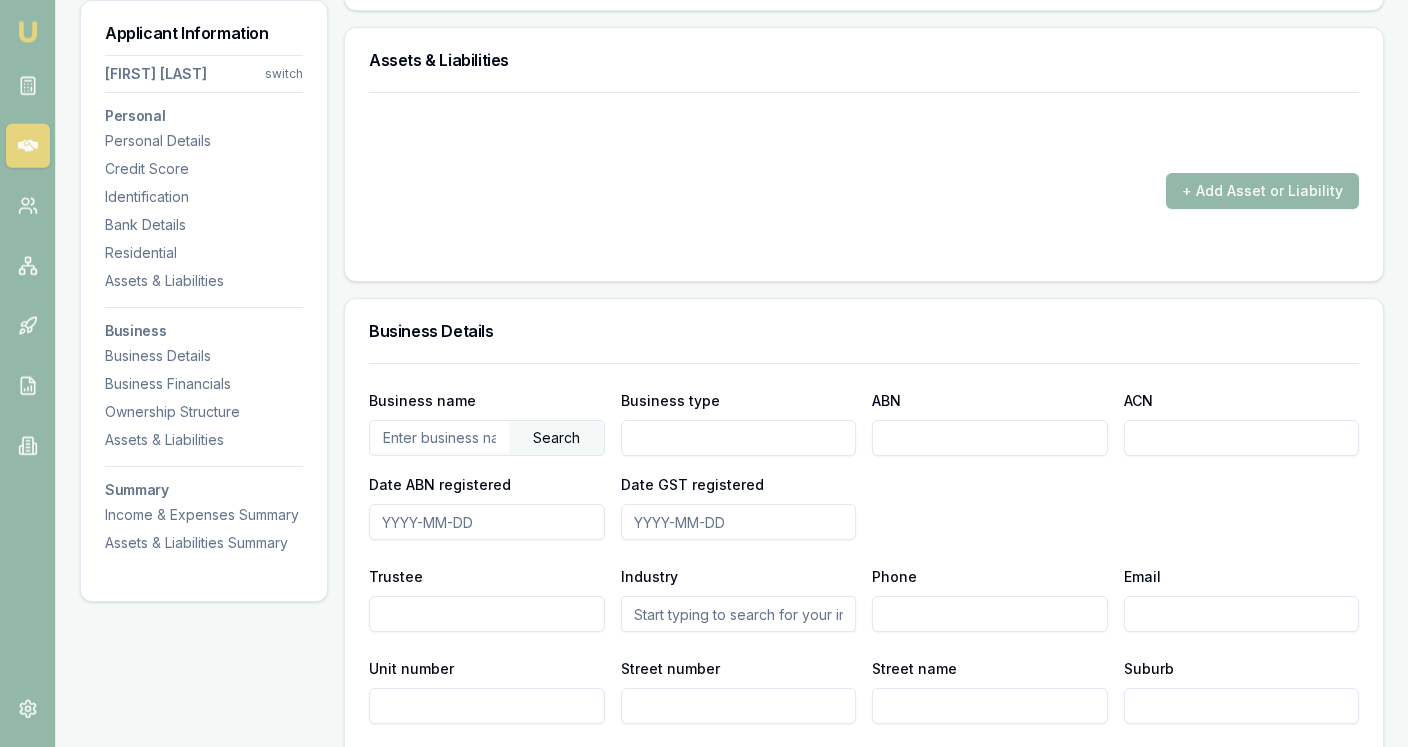 click on "ABN" at bounding box center [990, 438] 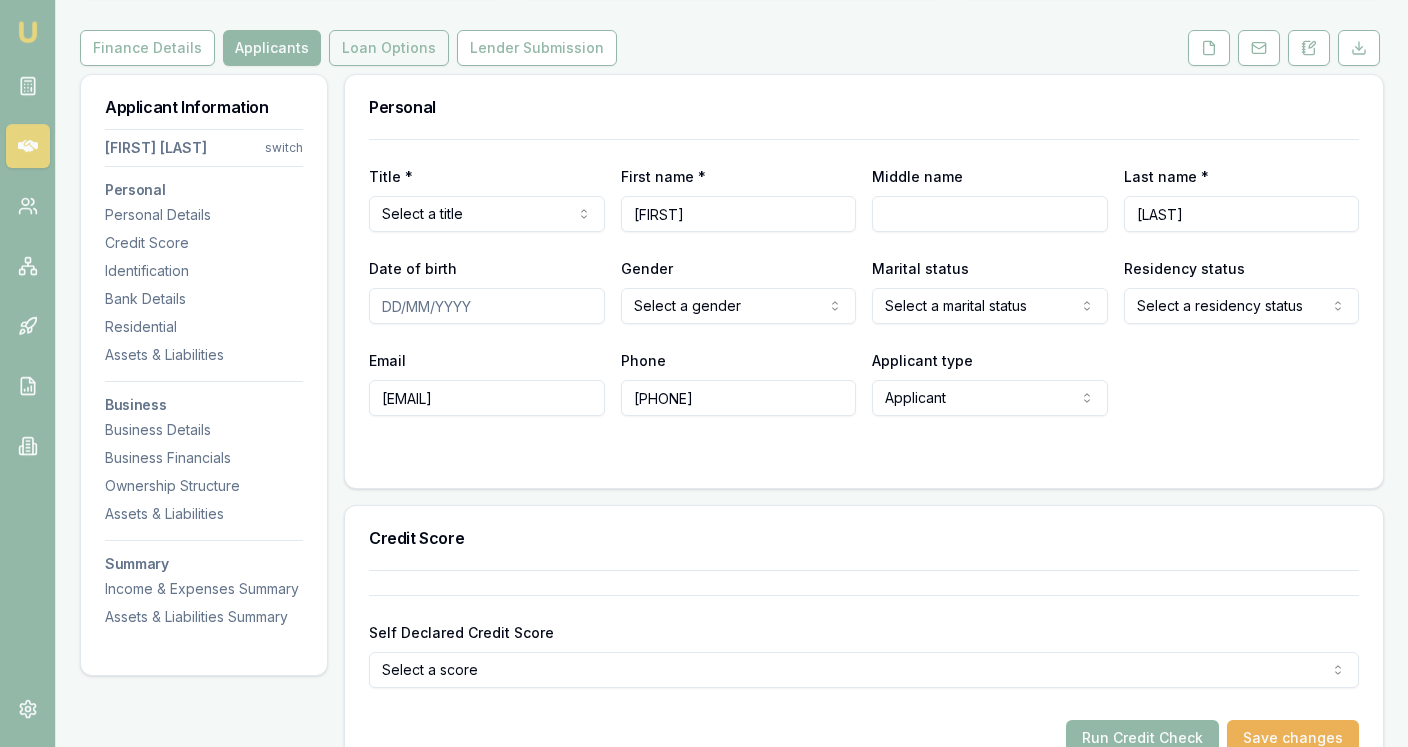 scroll, scrollTop: 0, scrollLeft: 0, axis: both 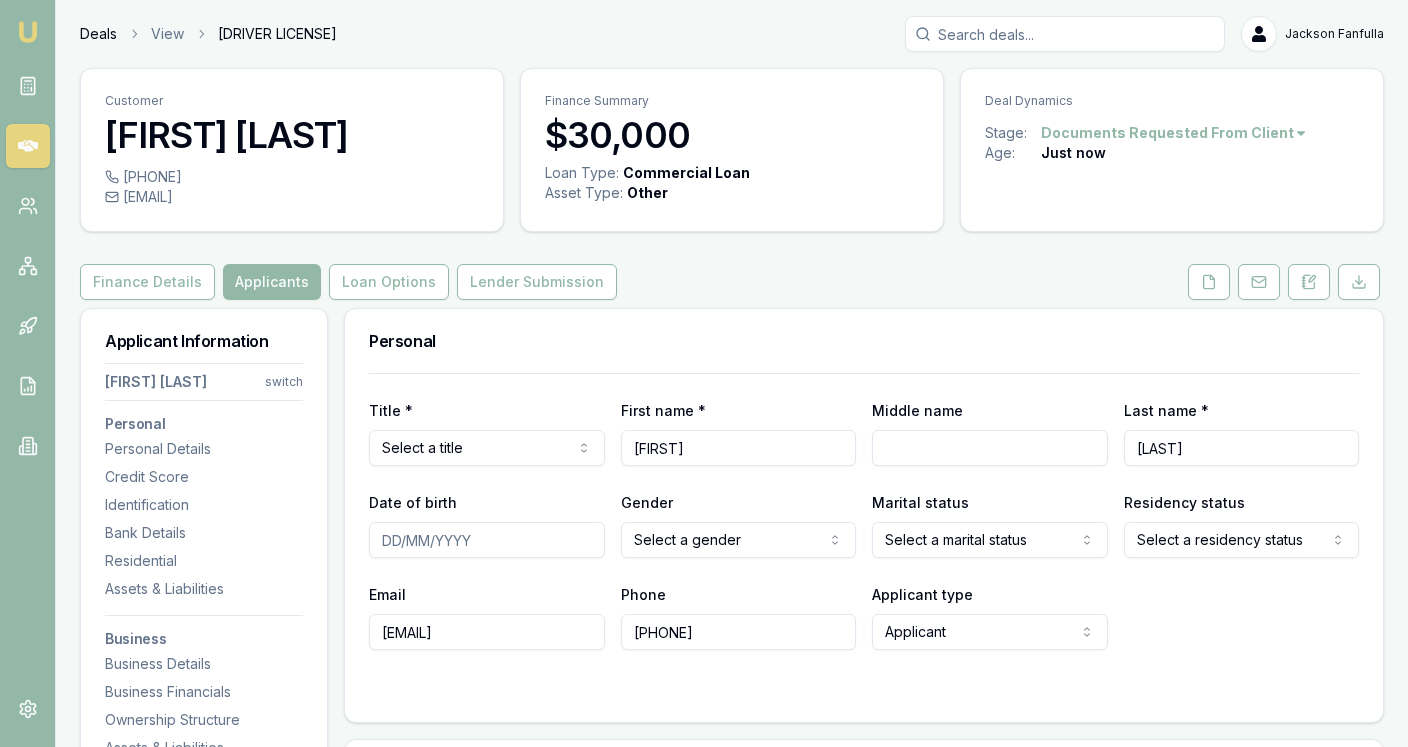 click on "Deals" at bounding box center (98, 34) 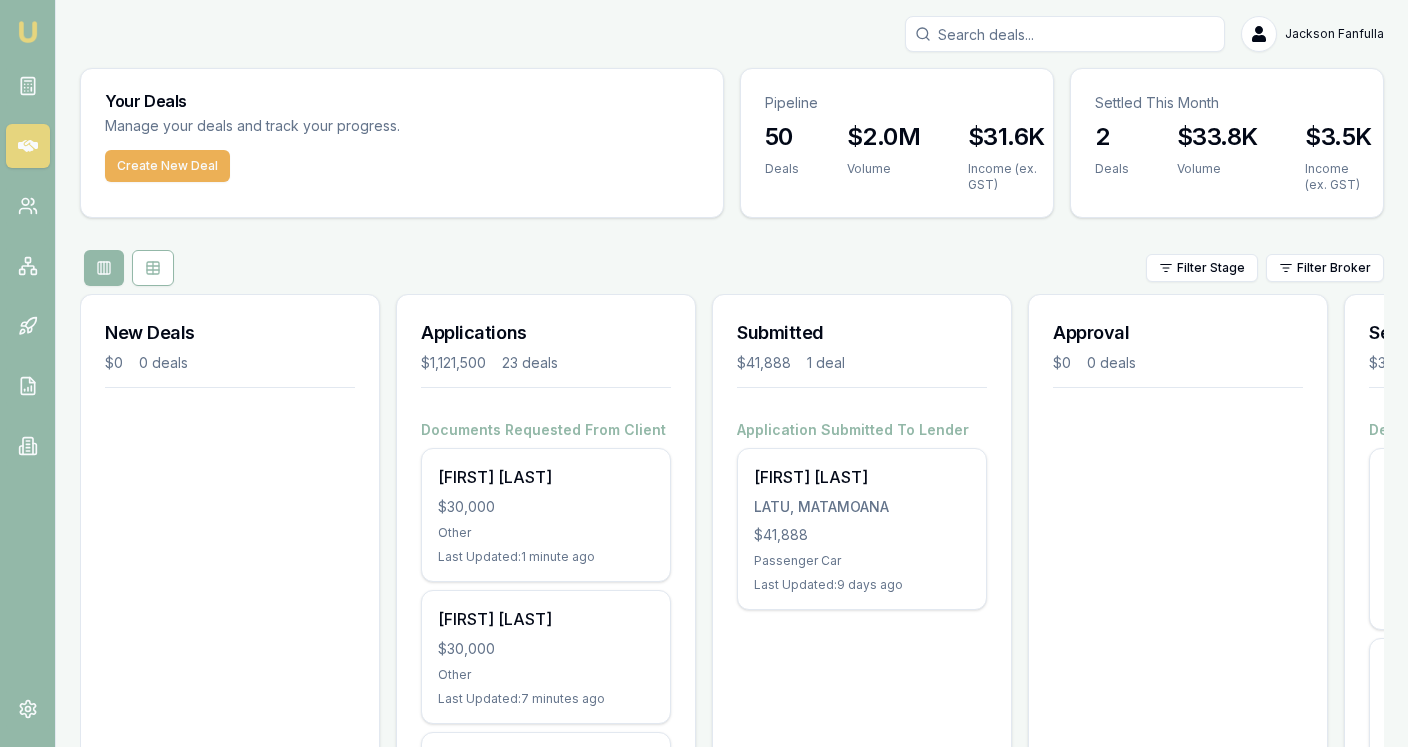 click on "Your Deals Manage your deals and track your progress. Create New Deal" at bounding box center [402, 143] 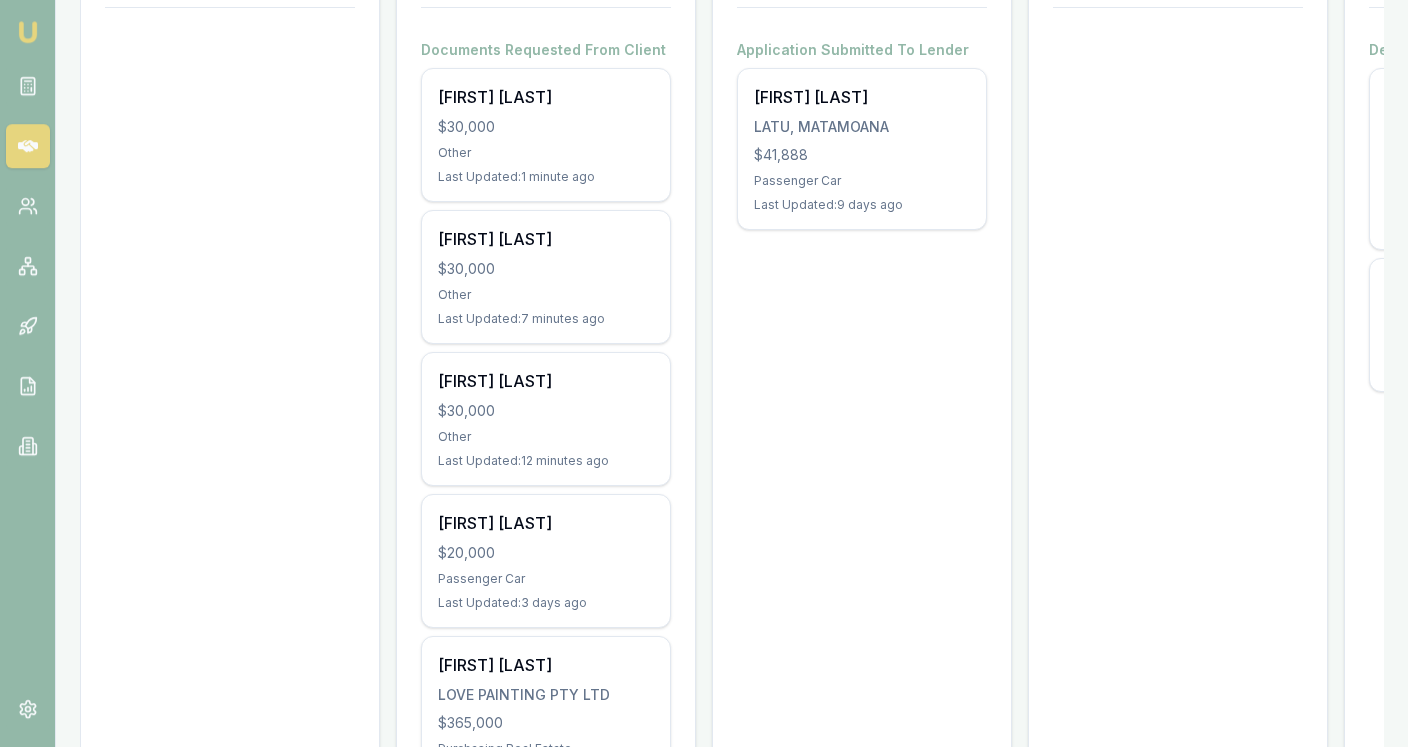 scroll, scrollTop: 103, scrollLeft: 0, axis: vertical 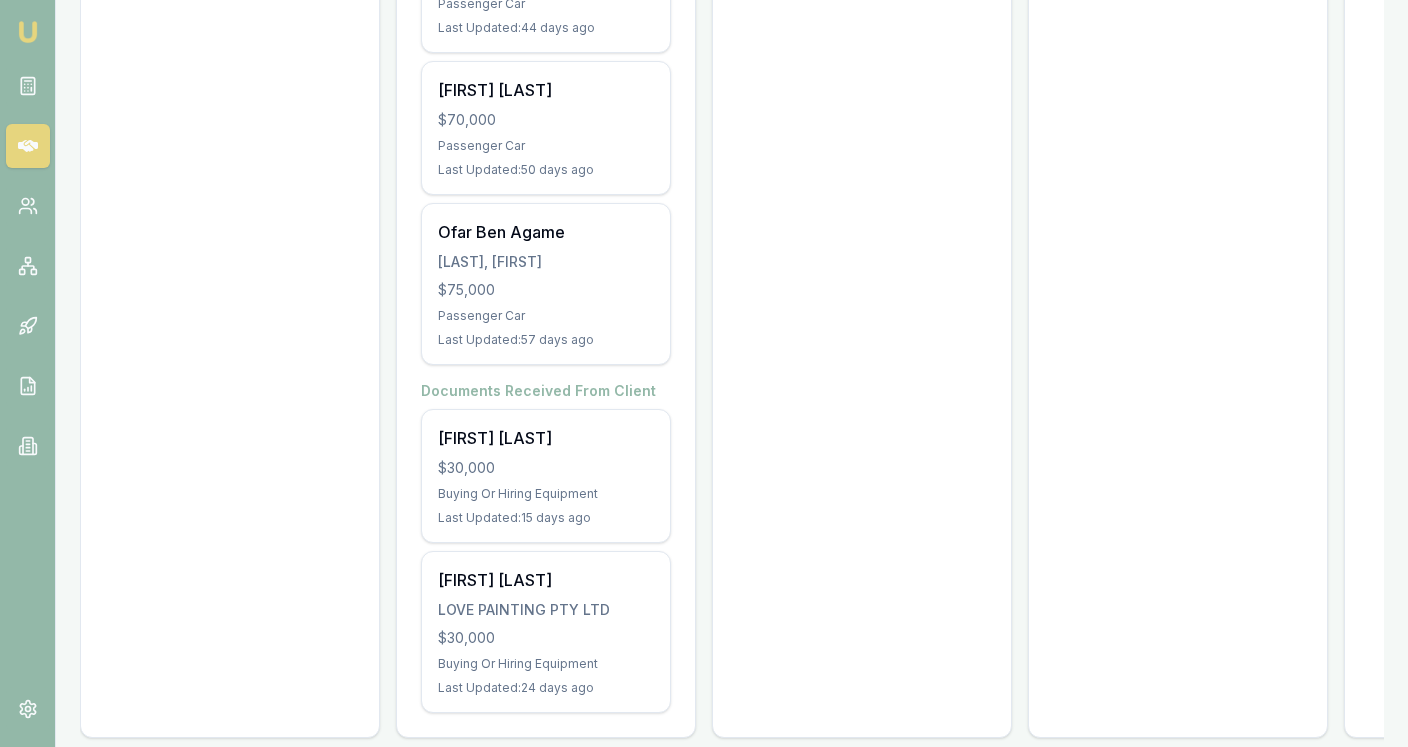 click on "Submitted [AMOUNT] 1 deal Application Submitted To Lender [LAST], [FIRST] [AMOUNT] Passenger Car Last Updated: 9 days ago" at bounding box center (862, -1083) 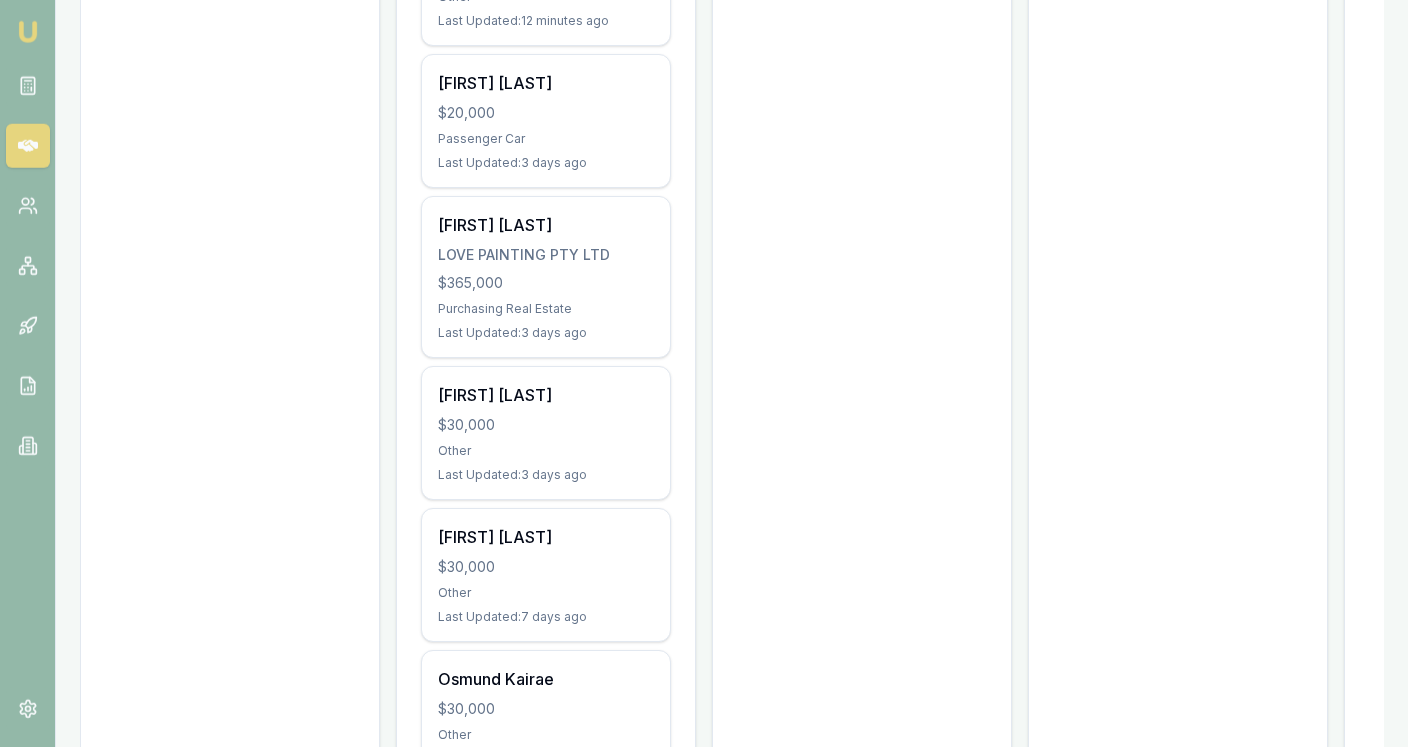 scroll, scrollTop: 819, scrollLeft: 0, axis: vertical 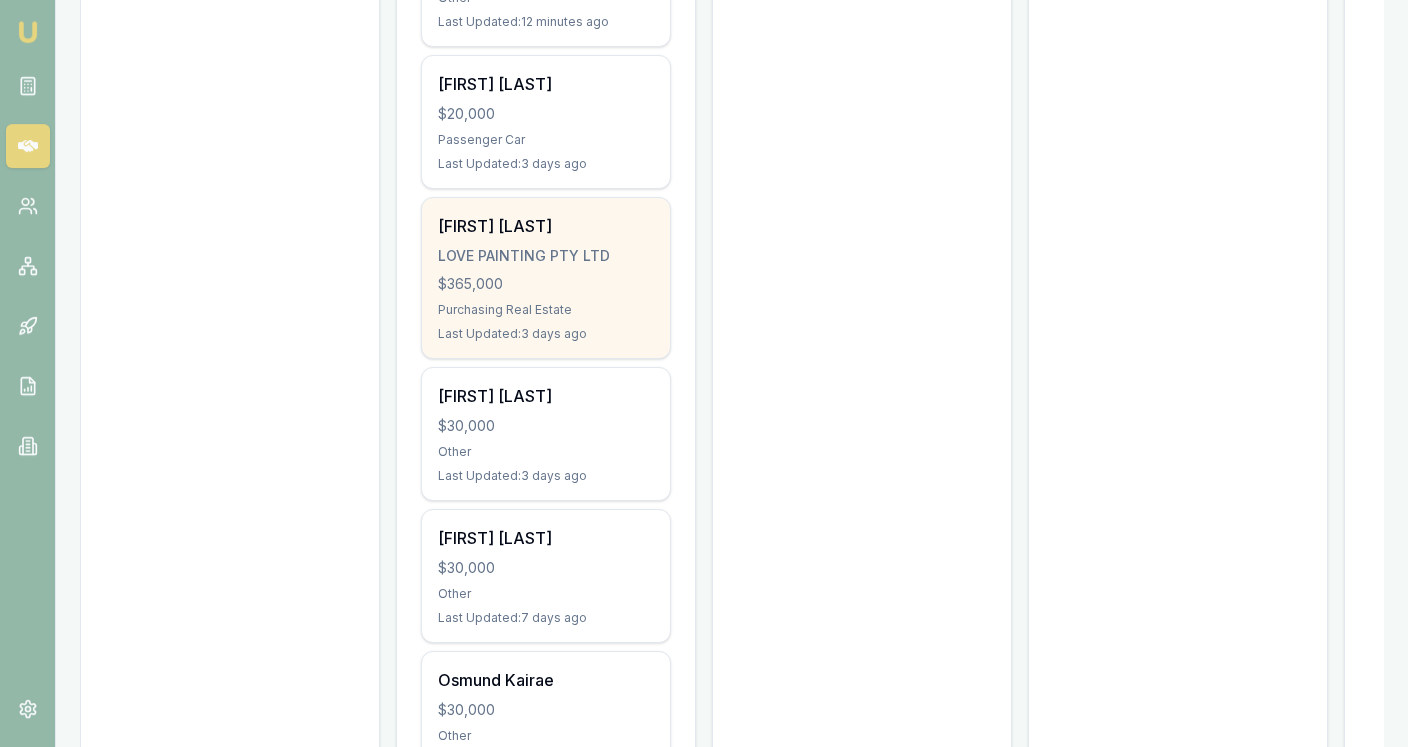 click on "[FIRST] [LAST] [COMPANY] [AMOUNT] Purchasing Real Estate Last Updated: 3 days ago" at bounding box center (546, 278) 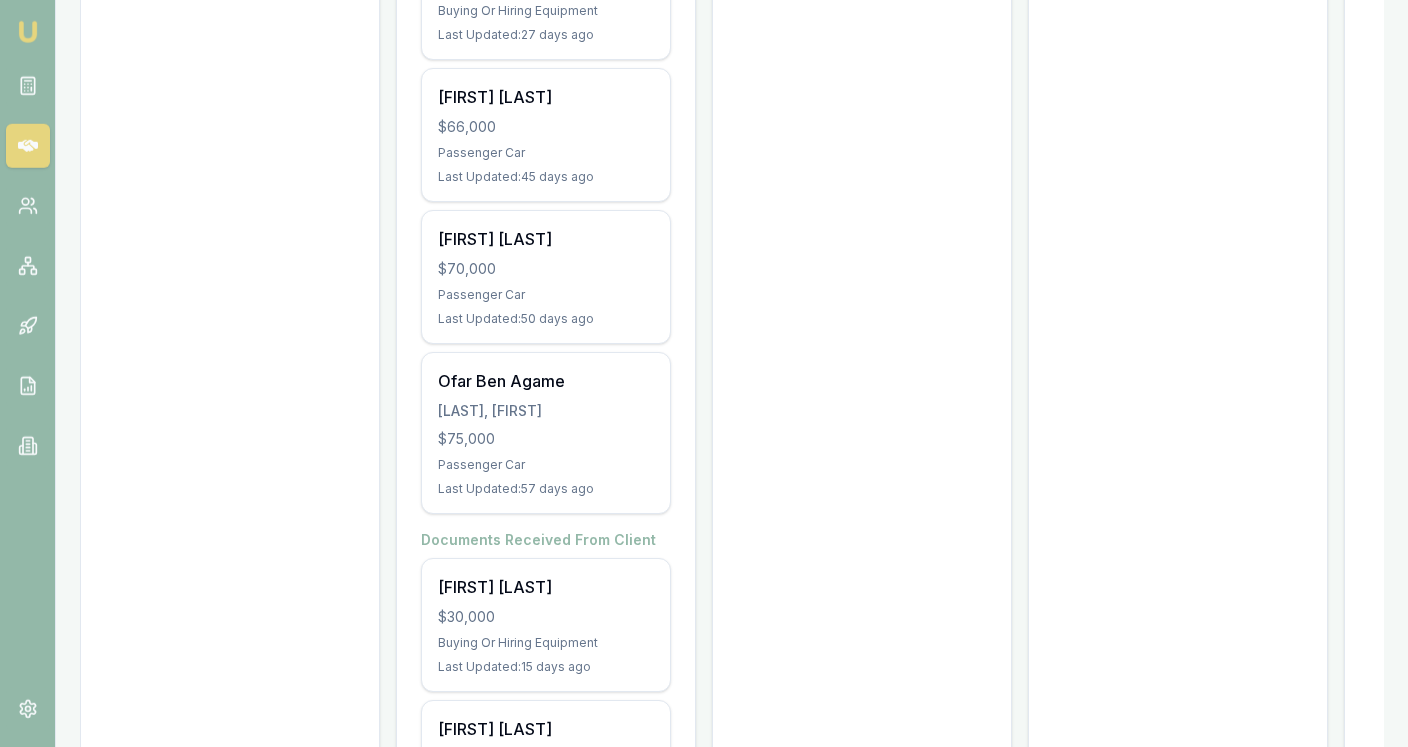 scroll, scrollTop: 3197, scrollLeft: 0, axis: vertical 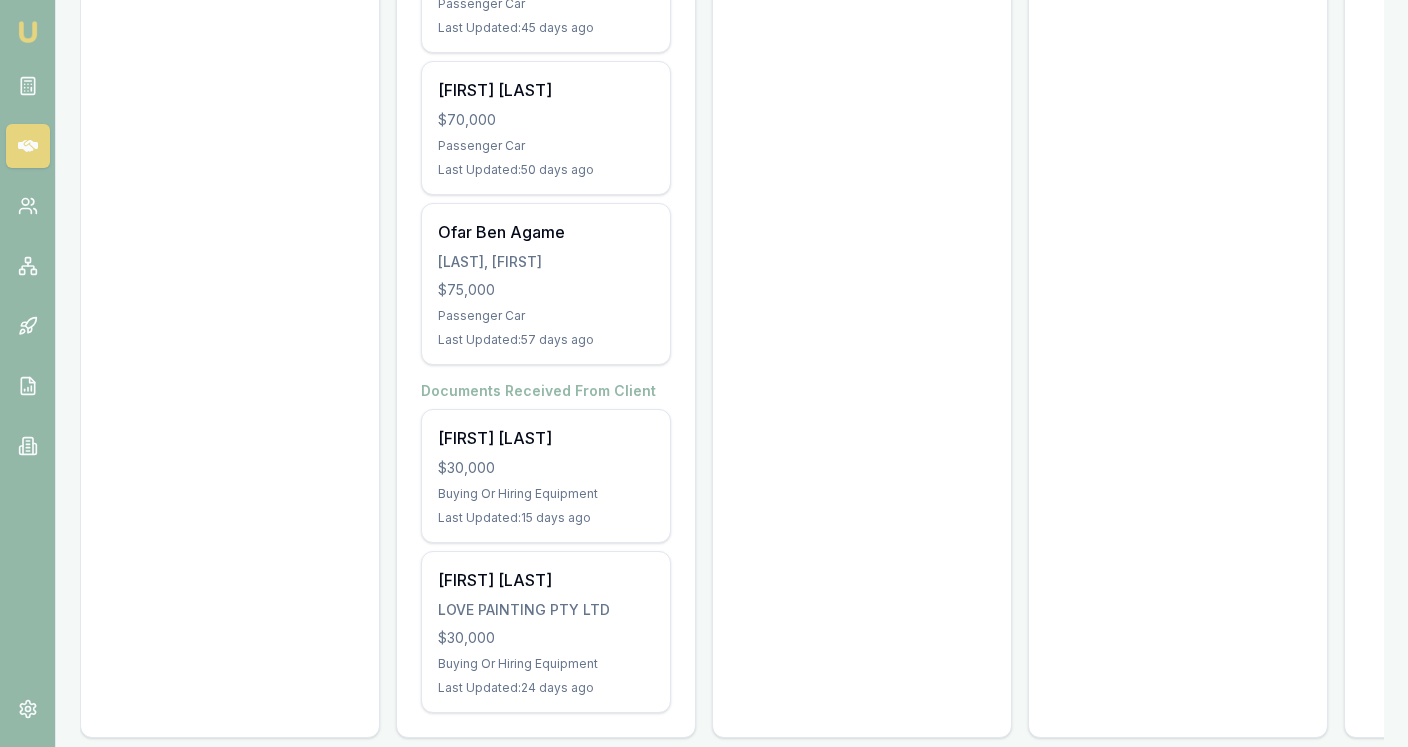 click on "Documents Requested From Client [FIRST] [LAST] [AMOUNT] Other Last Updated: 21 minutes ago [FIRST] [LAST] [AMOUNT] Other Last Updated: 26 minutes ago [FIRST] [LAST] [AMOUNT] Other Last Updated: 32 minutes ago [FIRST] [LAST] [AMOUNT] Passenger Car Last Updated: 3 days ago [FIRST] [LAST] [COMPANY] [AMOUNT] Purchasing Real Estate Last Updated: 3 days ago [FIRST] [LAST] [AMOUNT] Other Last Updated: 3 days ago [FIRST] [LAST] [AMOUNT] Other Last Updated: 7 days ago [FIRST] [LAST] [AMOUNT] Other Last Updated: 7 days ago [FIRST] [LAST] [AMOUNT] Other Last Updated: 7 days ago [FIRST] [LAST] [AMOUNT] Other Last Updated: 7 days ago [FIRST] [LAST] [AMOUNT] Other Last Updated: 11 days ago [FIRST] [LAST] [AMOUNT] Other Last Updated: 11 days ago [FIRST] [LAST] [AMOUNT] Other Last Updated: 15 days ago [FIRST] [LAST] [AMOUNT] Other Last Updated: 15 days ago [FIRST] [LAST] [AMOUNT] Buying Or Hiring Equipment Last Updated: 17 days ago [FIRST] [LAST] [FIRST] [LAST] [AMOUNT]" at bounding box center [546, -1020] 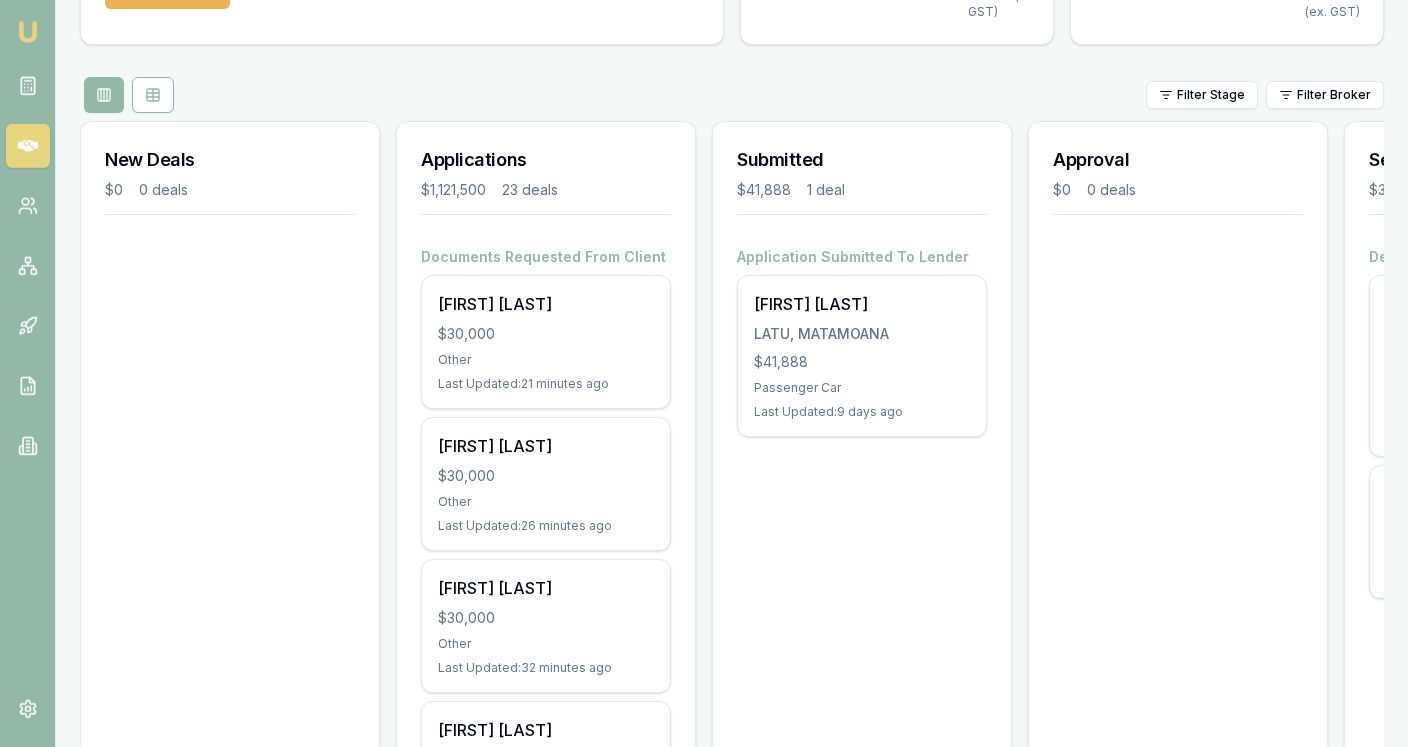 scroll, scrollTop: 173, scrollLeft: 0, axis: vertical 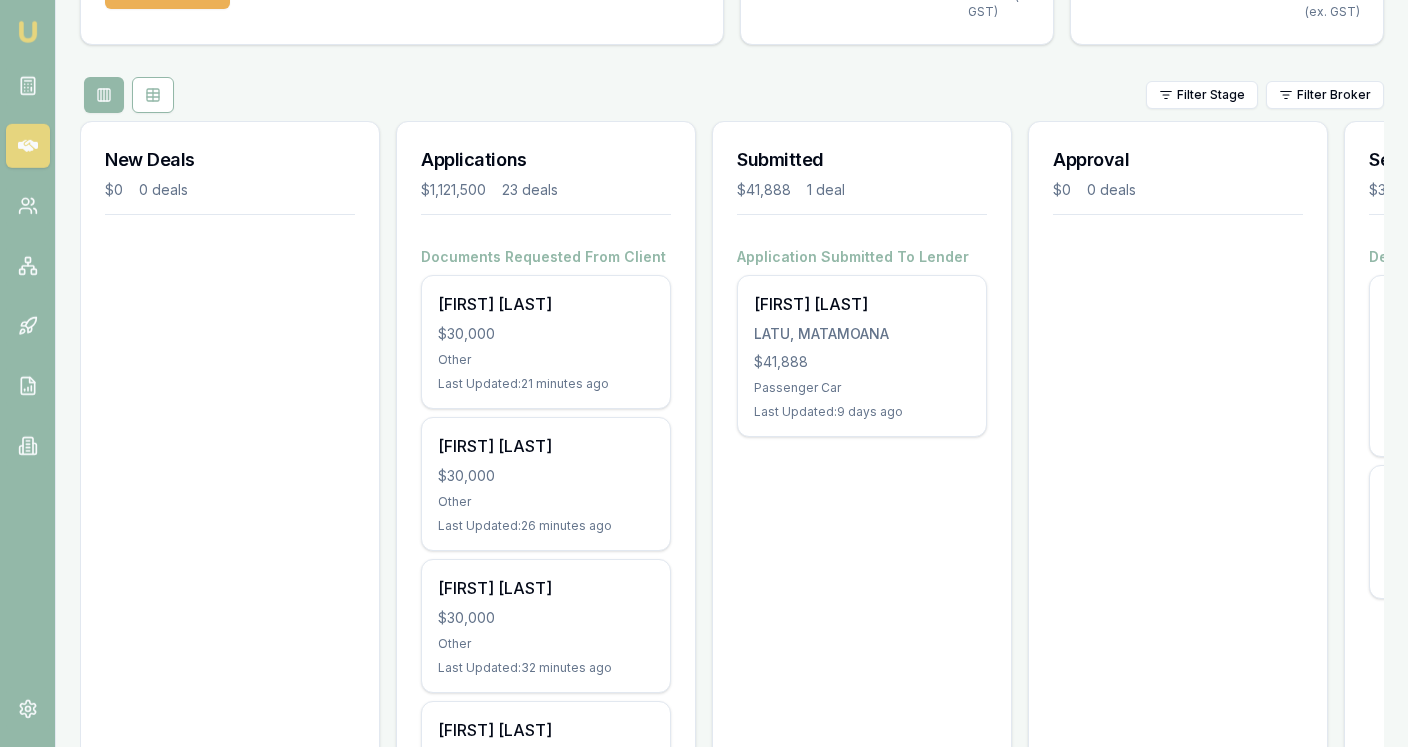 click on "New Deals $0 0 deals Applications [AMOUNT] 23 deals Documents Requested From Client [FIRST] [LAST] [AMOUNT] Other Last Updated: 21 minutes ago [FIRST] [LAST] [AMOUNT] Other Last Updated: 26 minutes ago [FIRST] [LAST] [AMOUNT] Other Last Updated: 32 minutes ago [FIRST] [LAST] [AMOUNT] Passenger Car Last Updated: 3 days ago [FIRST] [LAST] [COMPANY] [AMOUNT] Purchasing Real Estate Last Updated: 3 days ago [FIRST] [LAST] [AMOUNT] Other Last Updated: 3 days ago [FIRST] [LAST] [AMOUNT] Other Last Updated: 7 days ago [FIRST] [LAST] [AMOUNT] Other Last Updated: 7 days ago [FIRST] [LAST] [AMOUNT] Other Last Updated: 7 days ago [FIRST] [LAST] [AMOUNT] Other Last Updated: 7 days ago [FIRST] [LAST] [AMOUNT] Other Last Updated: 11 days ago [FIRST] [LAST] [AMOUNT] Other Last Updated: 11 days ago [FIRST] [LAST] [AMOUNT] Other Last Updated: 15 days ago [FIRST] [LAST] [AMOUNT] Other Last Updated: 15 days ago [FIRST] [LAST] [AMOUNT] Buying Or Hiring Equipment Last Updated: 17 days ago [FIRST] [LAST] [FIRST] [LAST] [AMOUNT]" at bounding box center [732, 1949] 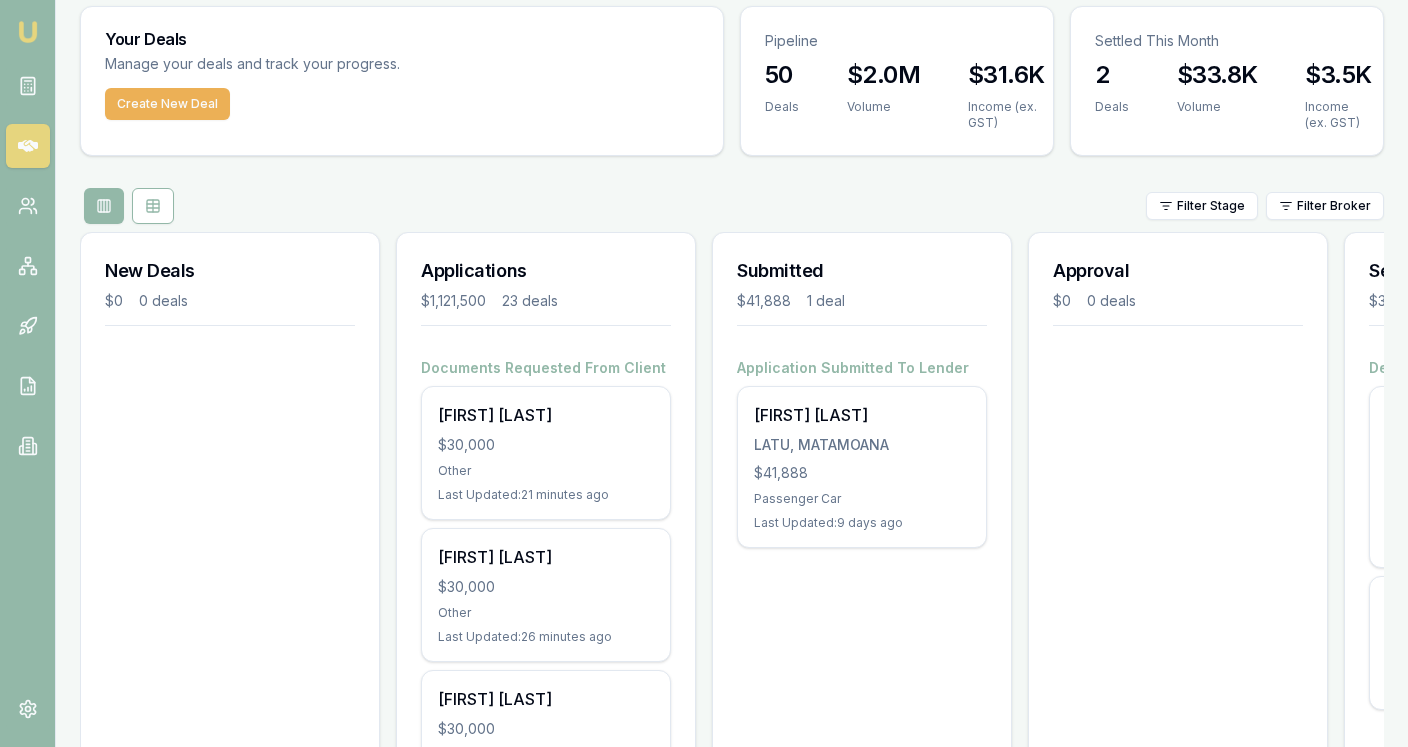 scroll, scrollTop: 62, scrollLeft: 0, axis: vertical 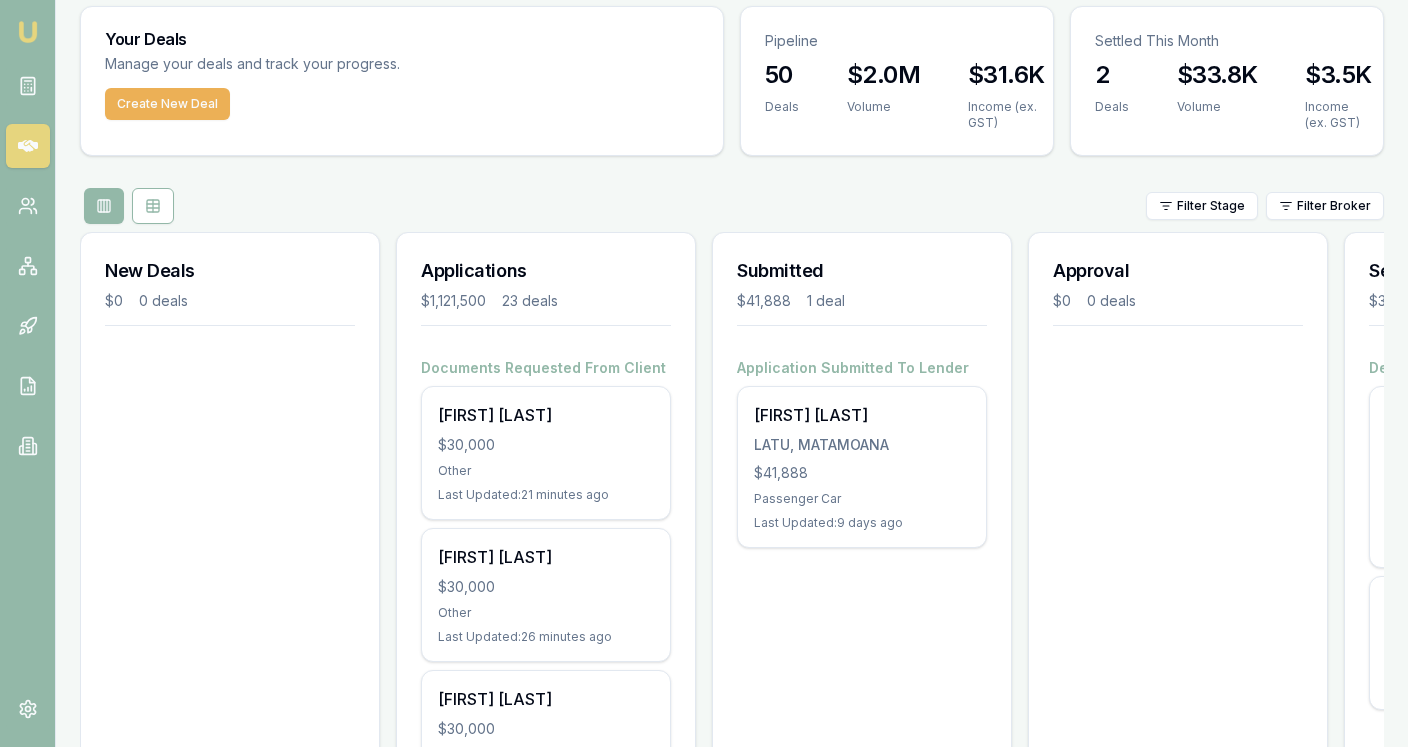 click on "Submitted [AMOUNT] 1 deal Application Submitted To Lender [LAST], [FIRST] [AMOUNT] Passenger Car Last Updated: 9 days ago" at bounding box center (862, 2052) 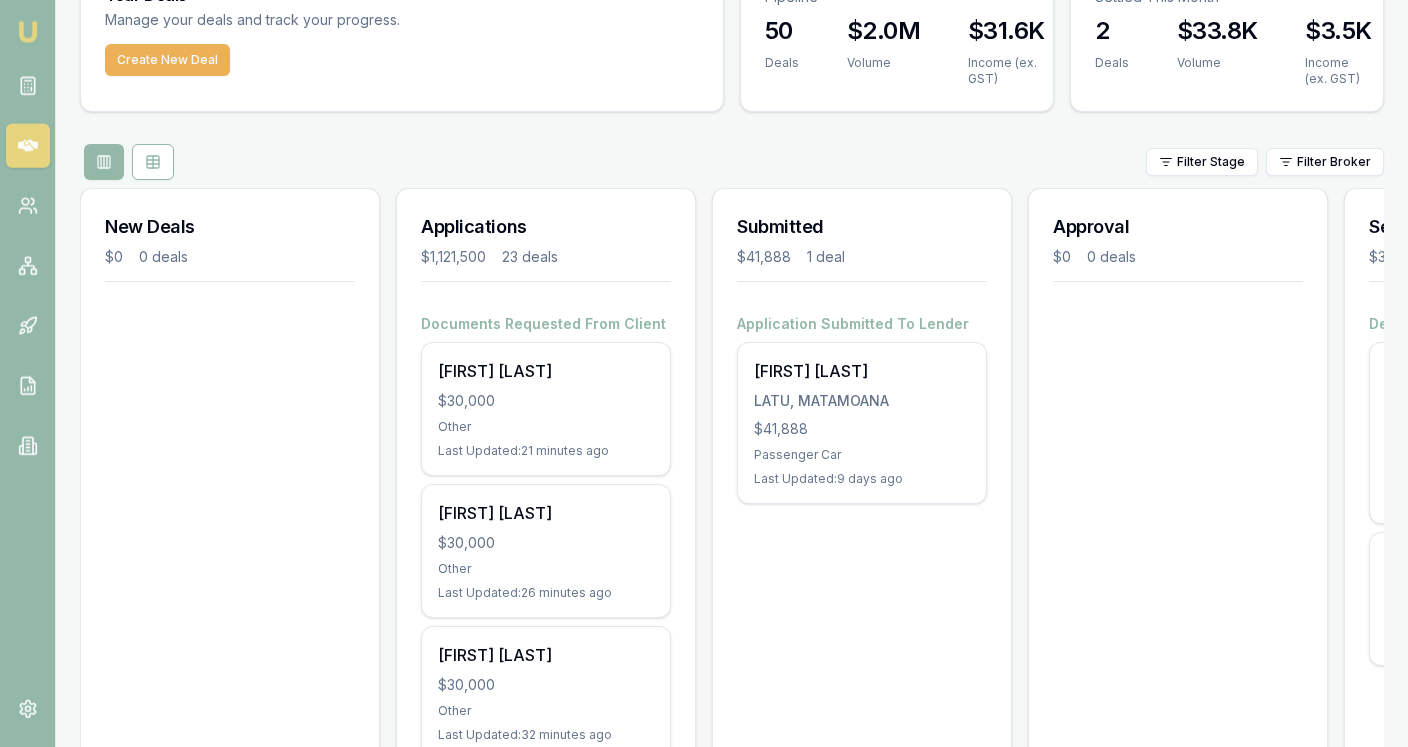 scroll, scrollTop: 0, scrollLeft: 0, axis: both 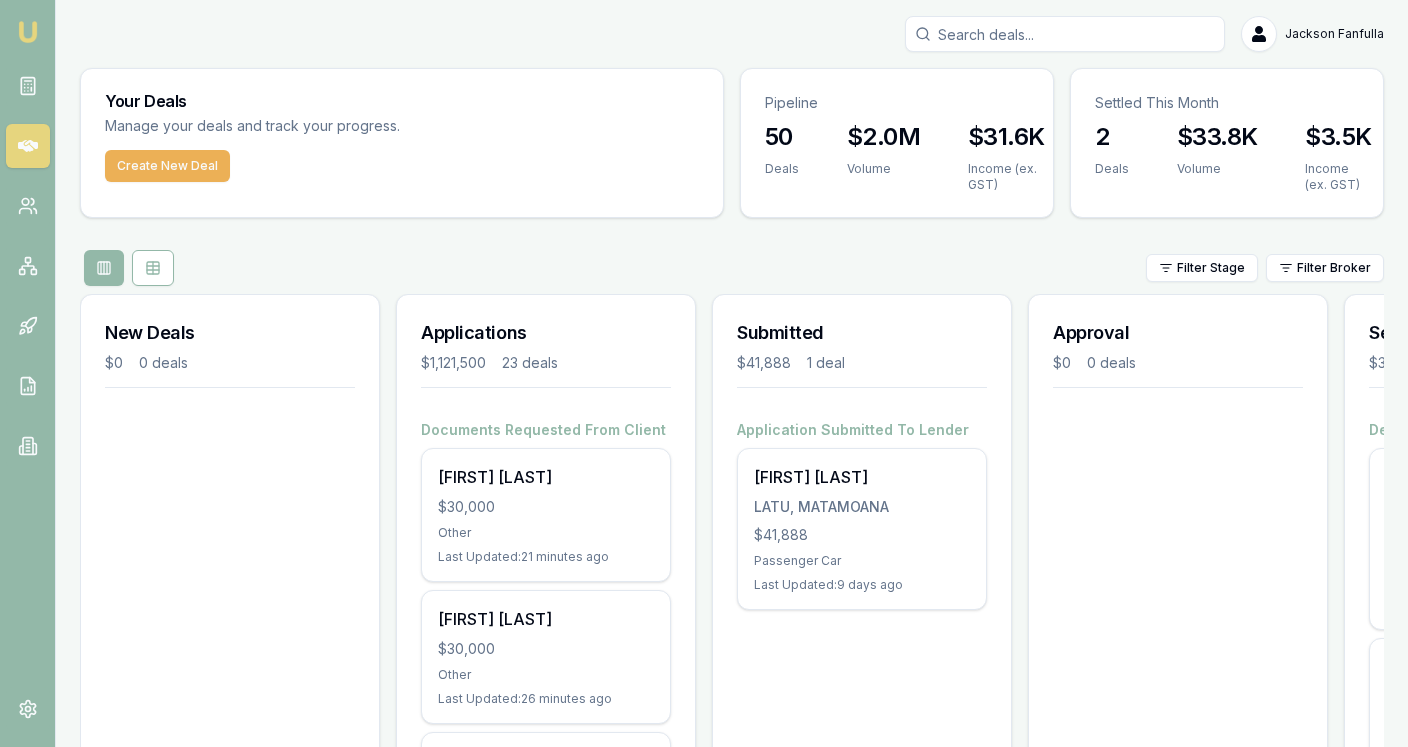 click on "Filter Stage Filter Broker" at bounding box center (732, 268) 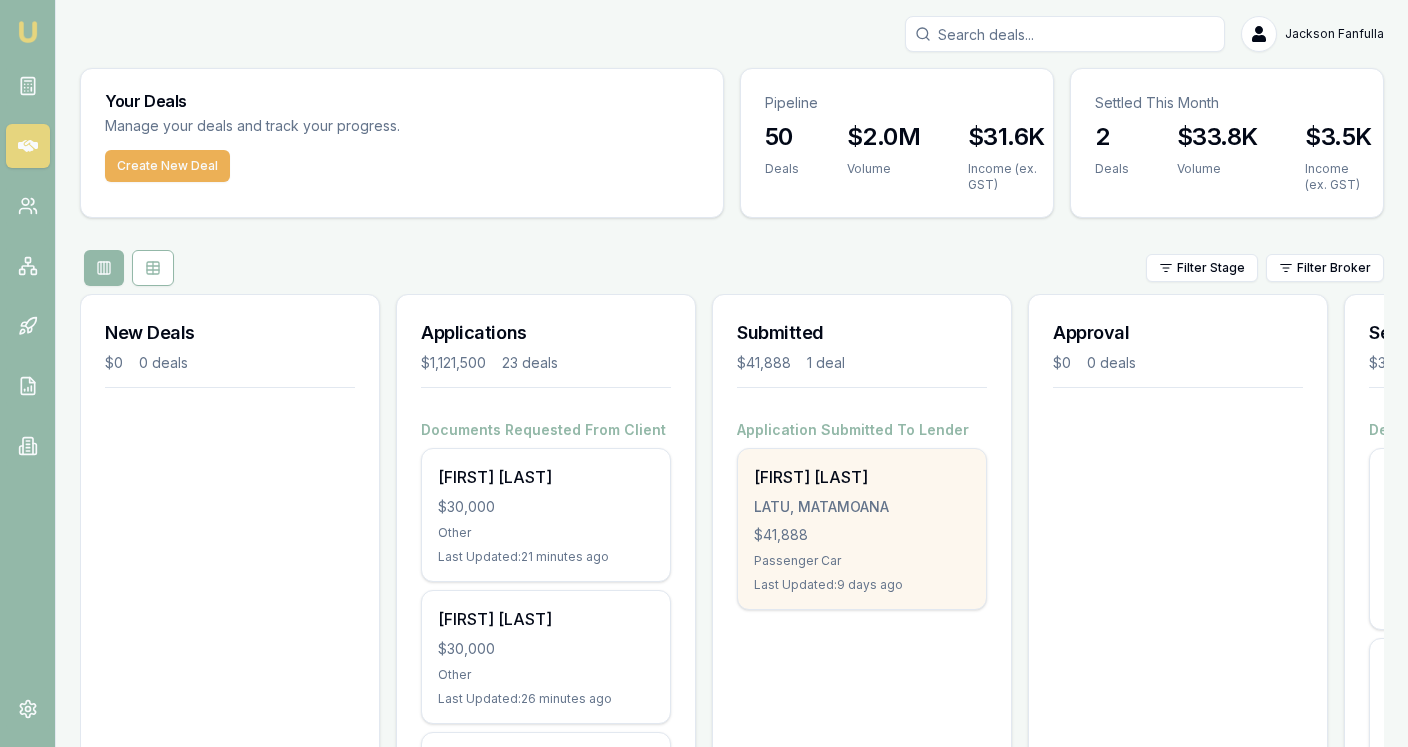 click on "[FIRST] [LAST] [LAST], [FIRST] [AMOUNT] Passenger Car Last Updated: 9 days ago" at bounding box center [862, 529] 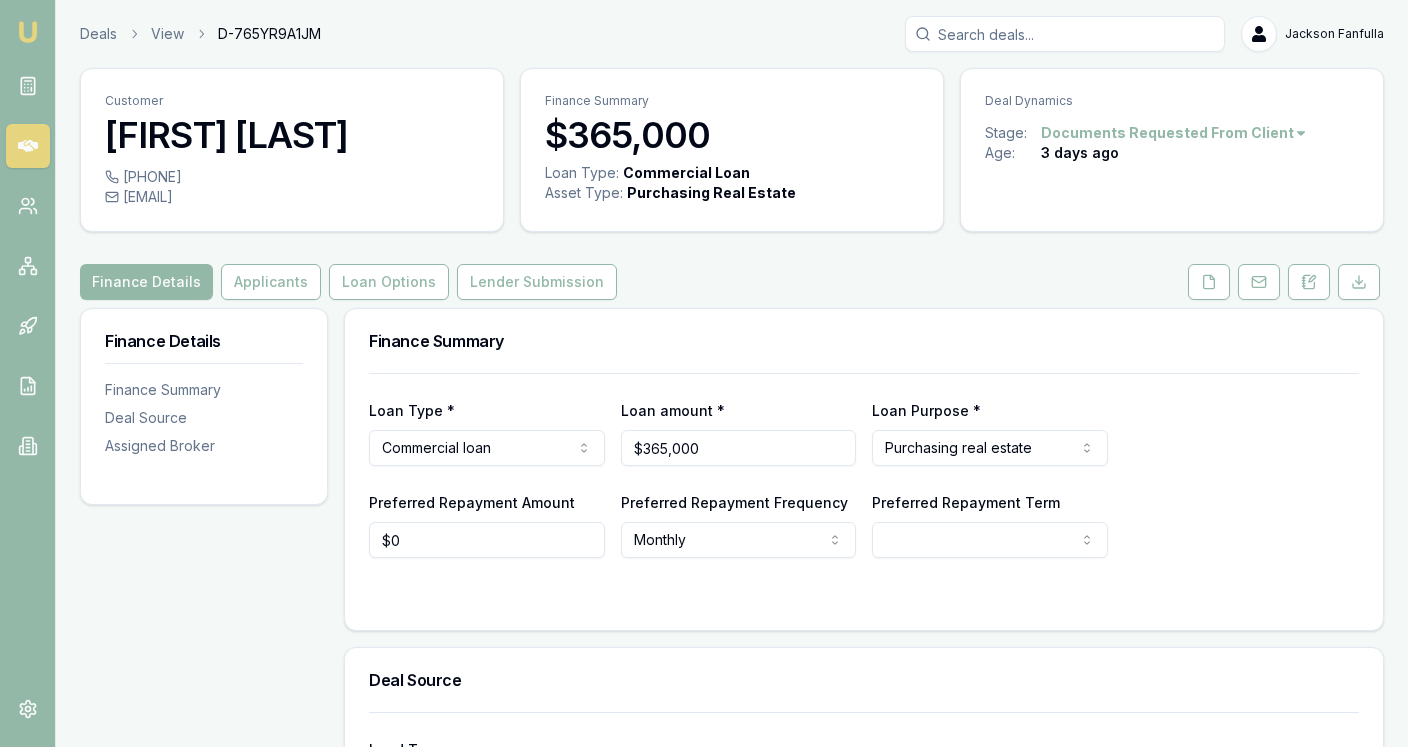 scroll, scrollTop: 0, scrollLeft: 0, axis: both 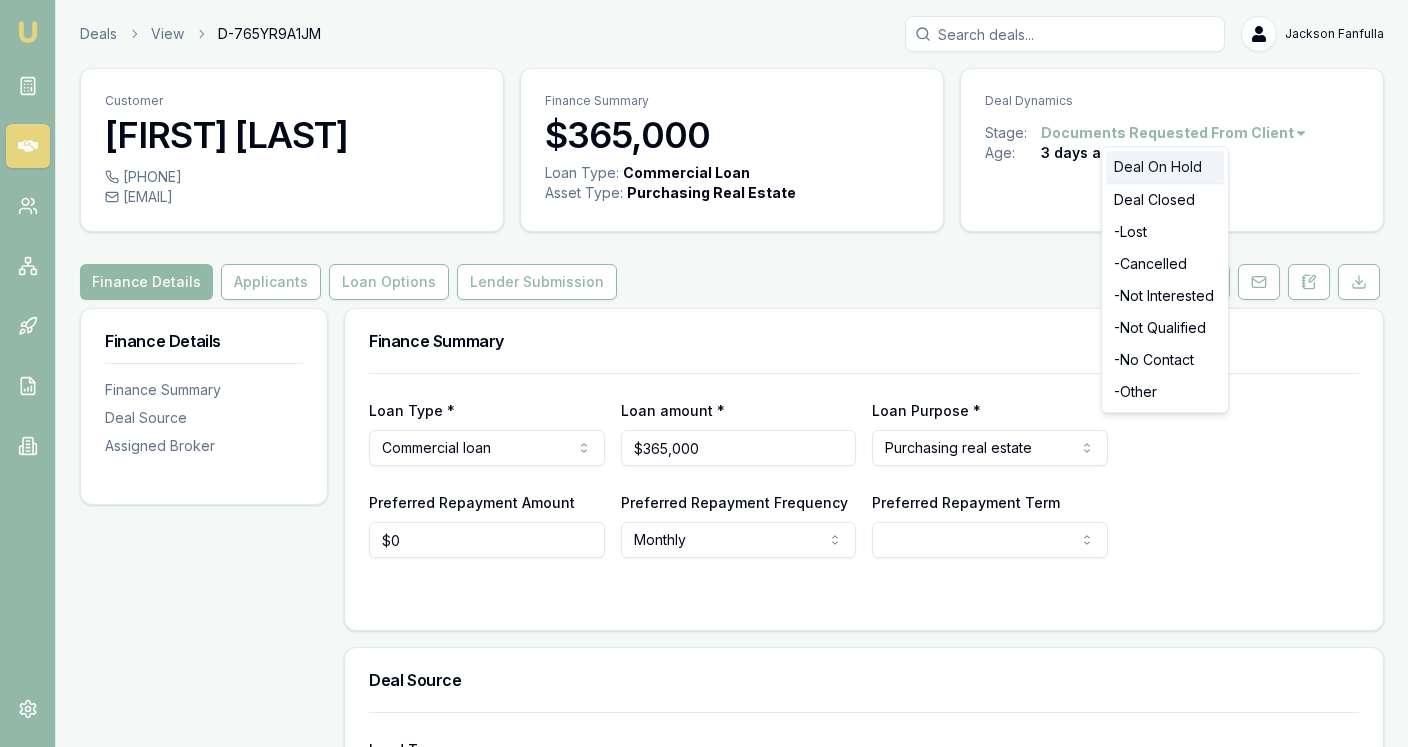 click on "Deal On Hold" at bounding box center [1165, 167] 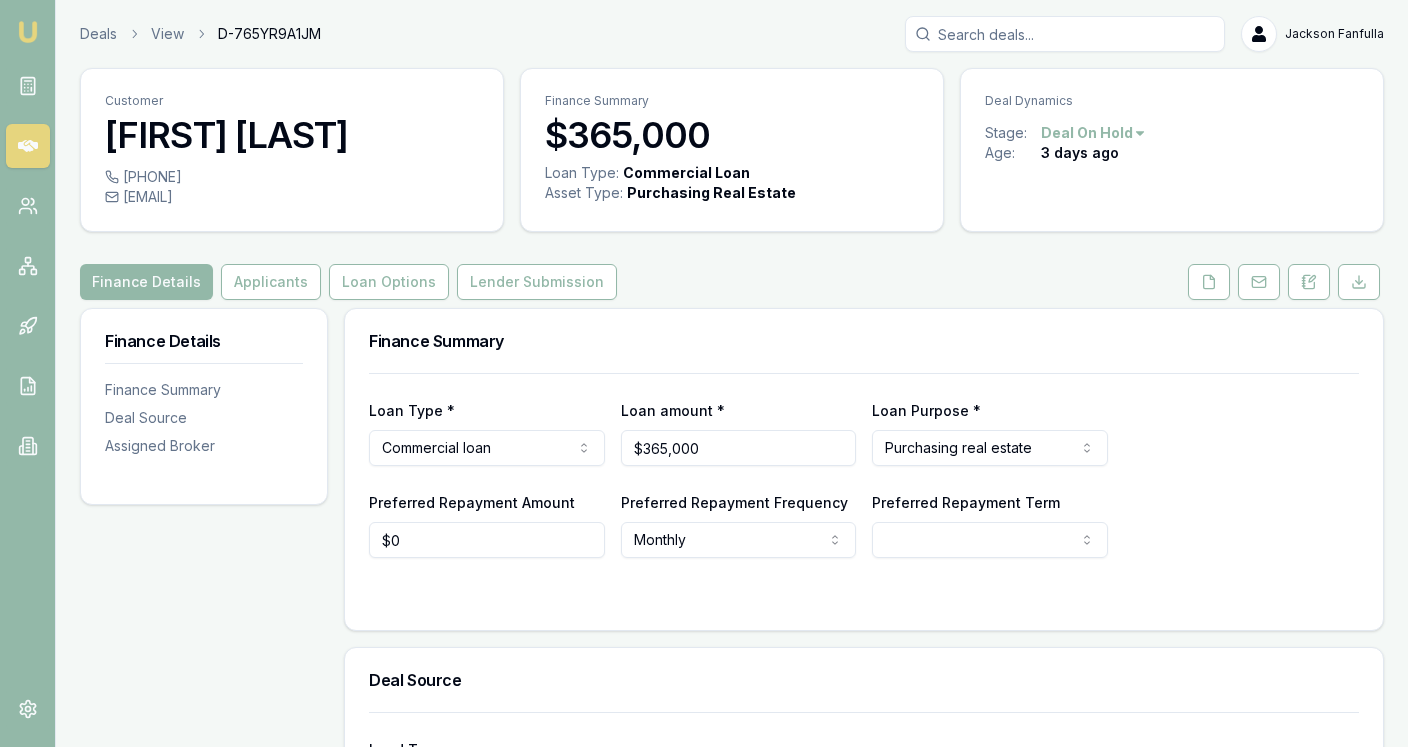 scroll, scrollTop: 0, scrollLeft: 0, axis: both 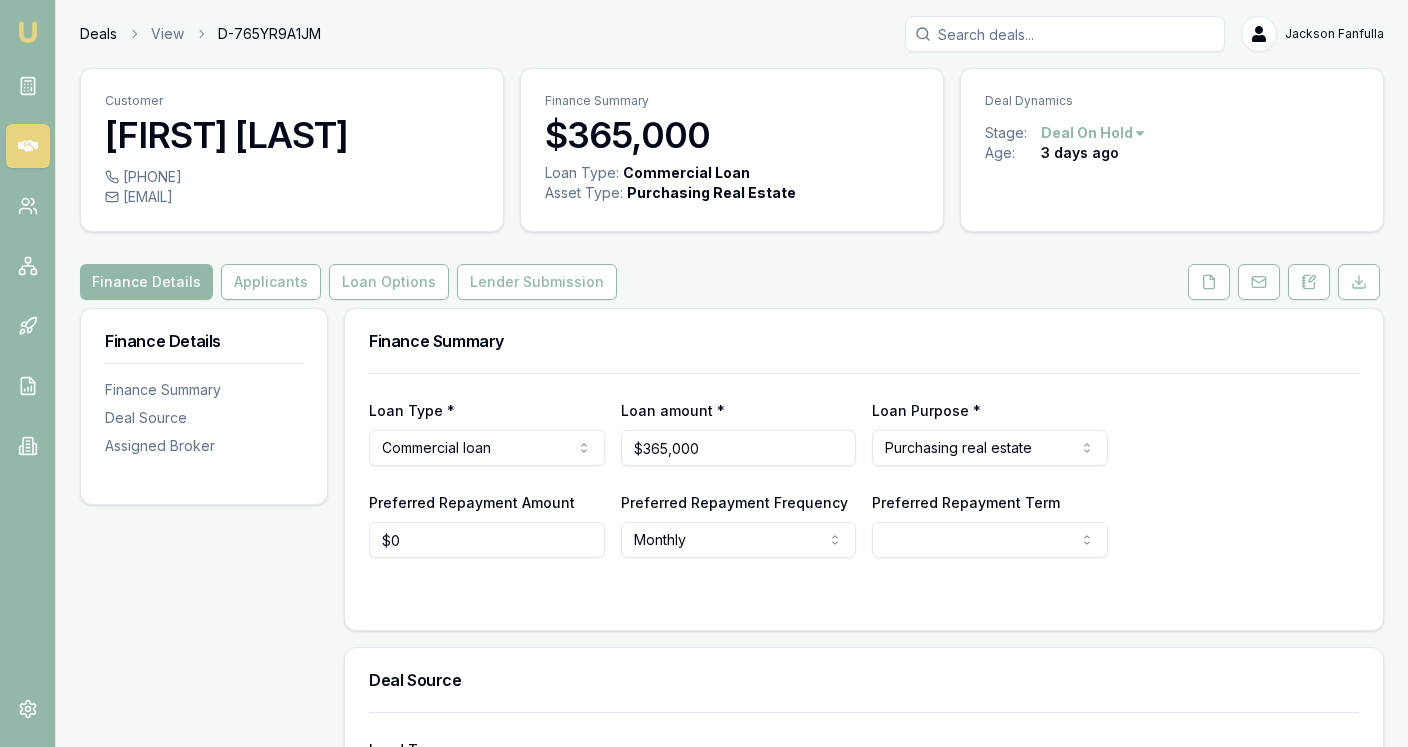 click on "Deals" at bounding box center (98, 34) 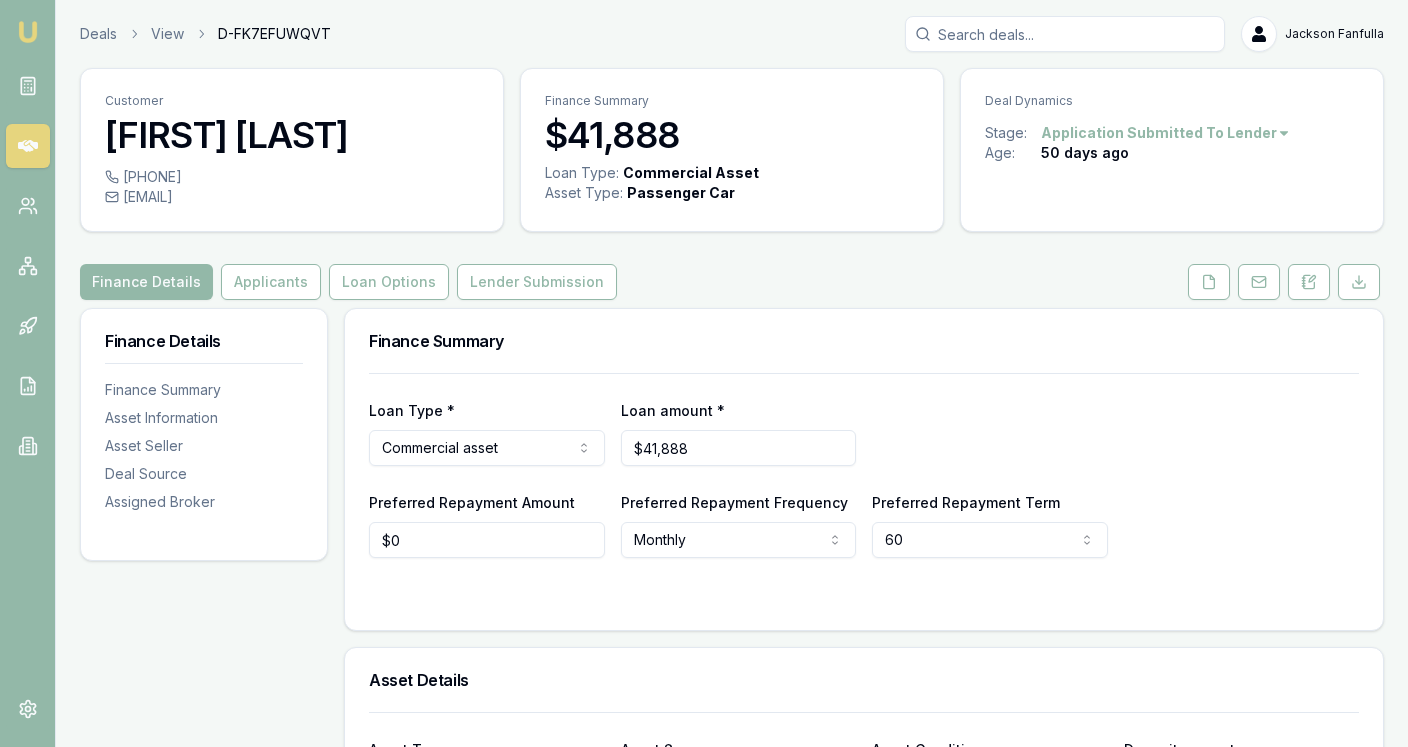 scroll, scrollTop: 0, scrollLeft: 0, axis: both 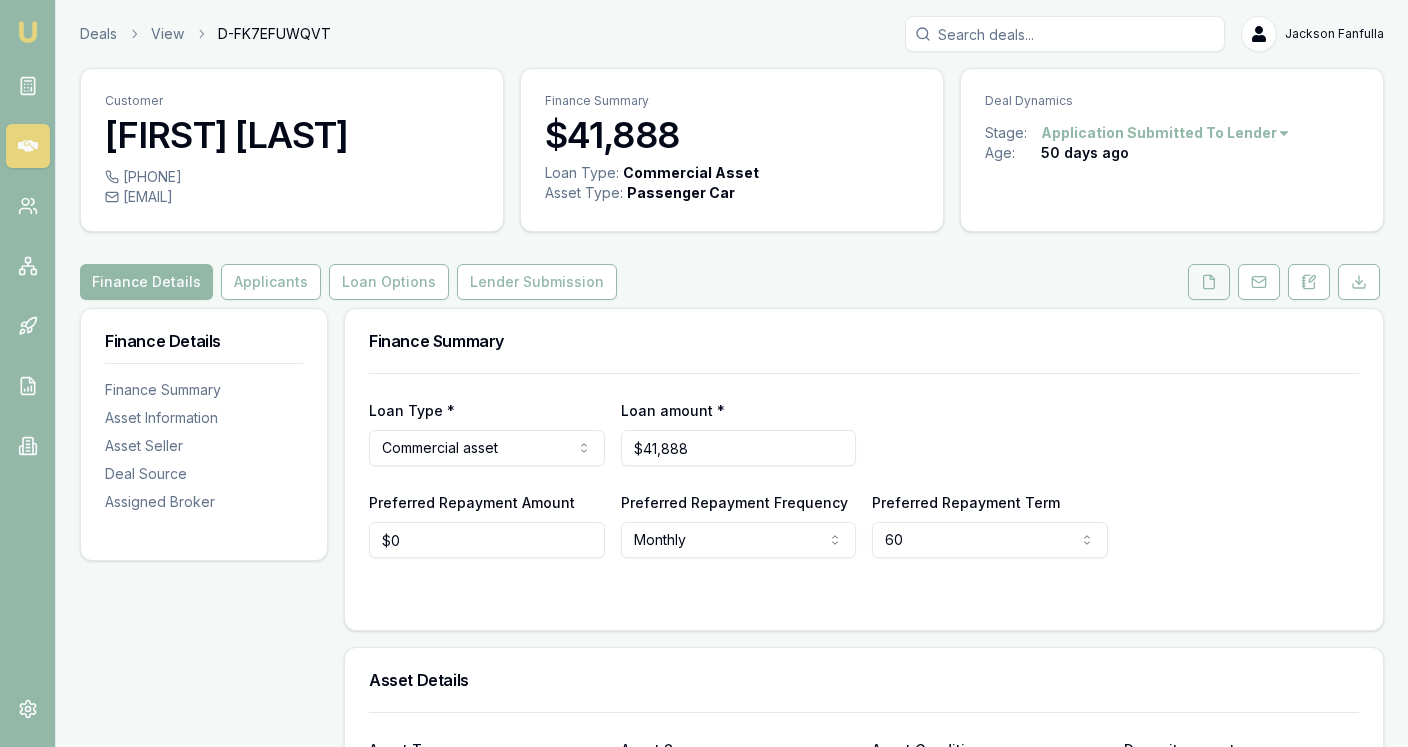 click at bounding box center (1209, 282) 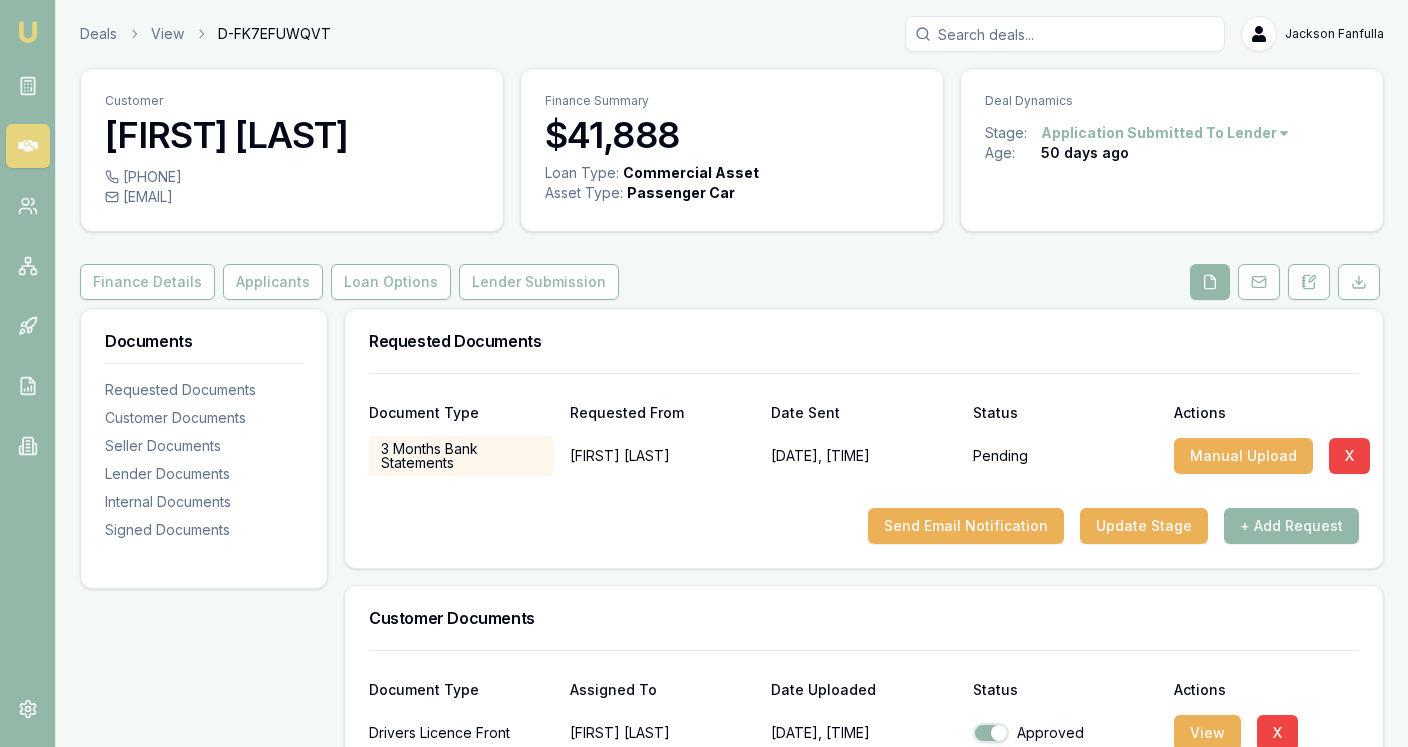 click on "Requested Documents" at bounding box center [864, 341] 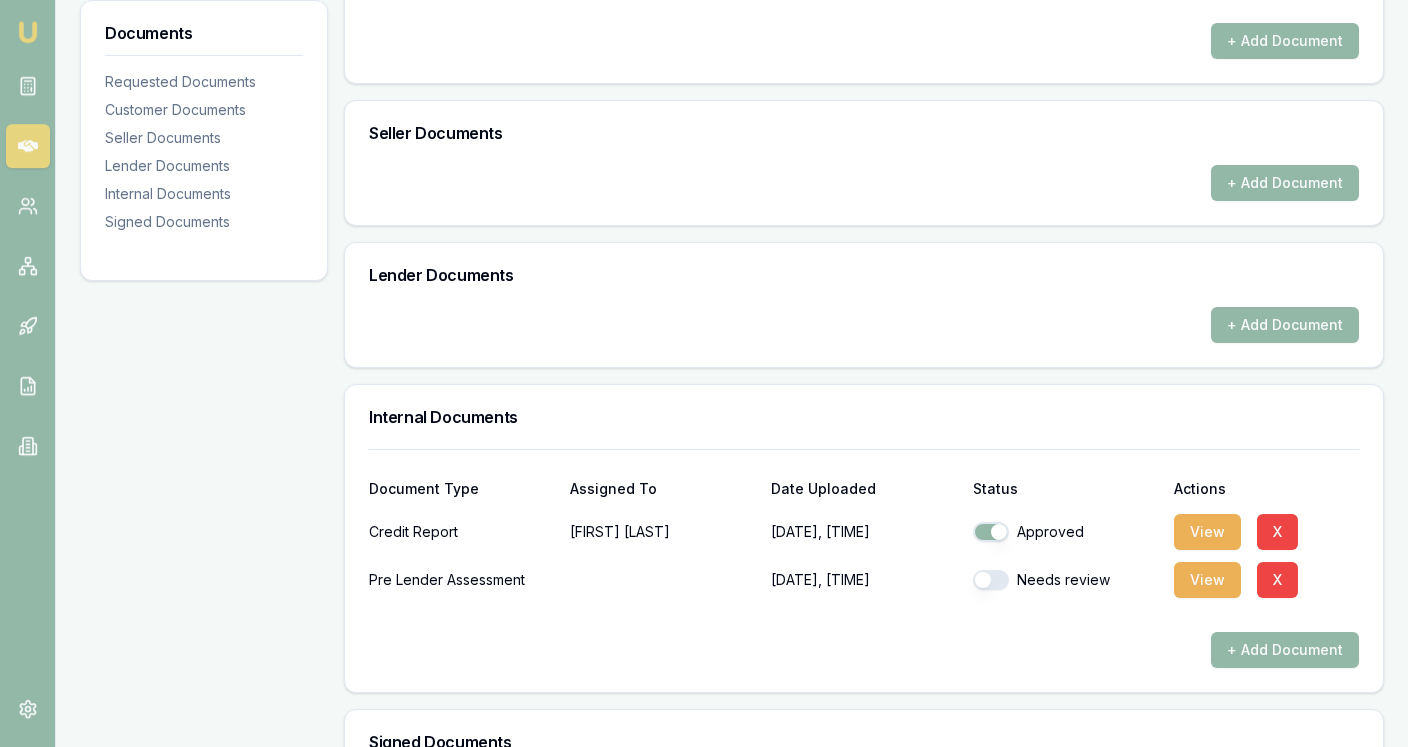 scroll, scrollTop: 0, scrollLeft: 0, axis: both 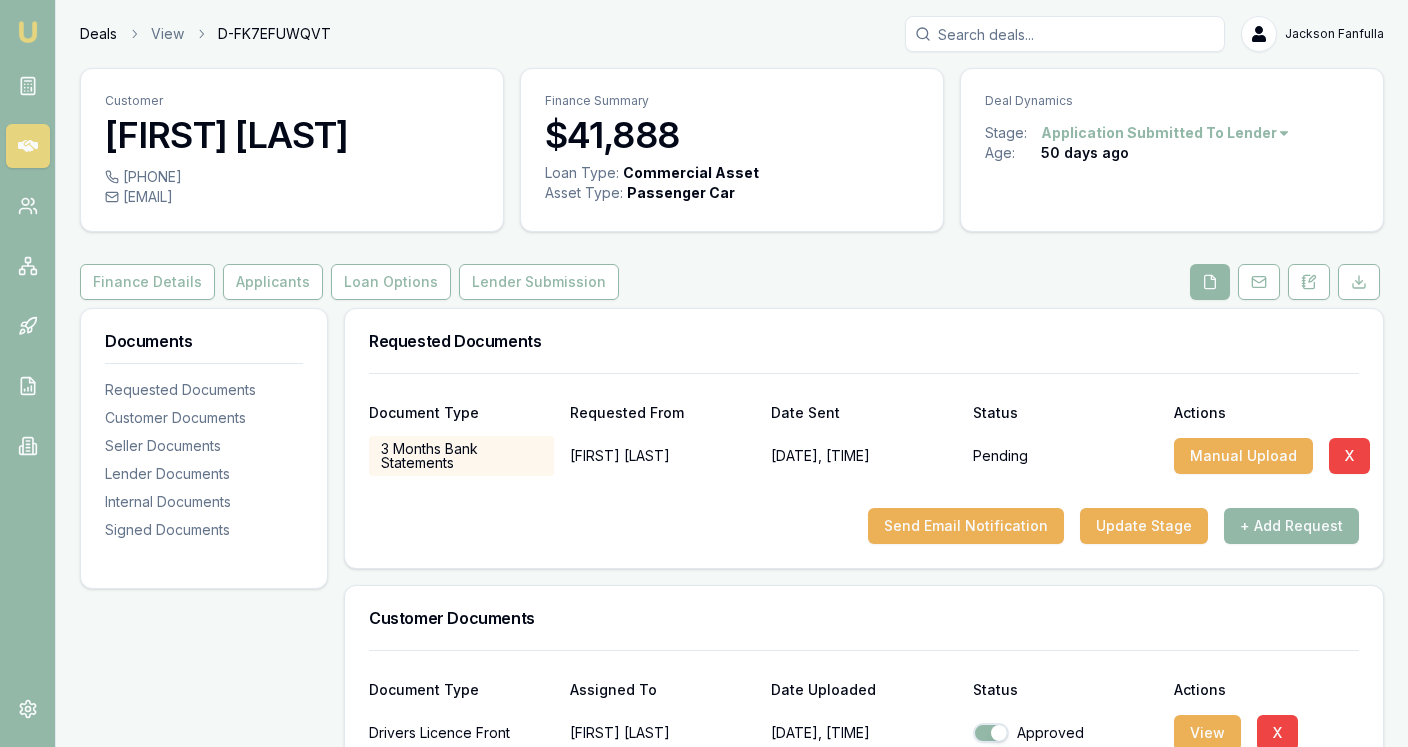 click on "Deals" at bounding box center (98, 34) 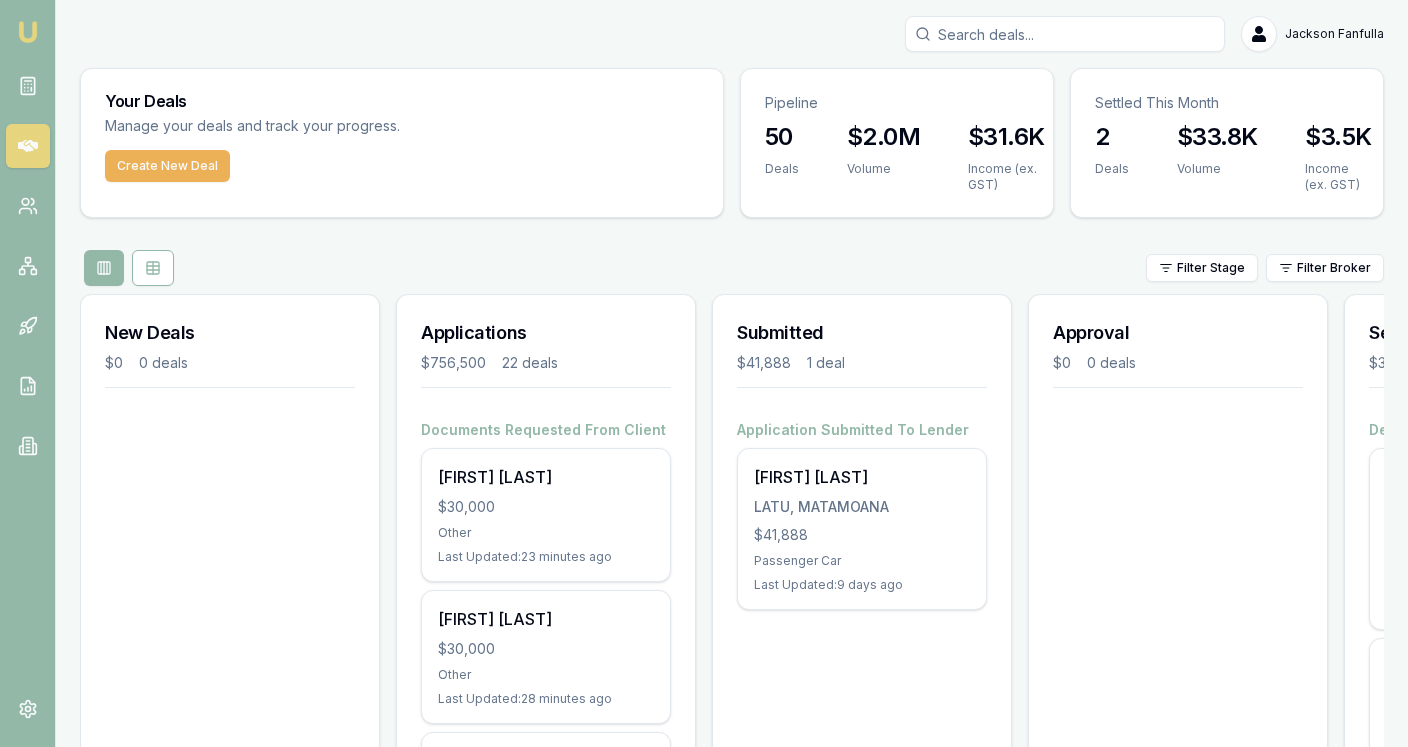 click on "New Deals $0 0   deals" at bounding box center [230, 357] 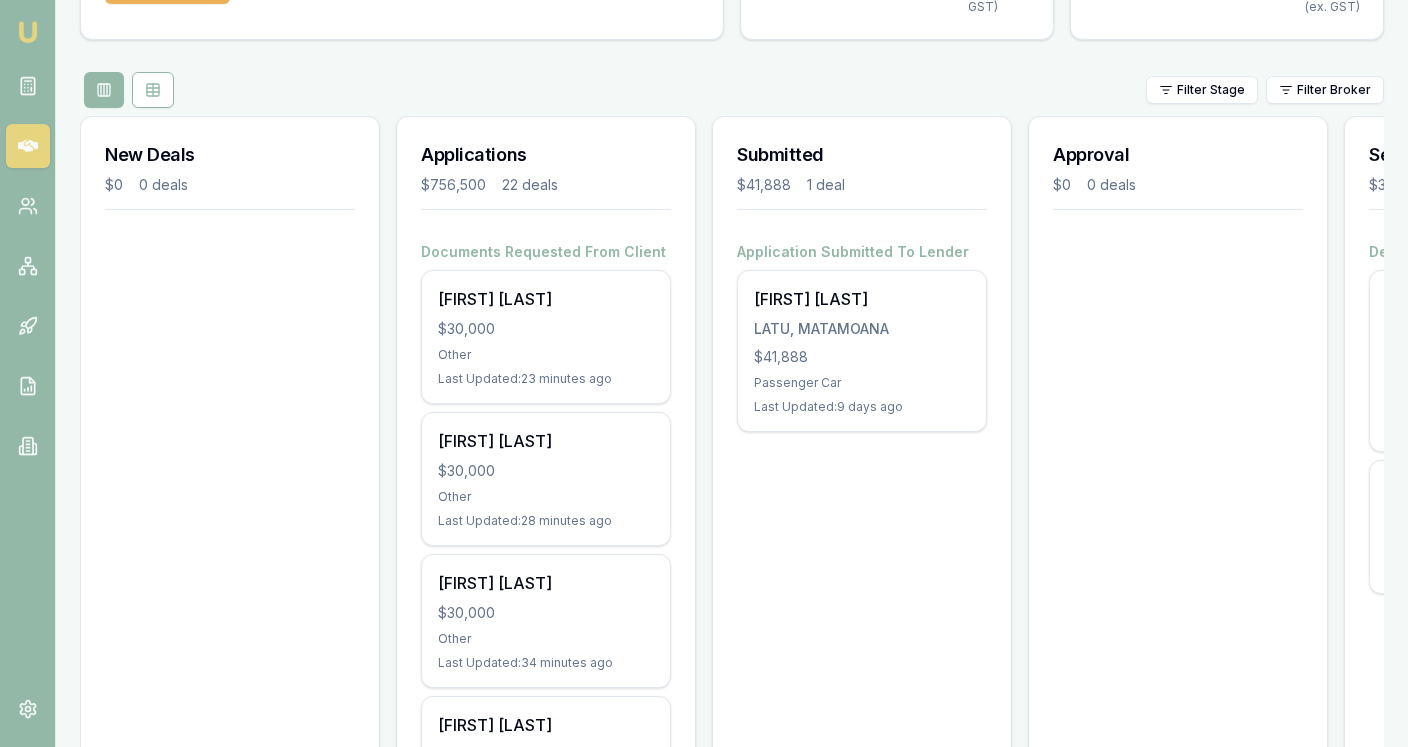 scroll, scrollTop: 177, scrollLeft: 0, axis: vertical 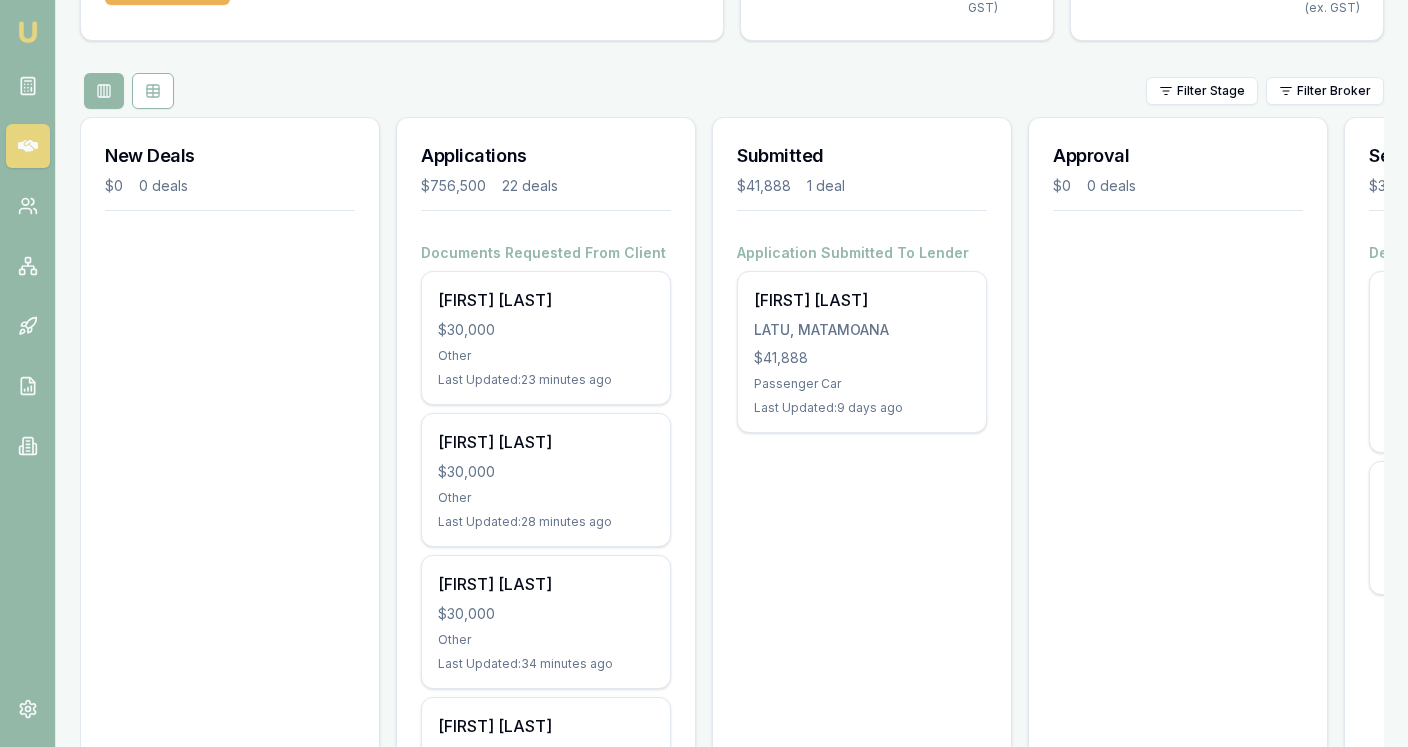 click on "New Deals $0 0   deals" at bounding box center (230, 1852) 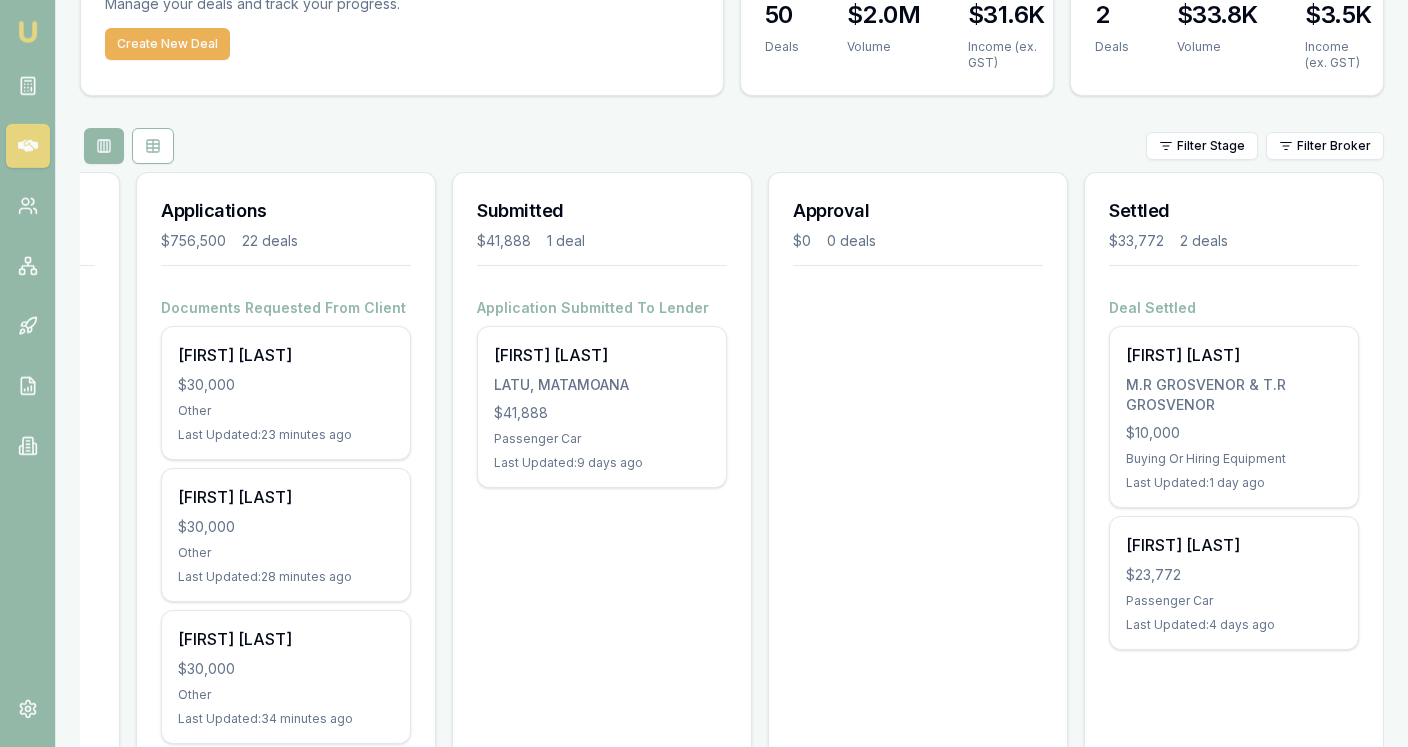 scroll, scrollTop: 0, scrollLeft: 0, axis: both 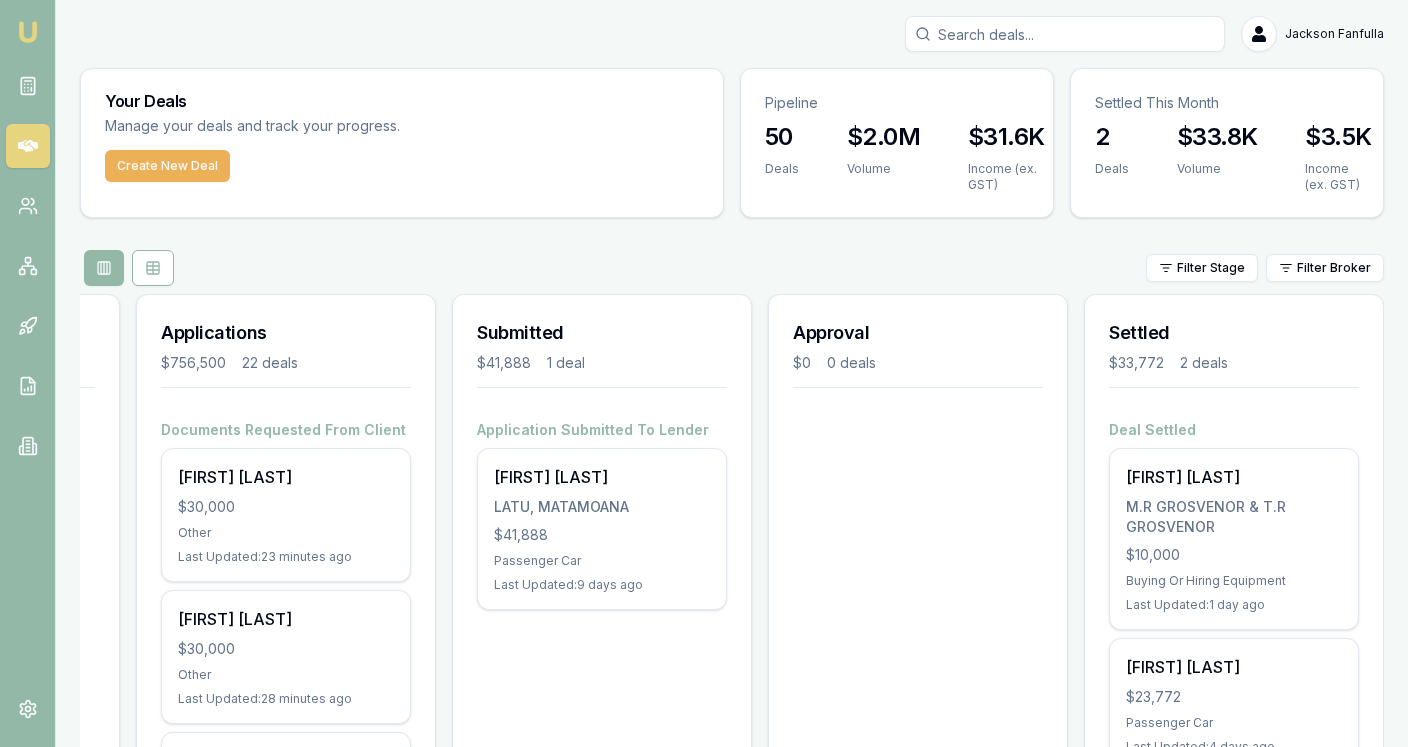 click on "New Deals $0 0   deals Applications $756,500 22   deals Documents Requested From Client Ishwor Thapa $30,000 Other Last Updated:  23 minutes ago Johnathan Skudder $30,000 Other Last Updated:  28 minutes ago Brett Menagh $30,000 Other Last Updated:  34 minutes ago Sezgin Memedaliev $20,000 Passenger Car Last Updated:  3 days ago Christopher Lenthall $30,000 Other Last Updated:  4 days ago Joel Myers $30,000 Other Last Updated:  7 days ago Osmund Kairae $30,000 Other Last Updated:  7 days ago Nate Reid $30,000 Other Last Updated:  7 days ago Tyler  Wright $30,000 Other Last Updated:  7 days ago Tawanda  Chisvo $30,000 Other Last Updated:  11 days ago Seth Renton $30,000 Other Last Updated:  11 days ago Kane Newlands $30,000 Other Last Updated:  15 days ago Robert Ferguson $15,500 Other Last Updated:  15 days ago Jacob Storey $30,000 Buying Or Hiring Equipment Last Updated:  17 days ago Jamie Lancaster Jamie Lancaster $30,000 Buying Or Hiring Equipment Last Updated:  23 days ago Les Maddox Les Maddox $30,000 1" at bounding box center (732, 2037) 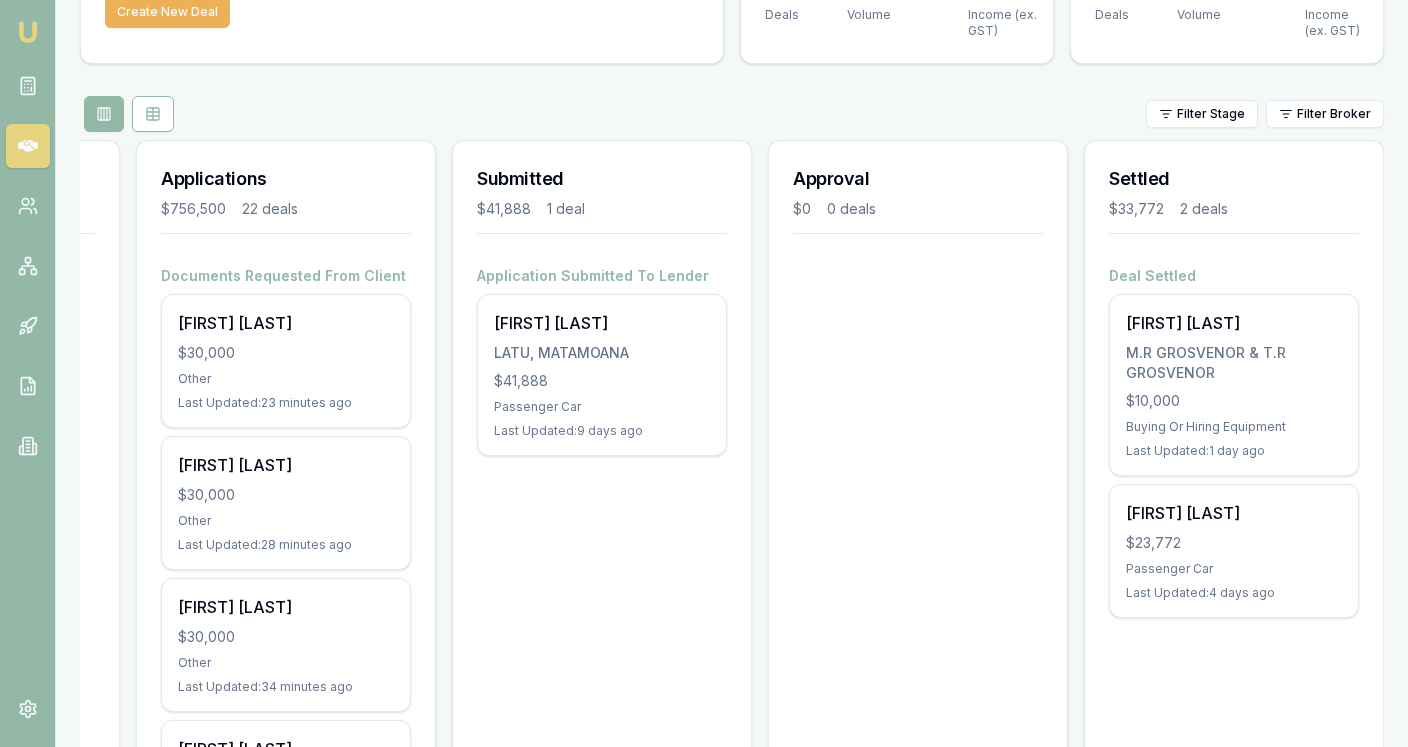 scroll, scrollTop: 0, scrollLeft: 0, axis: both 